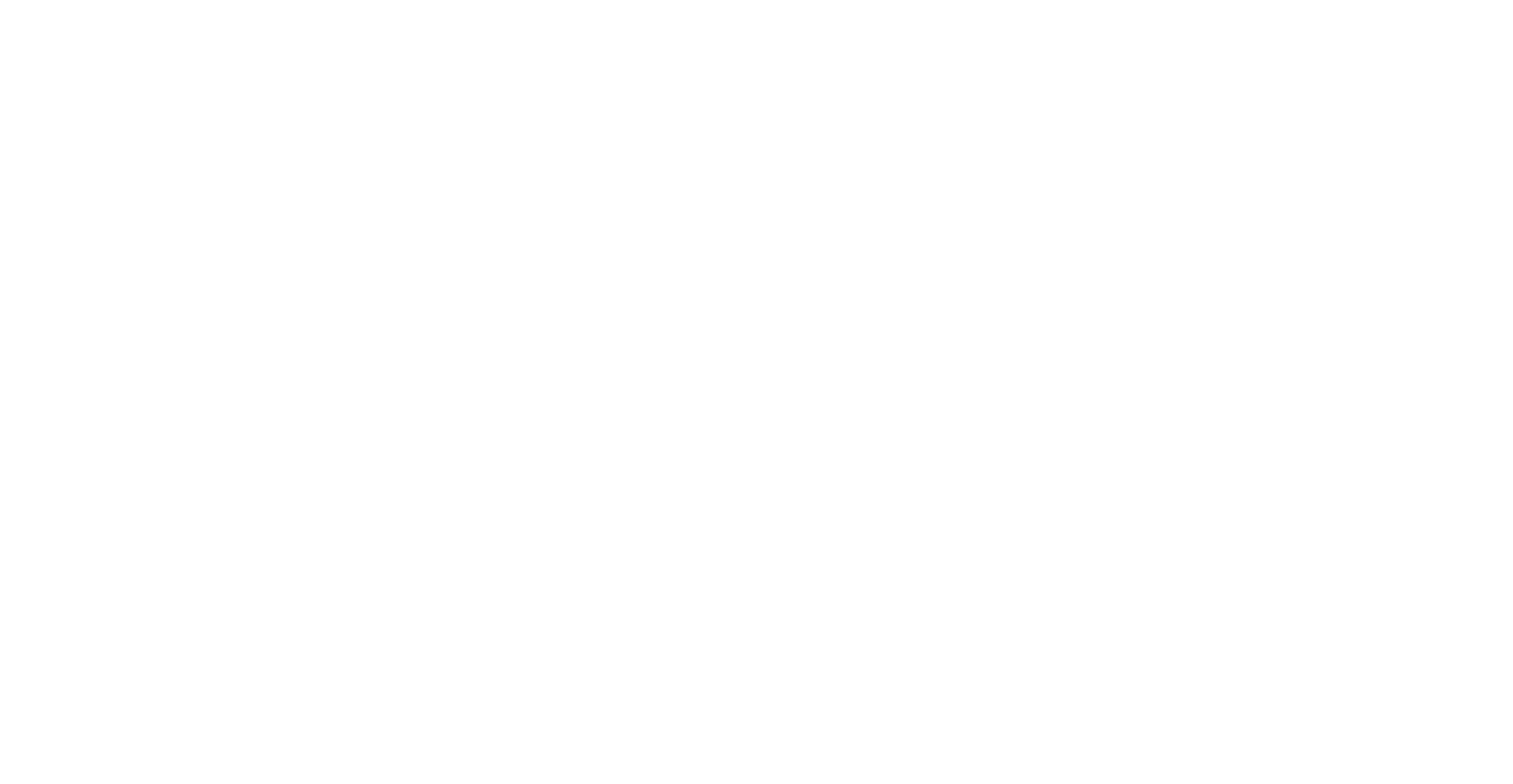 scroll, scrollTop: 0, scrollLeft: 0, axis: both 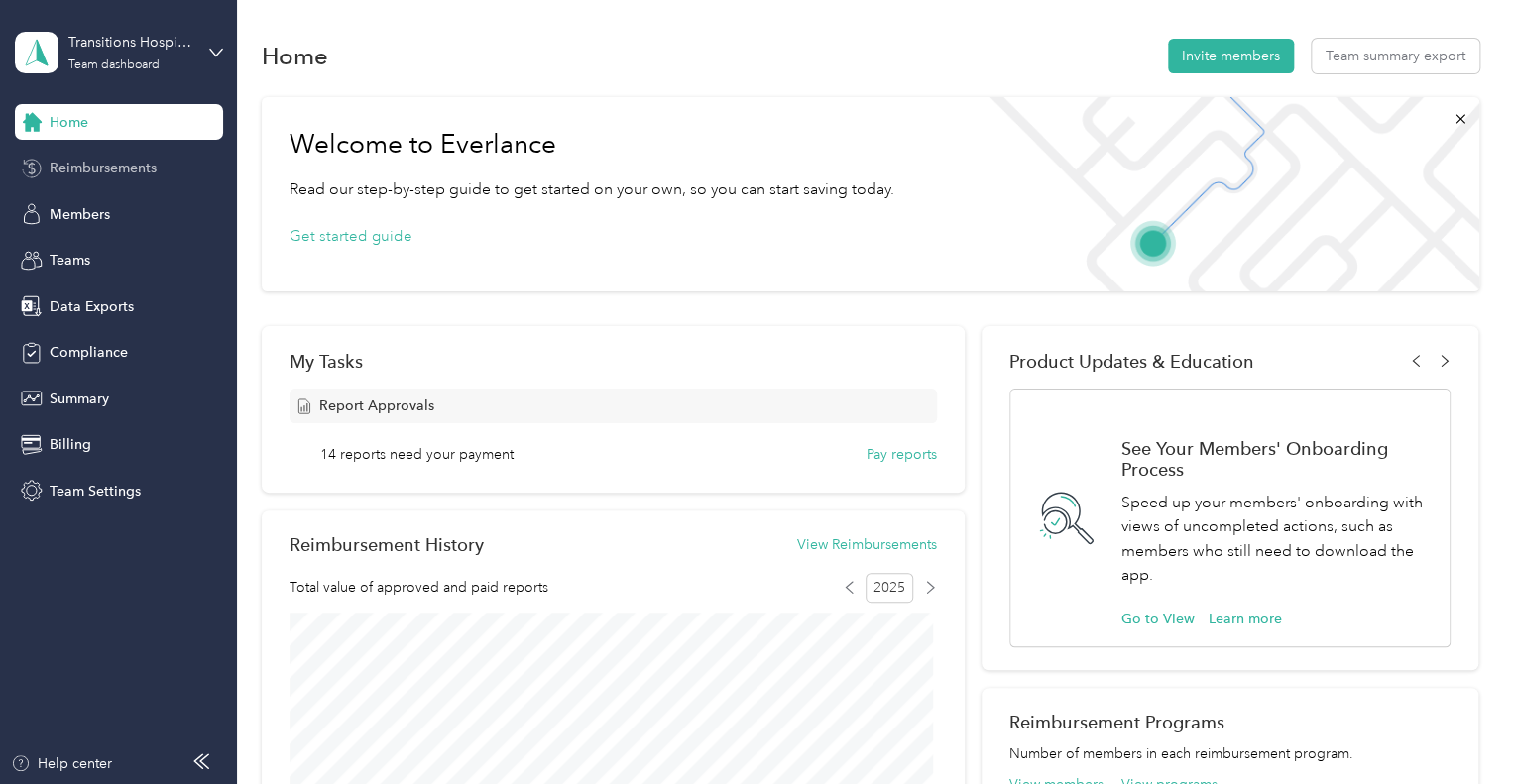click on "Reimbursements" at bounding box center [103, 168] 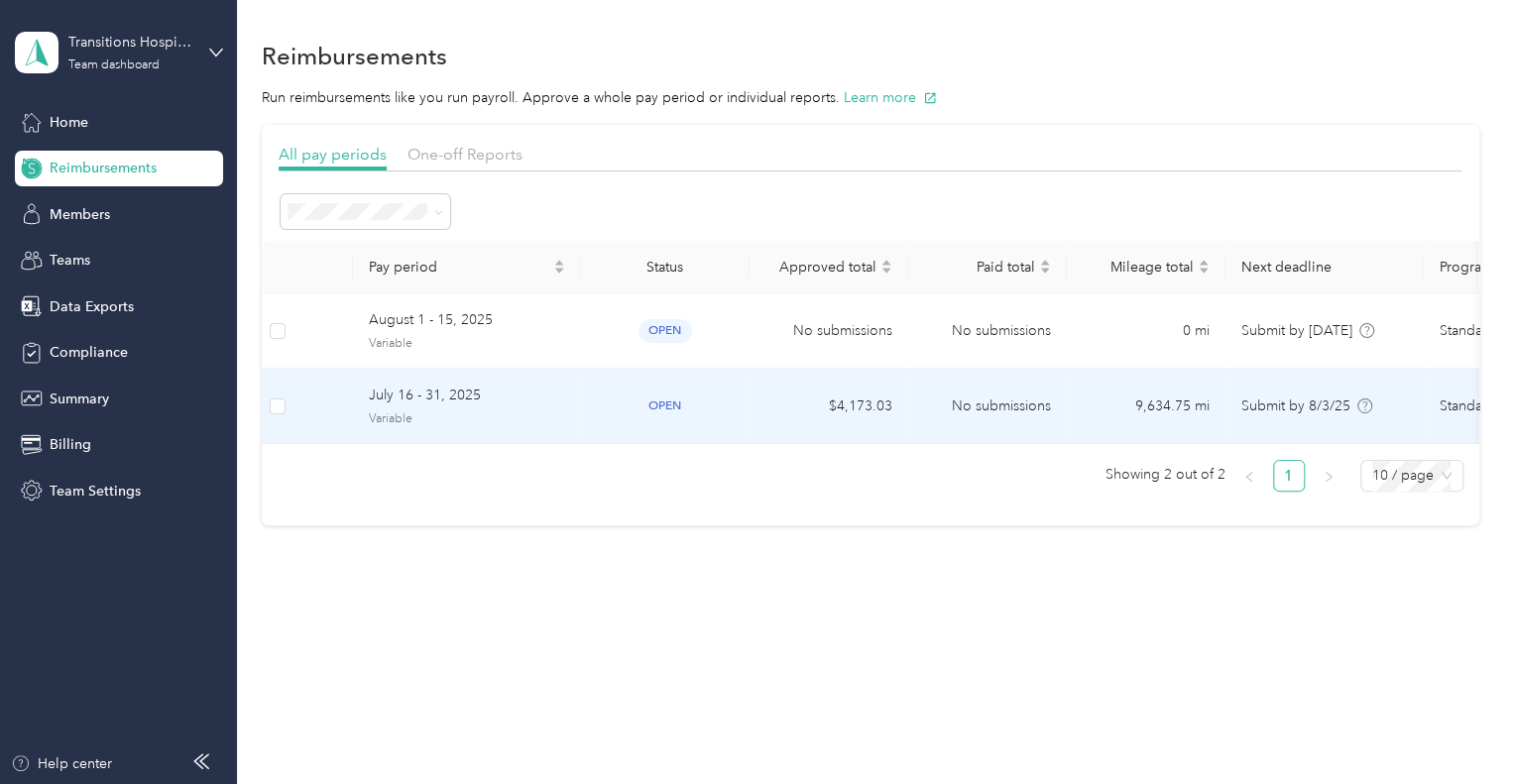 click on "[DATE] [VARIABLE]" at bounding box center (467, 406) 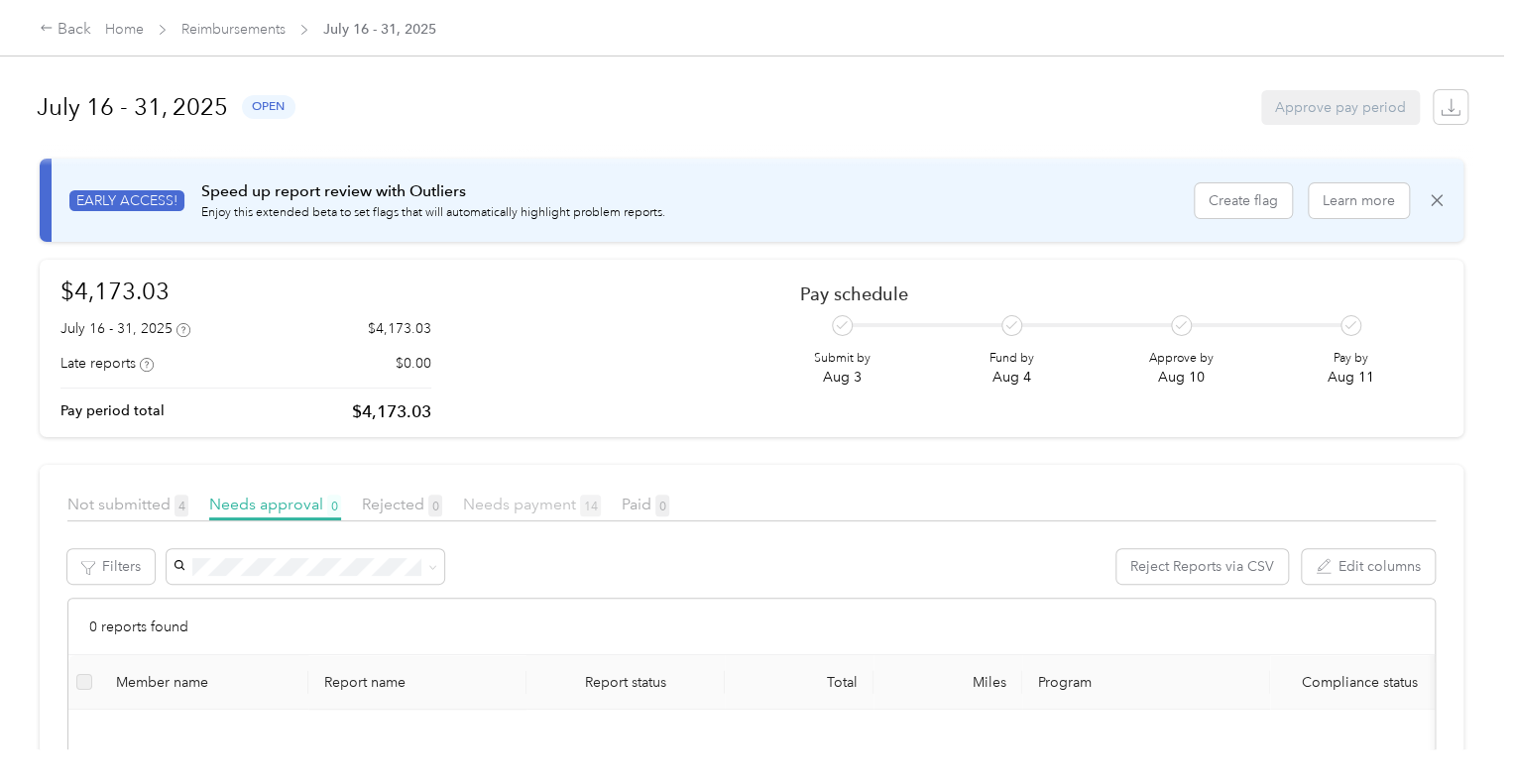 click on "Needs payment   14" at bounding box center (531, 504) 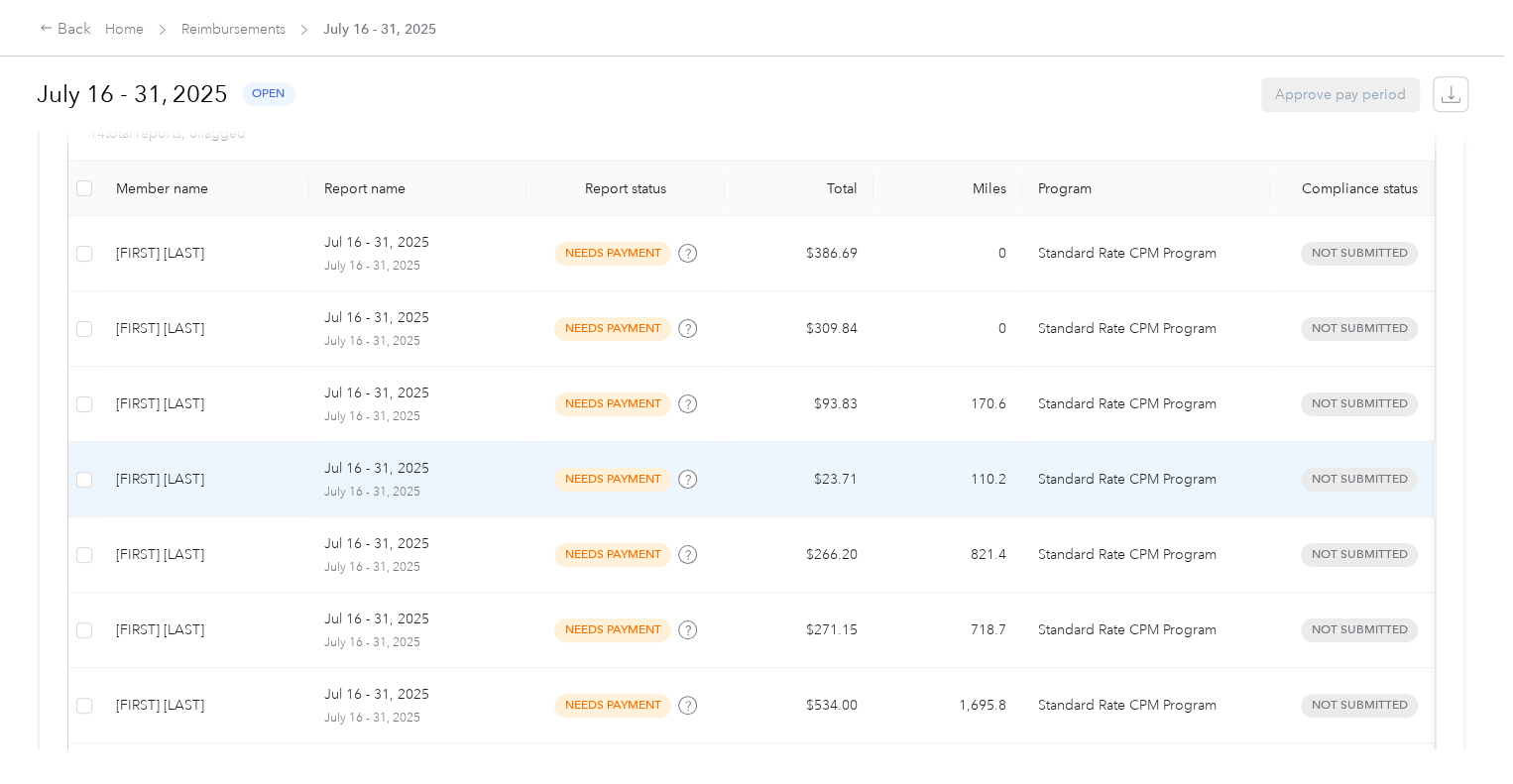 scroll, scrollTop: 496, scrollLeft: 0, axis: vertical 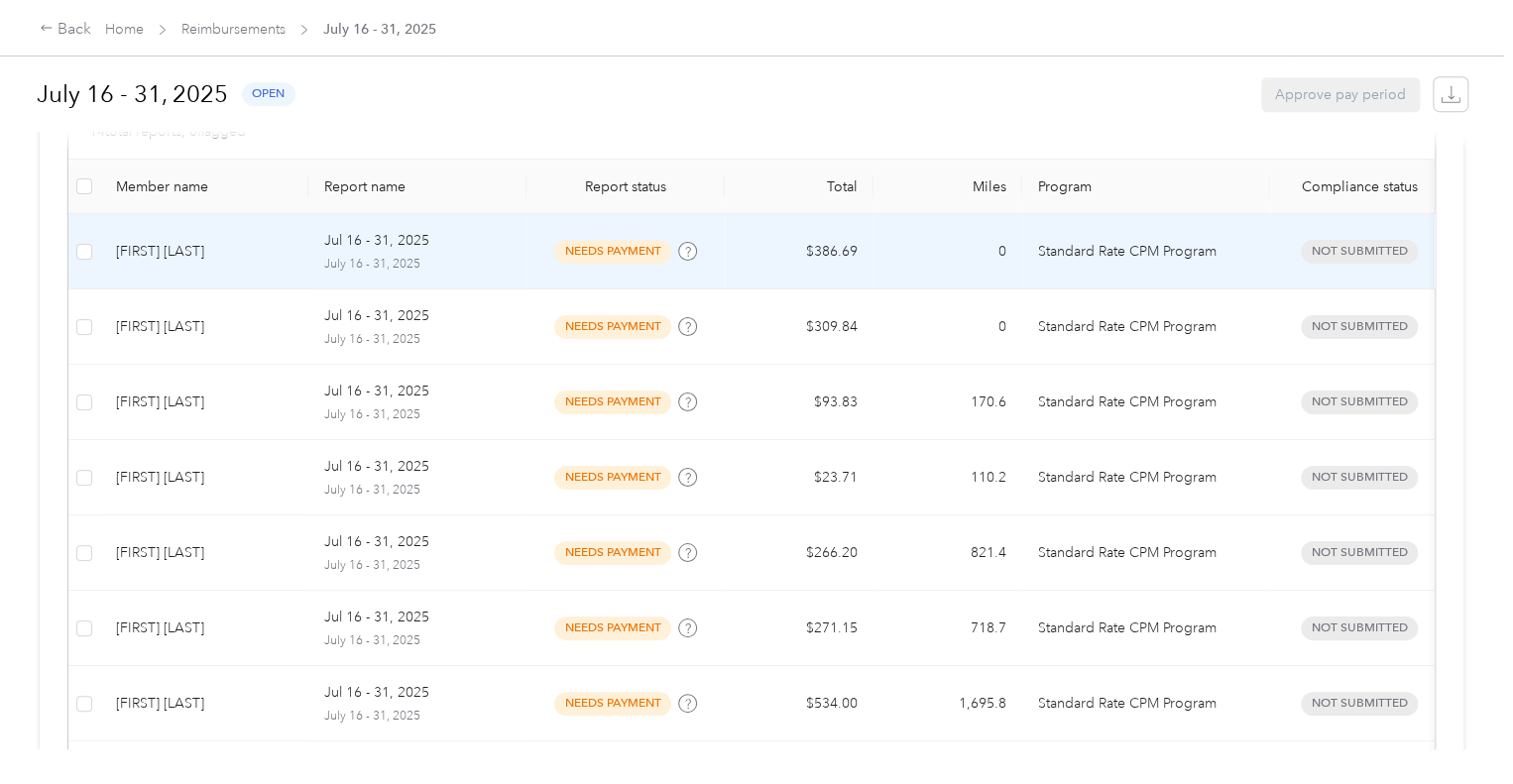 click on "[FIRST] [LAST]" at bounding box center [204, 252] 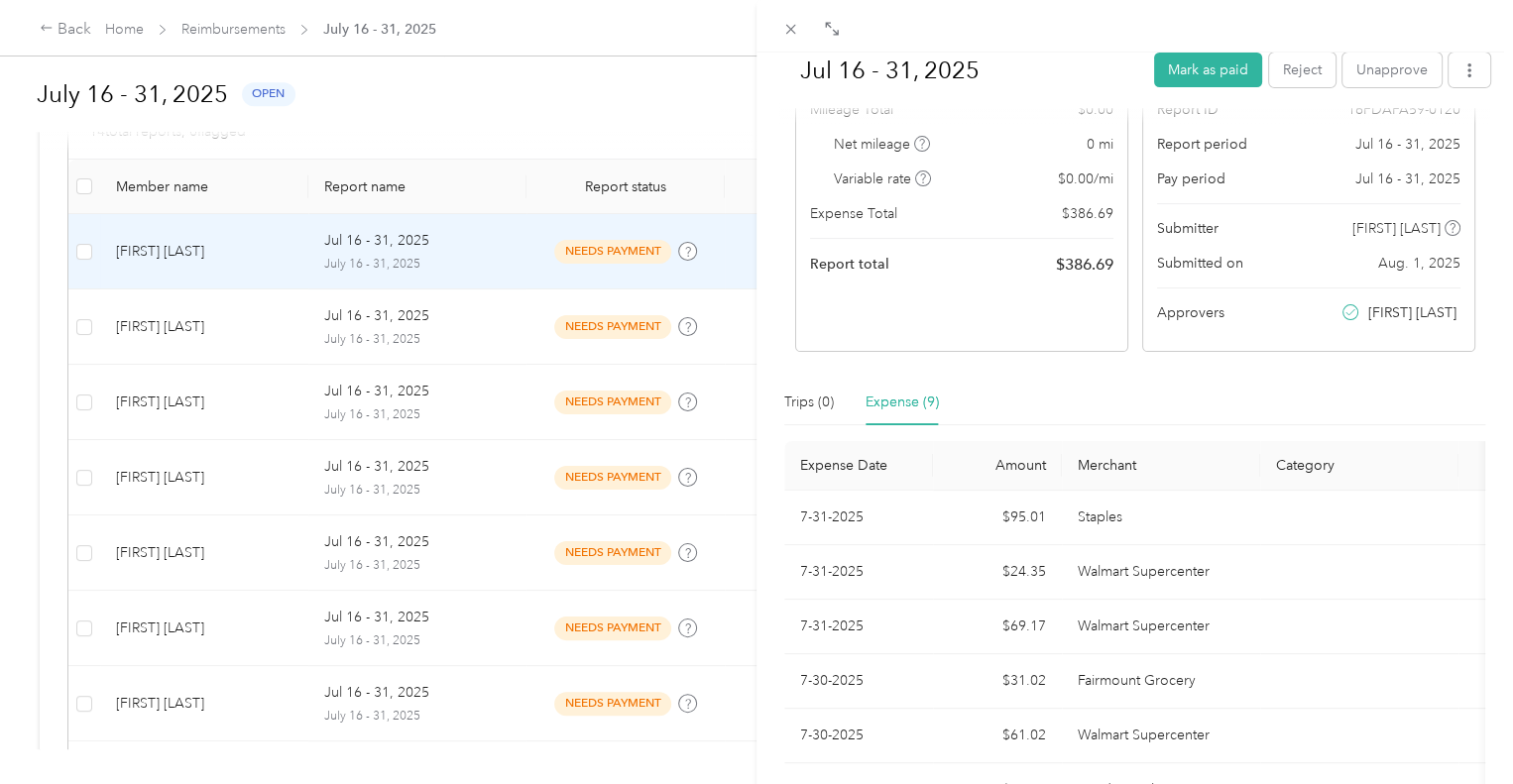 scroll, scrollTop: 198, scrollLeft: 0, axis: vertical 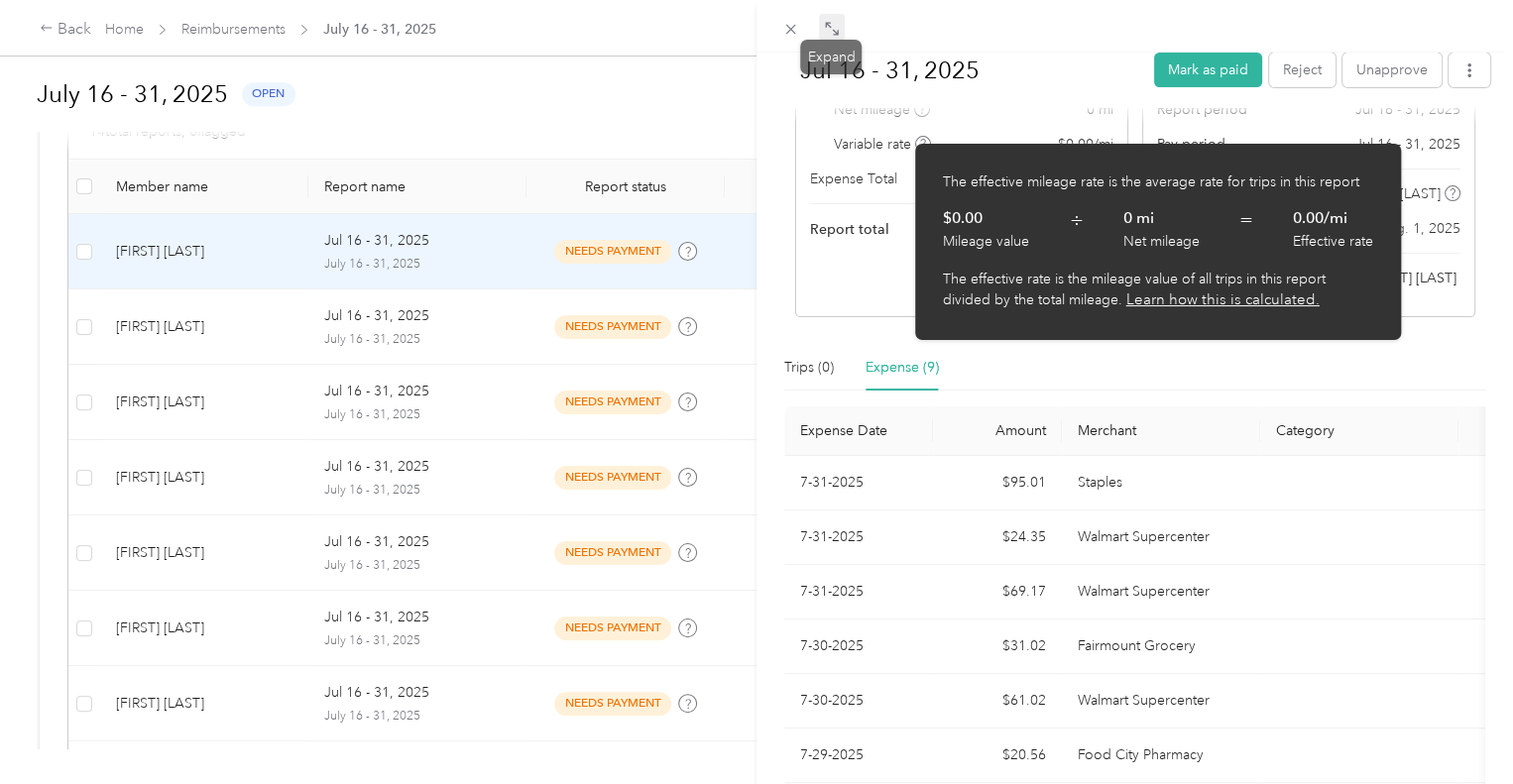 click at bounding box center [832, 28] 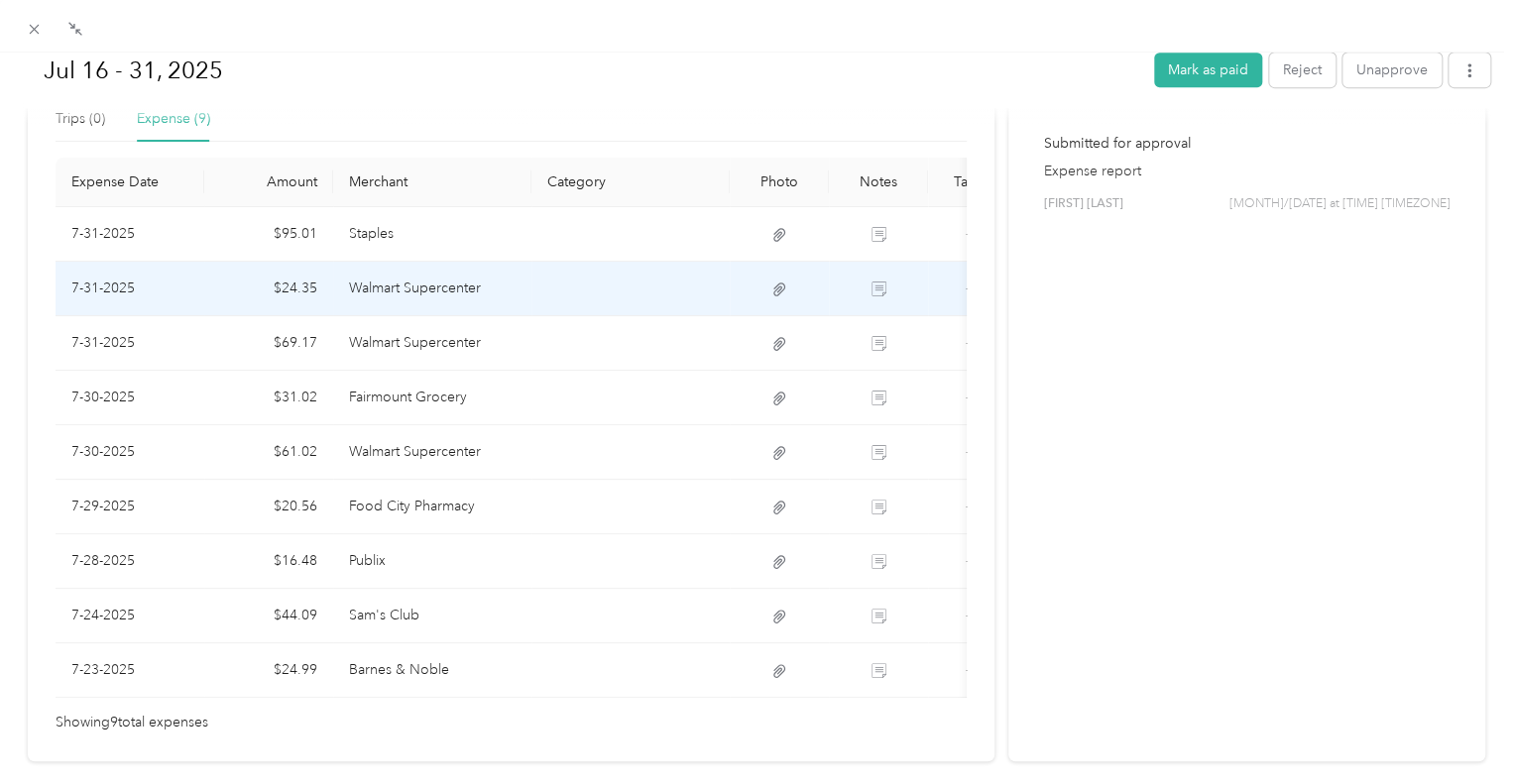 scroll, scrollTop: 564, scrollLeft: 0, axis: vertical 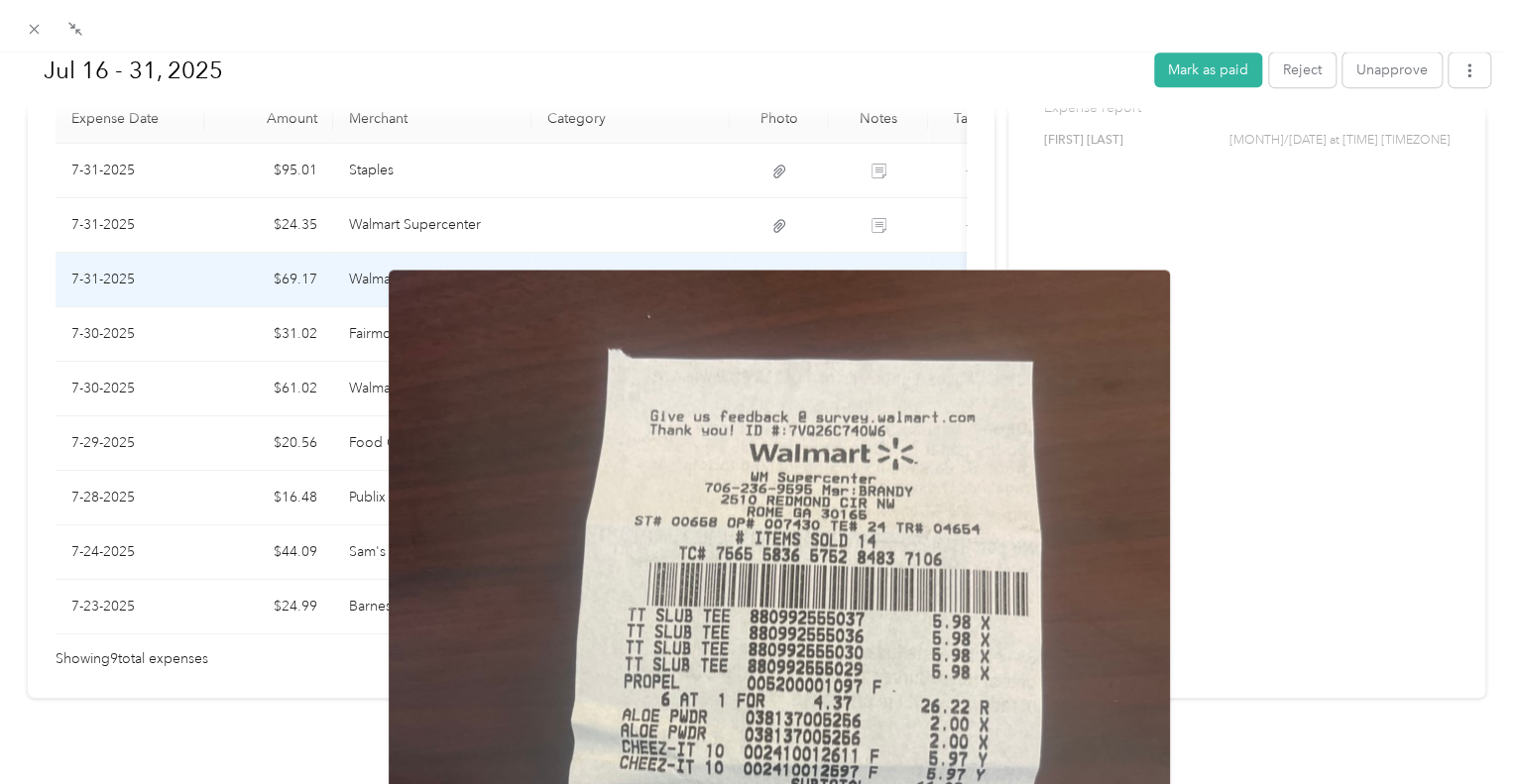 click at bounding box center [779, 790] 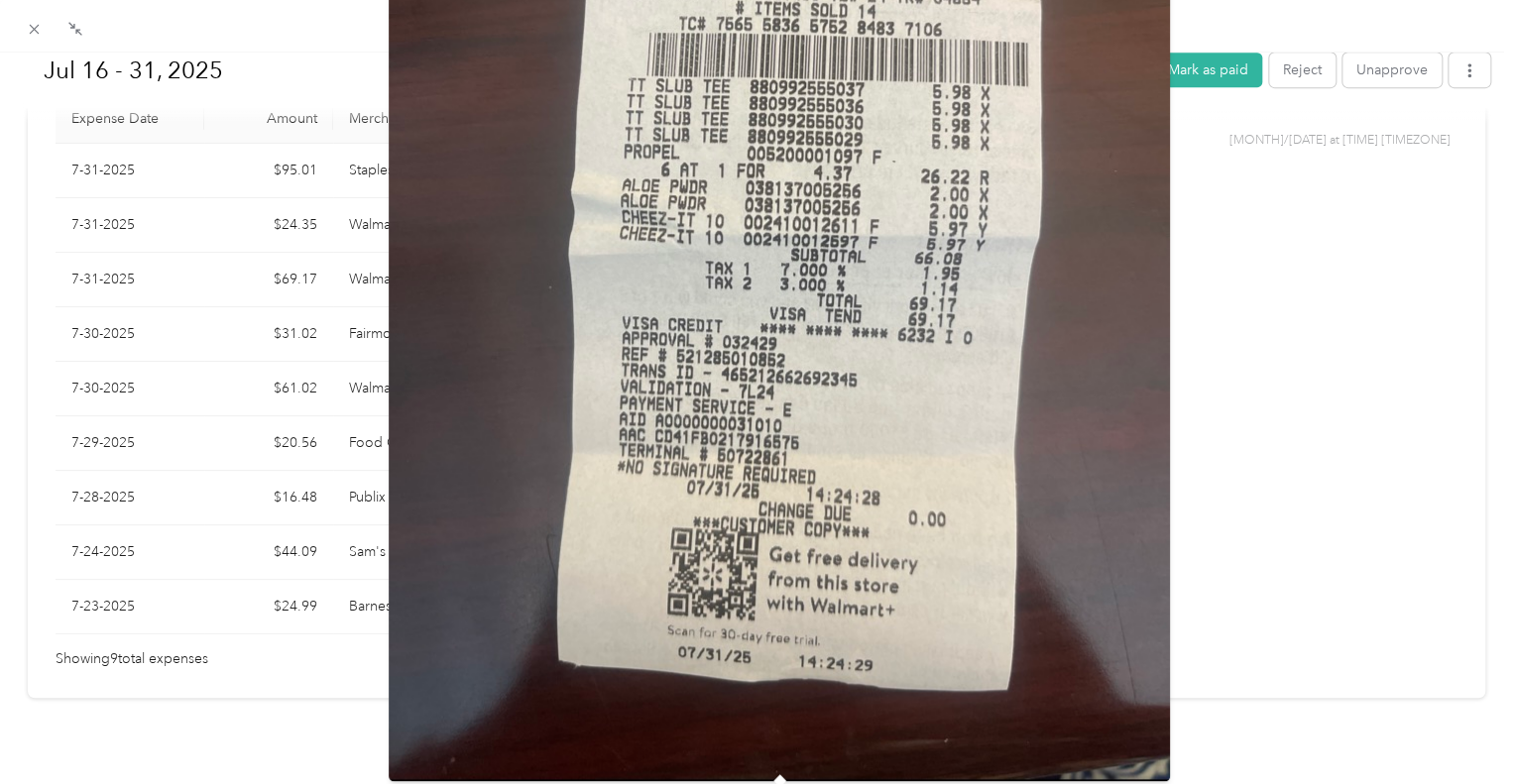 scroll, scrollTop: 0, scrollLeft: 0, axis: both 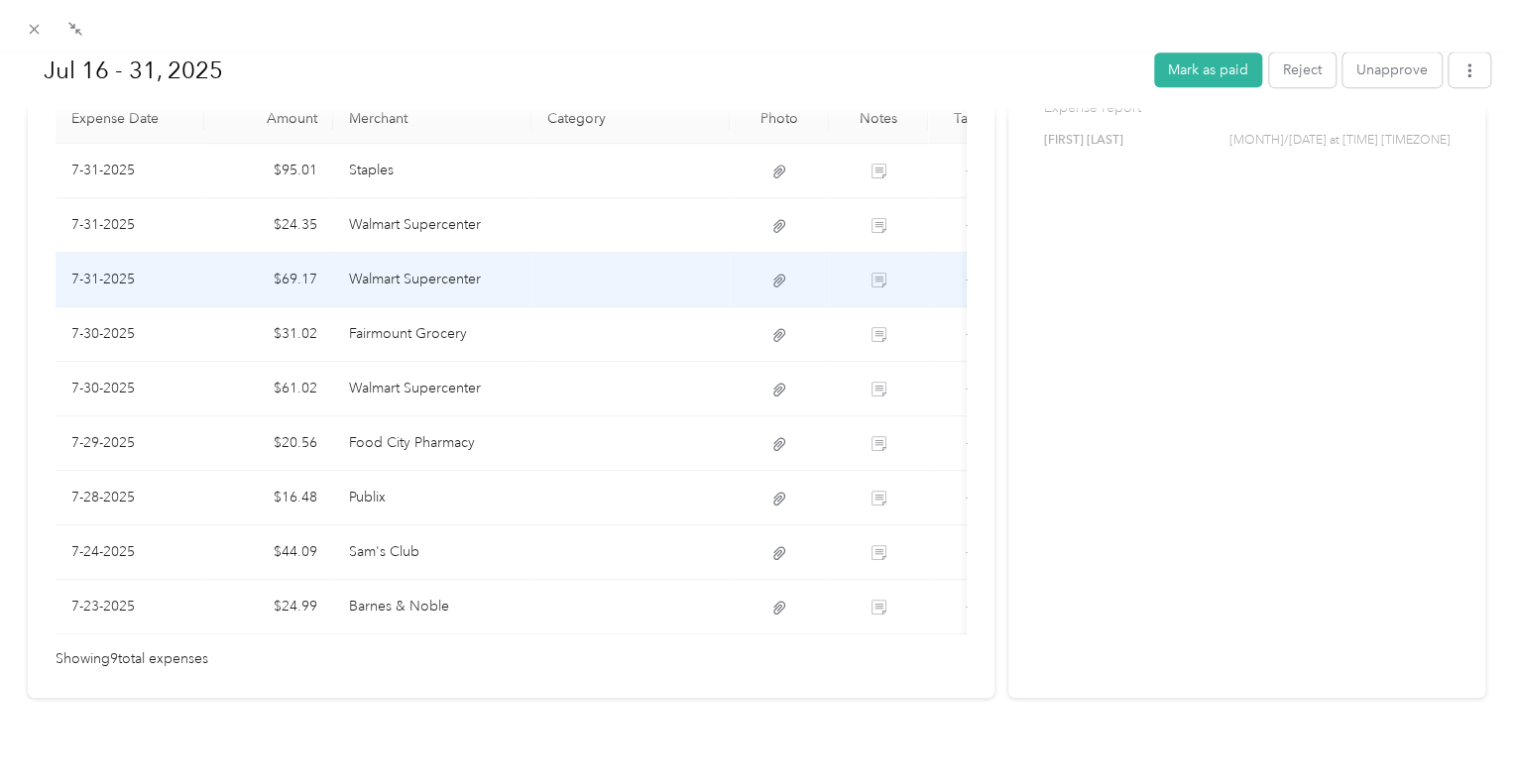 click at bounding box center [631, 280] 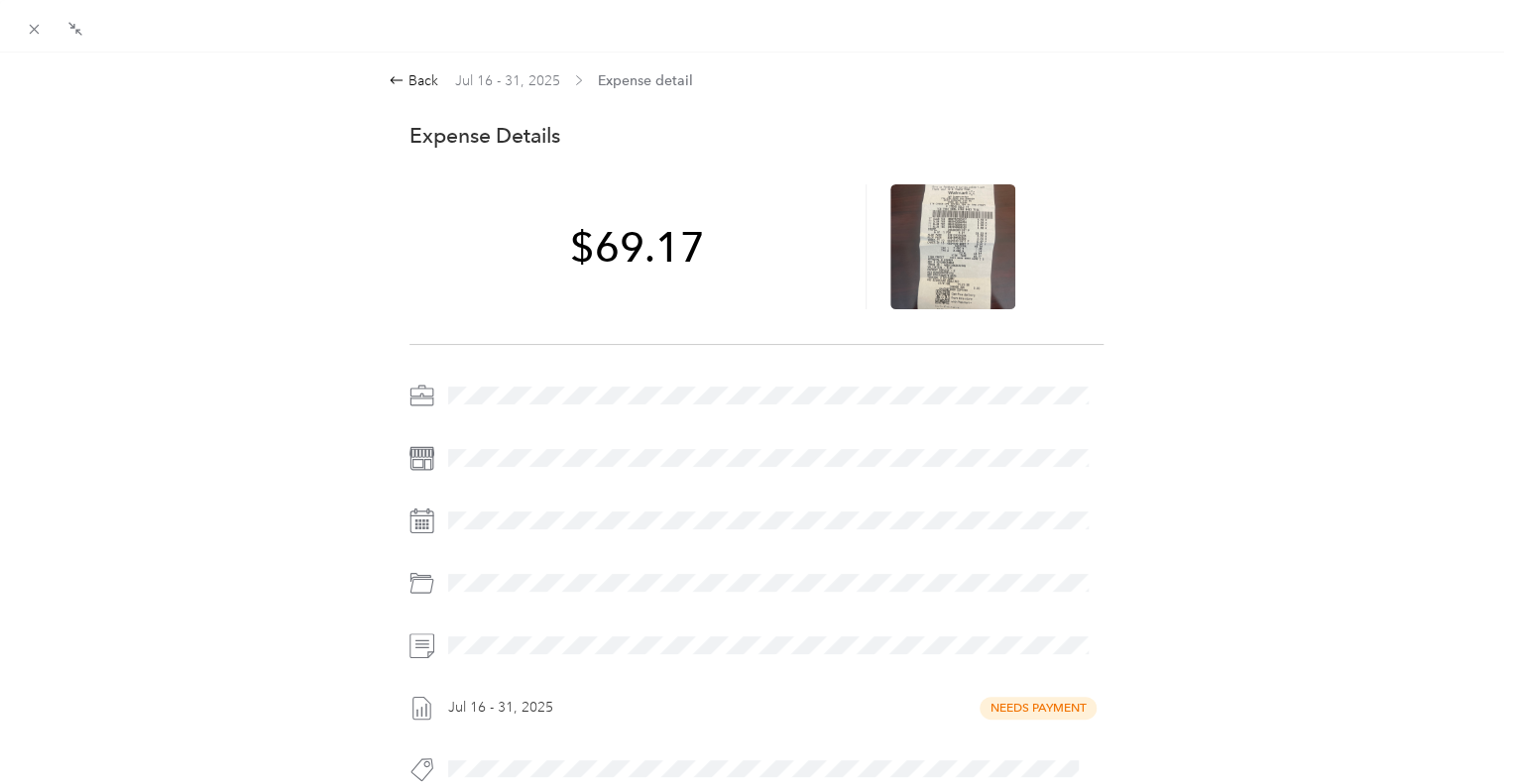 scroll, scrollTop: 0, scrollLeft: 0, axis: both 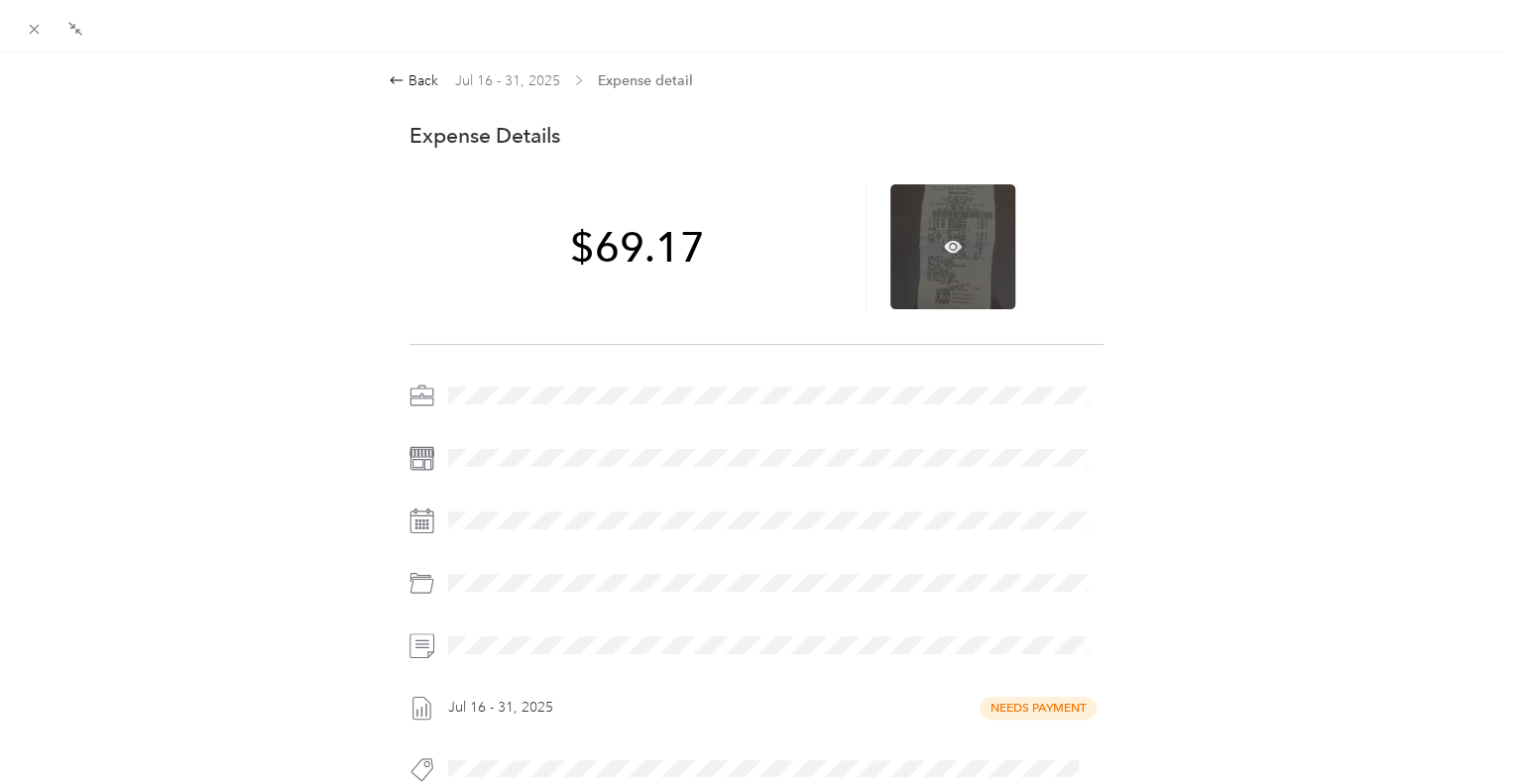 click at bounding box center (953, 247) 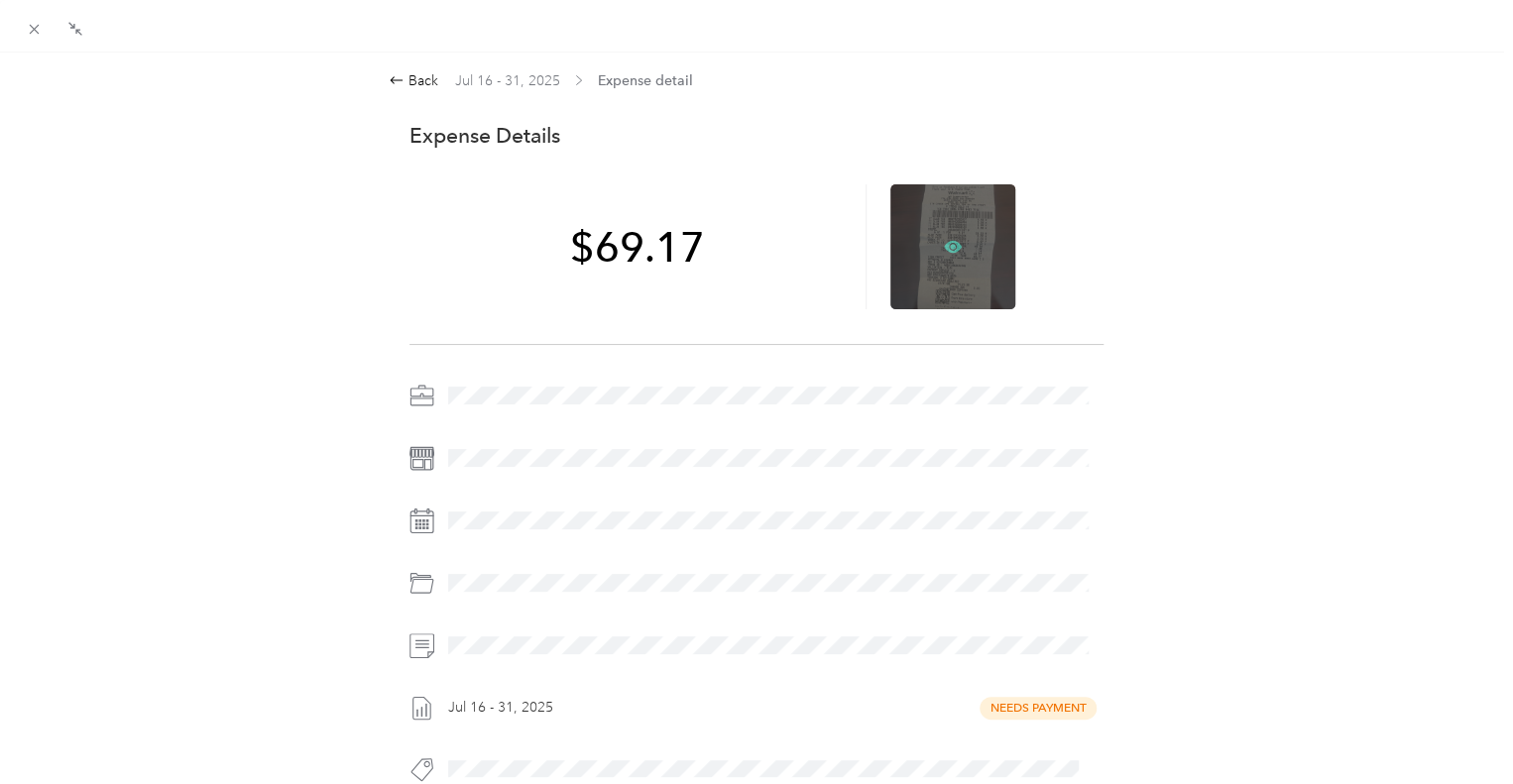 click 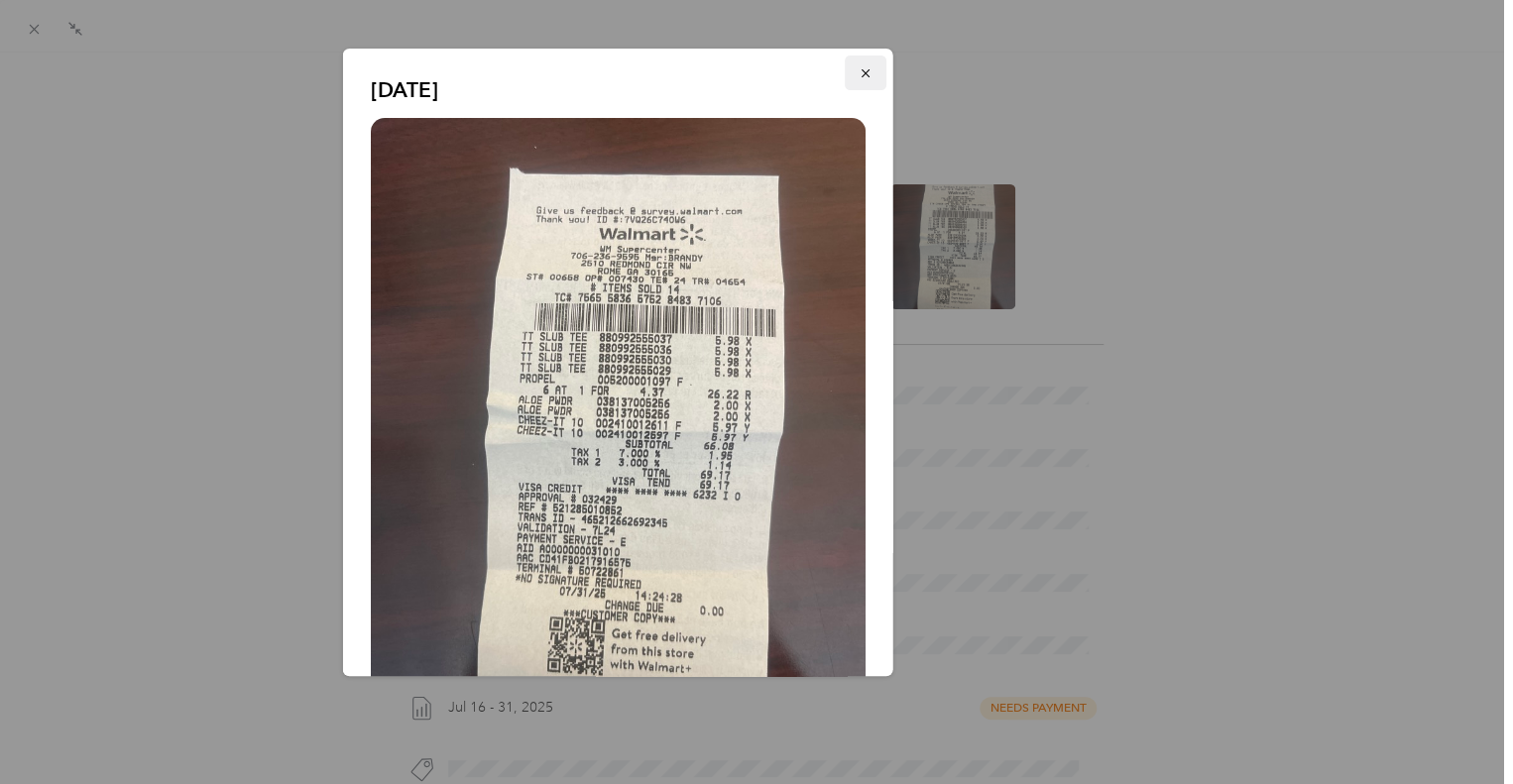 click 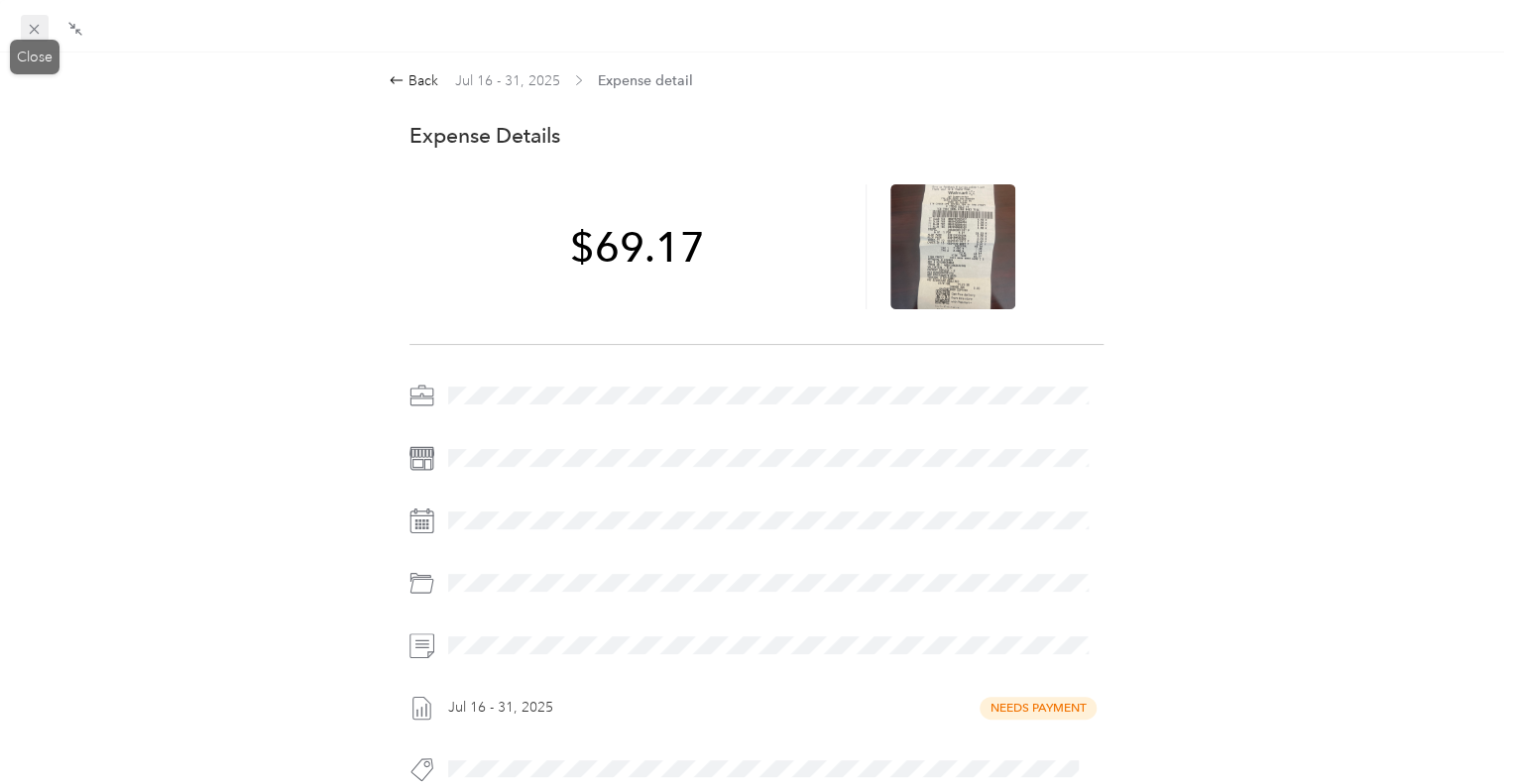 click 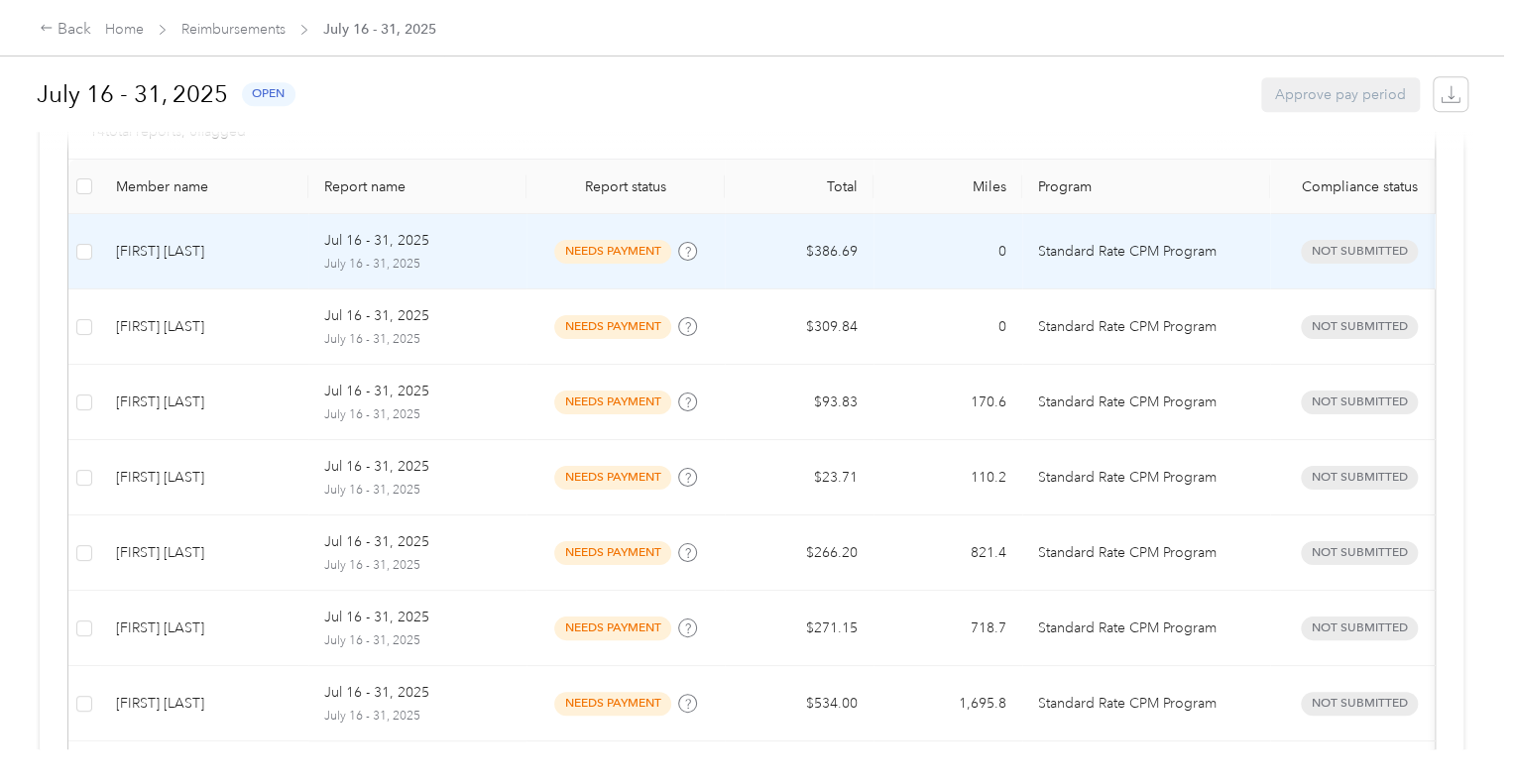 click on "needs payment" at bounding box center (613, 251) 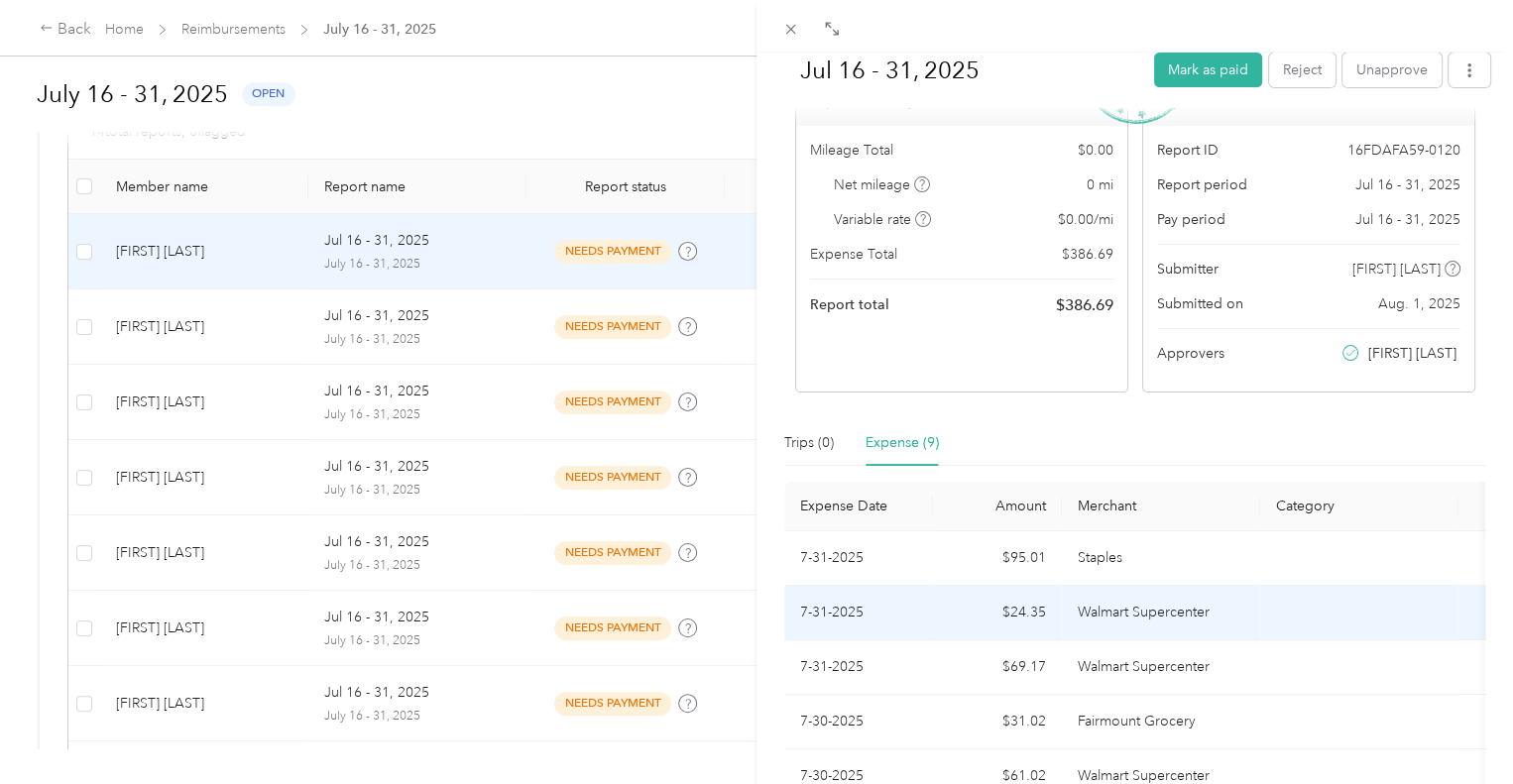 scroll, scrollTop: 396, scrollLeft: 0, axis: vertical 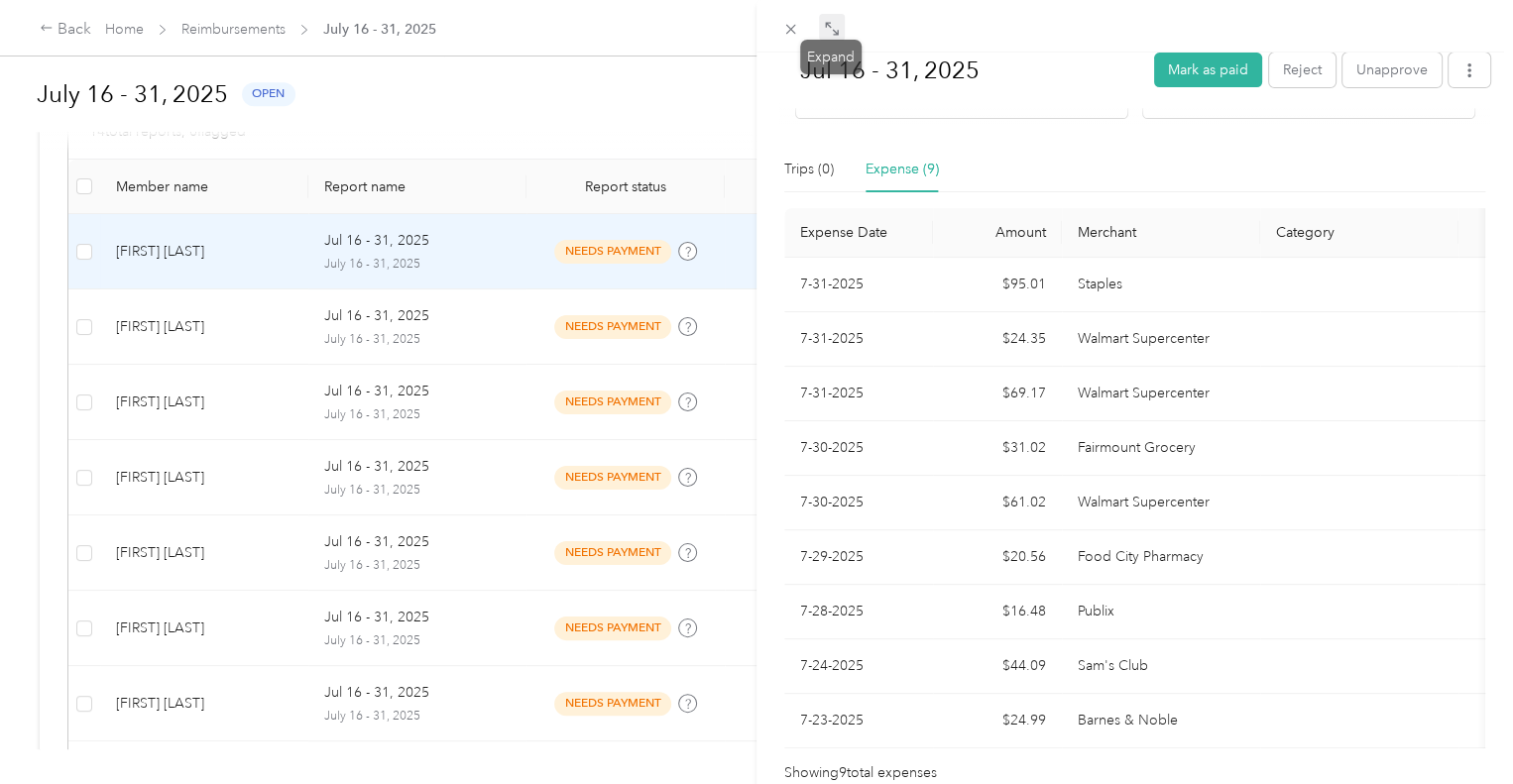 click 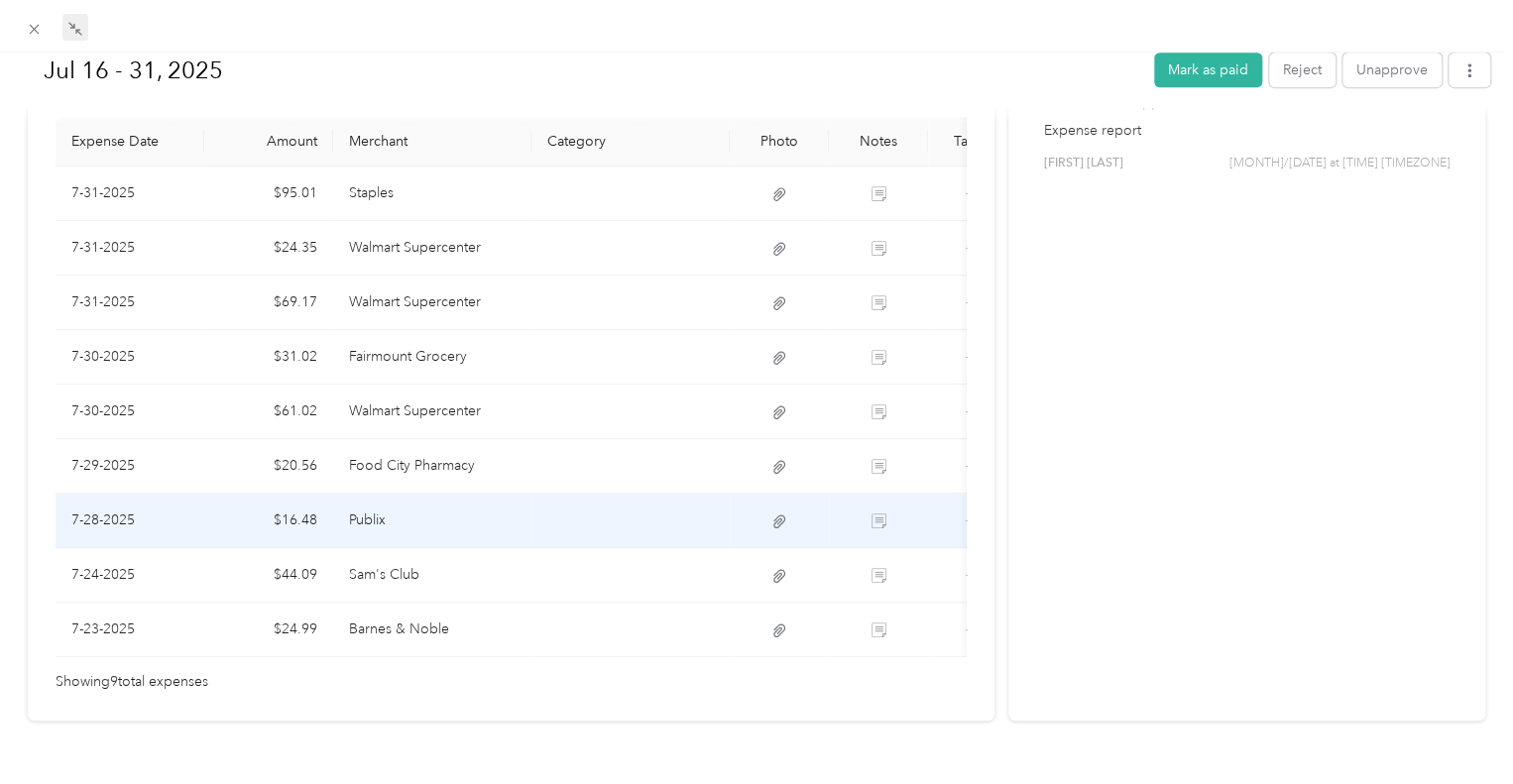 scroll, scrollTop: 553, scrollLeft: 0, axis: vertical 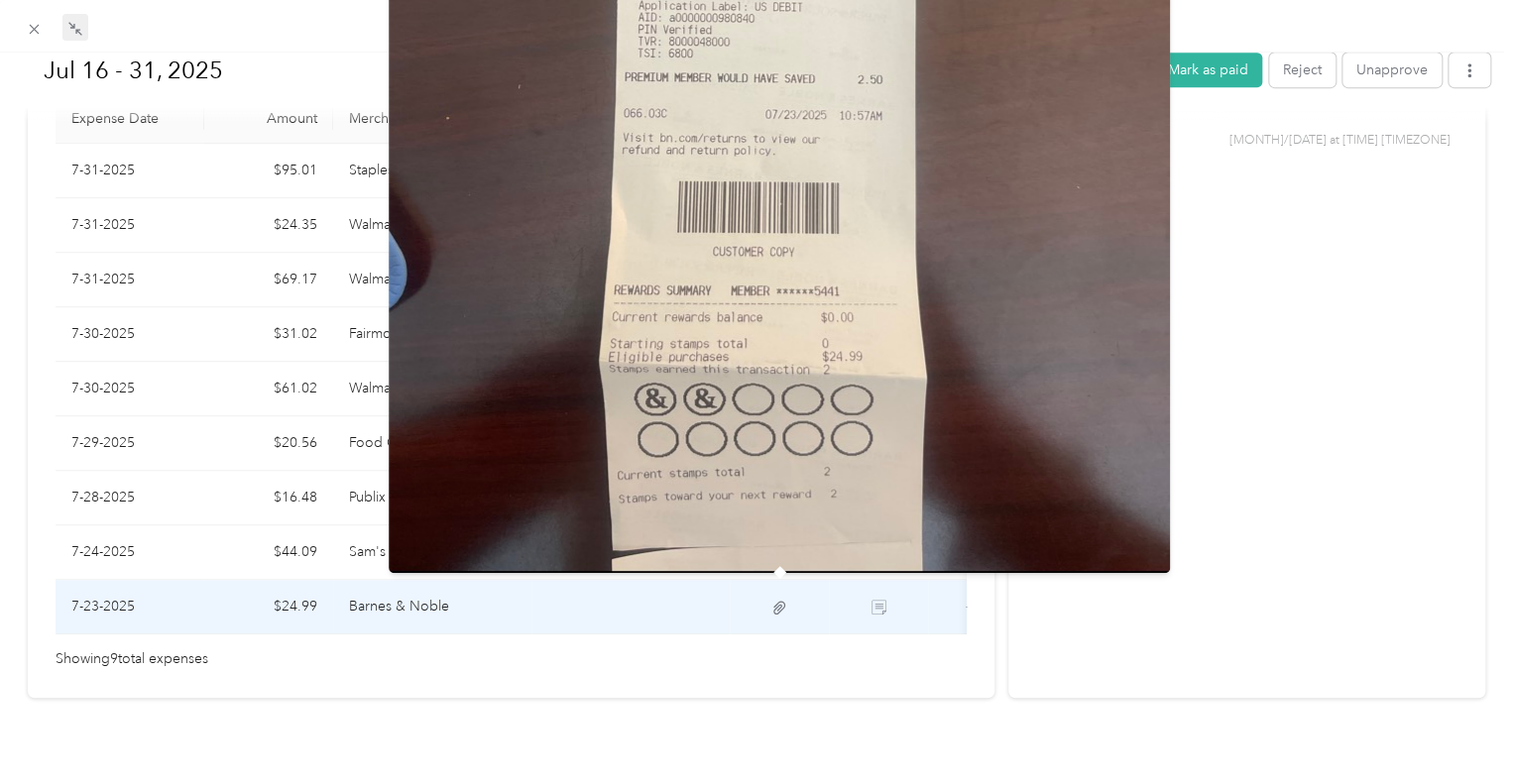 click 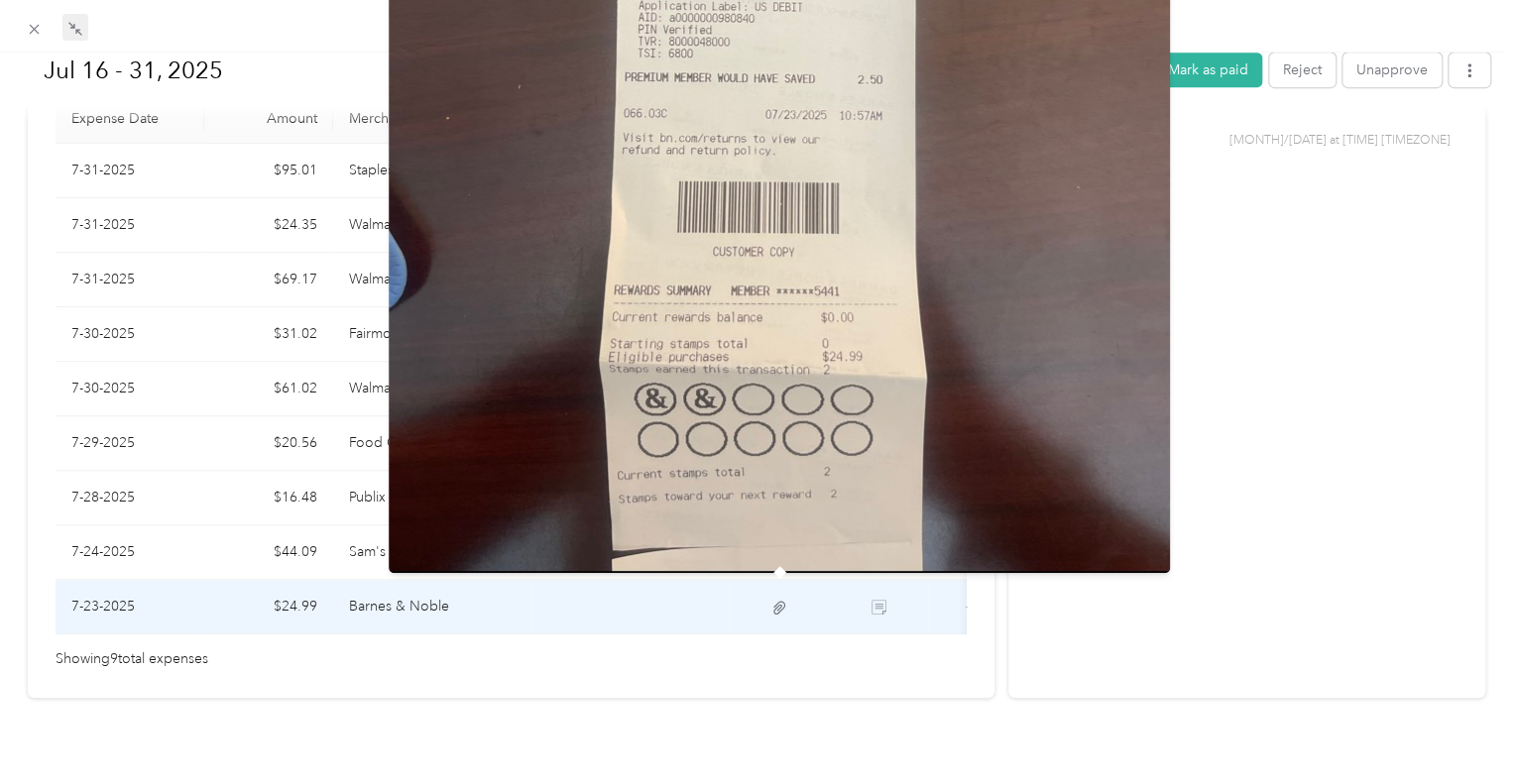click at bounding box center [779, 53] 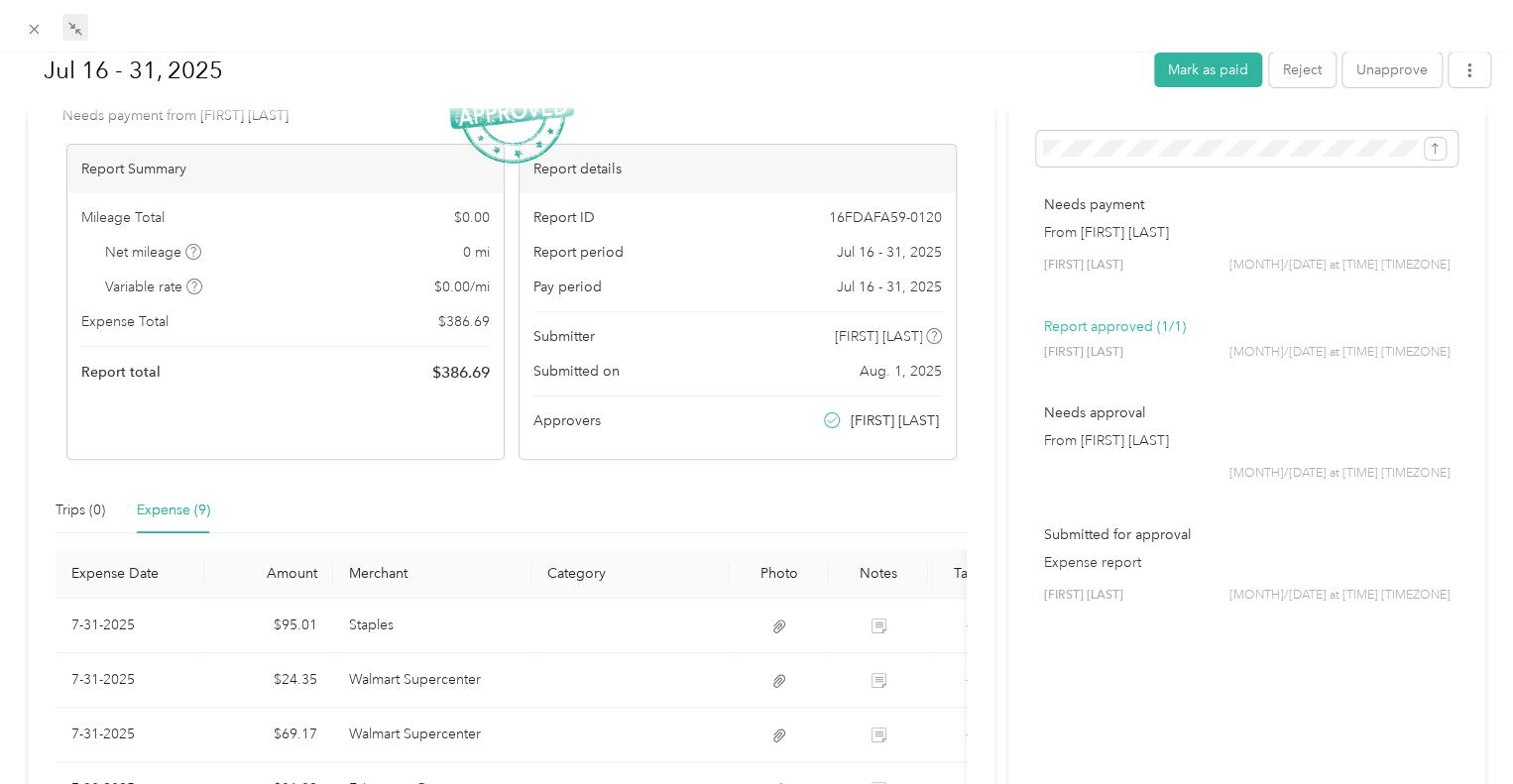 scroll, scrollTop: 0, scrollLeft: 0, axis: both 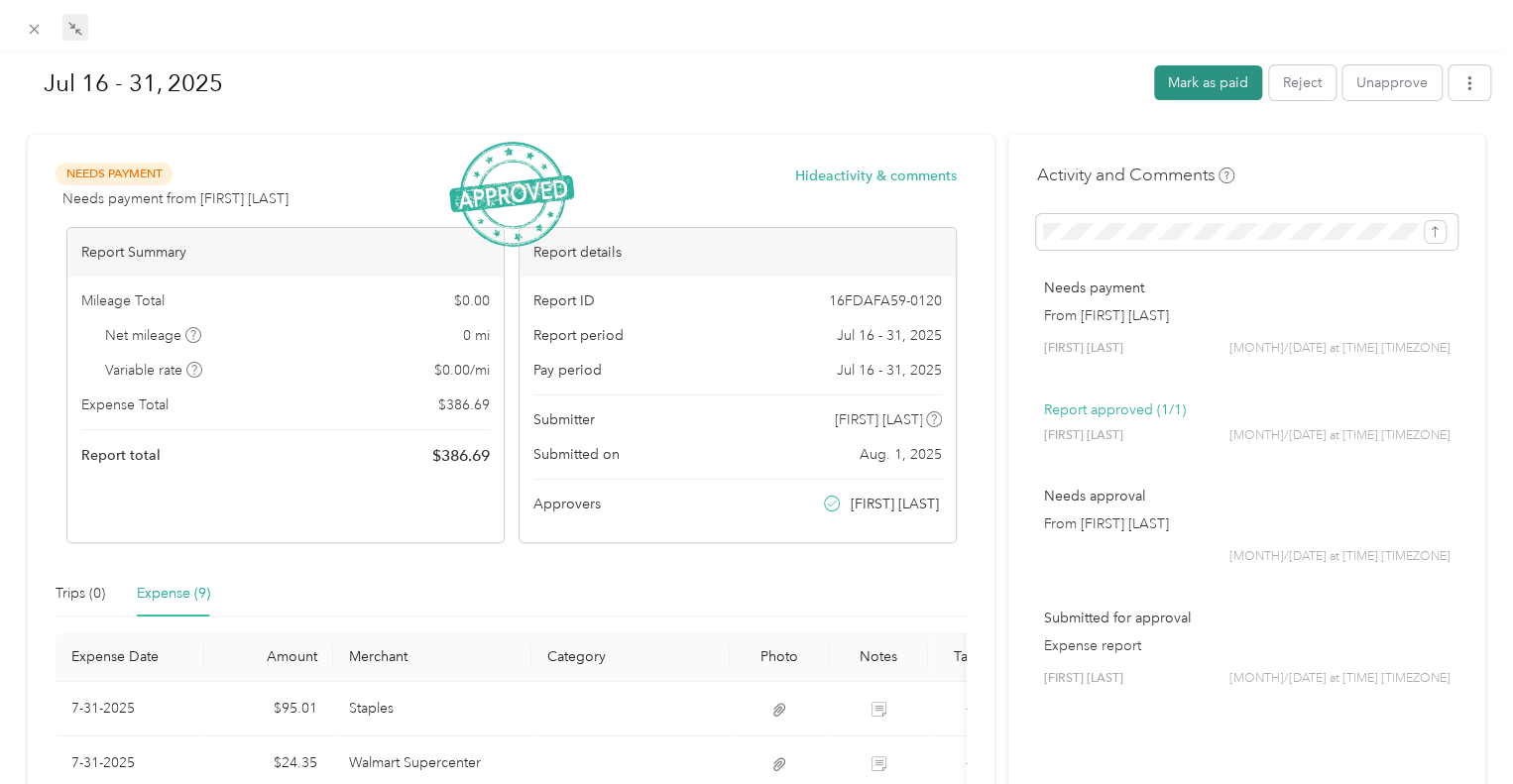 click on "Mark as paid" at bounding box center (1208, 82) 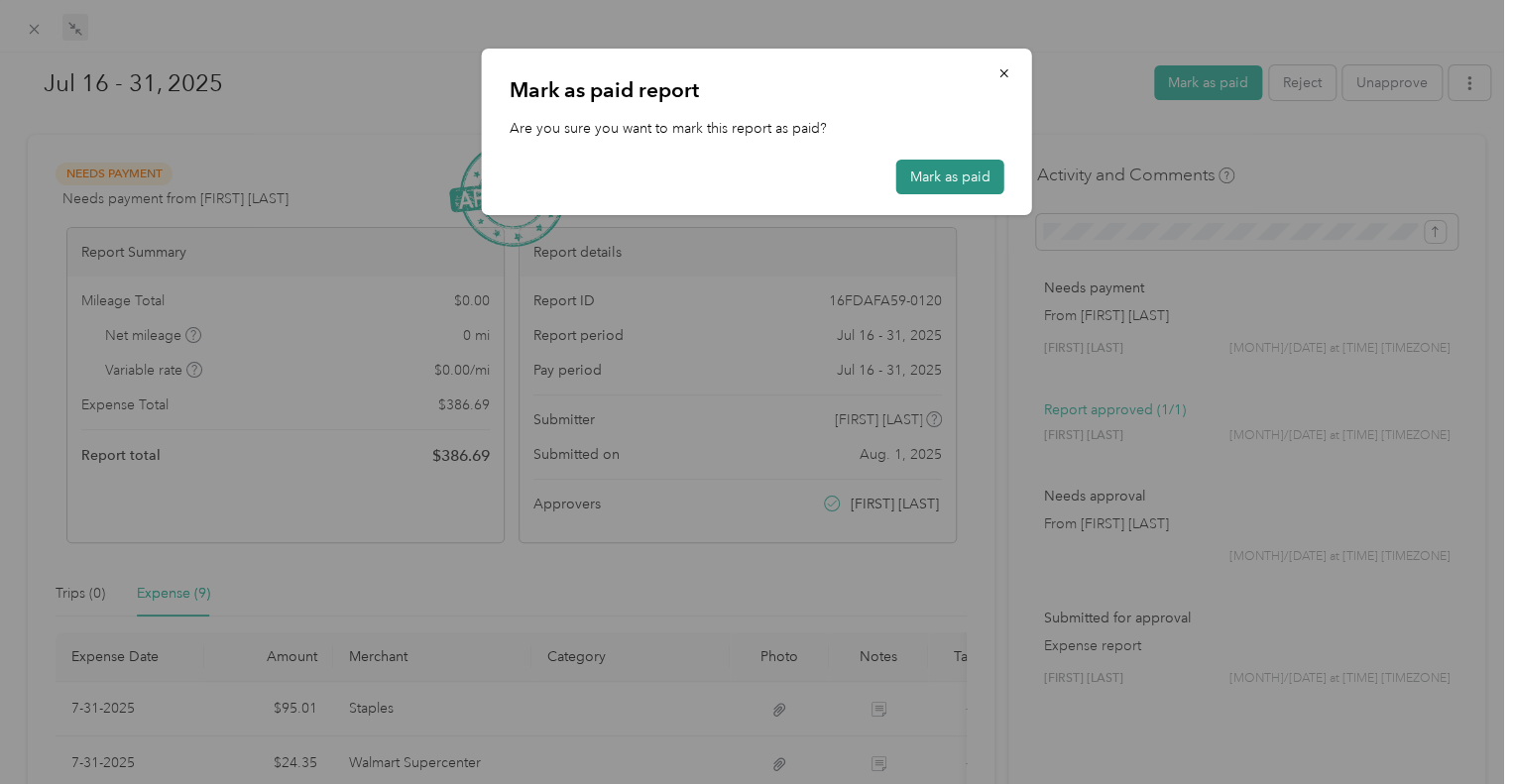 click on "Mark as paid" at bounding box center [950, 176] 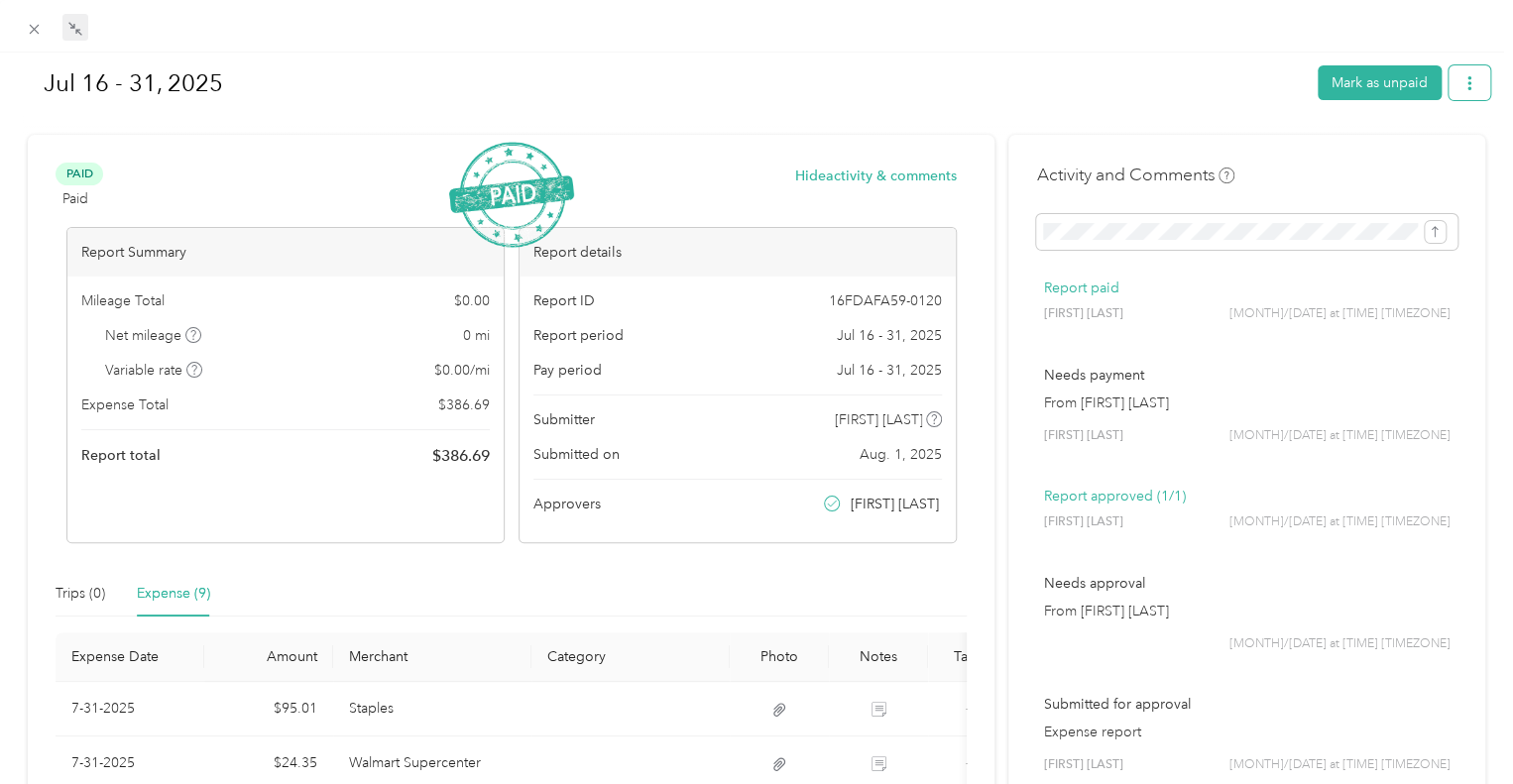 click at bounding box center (1469, 82) 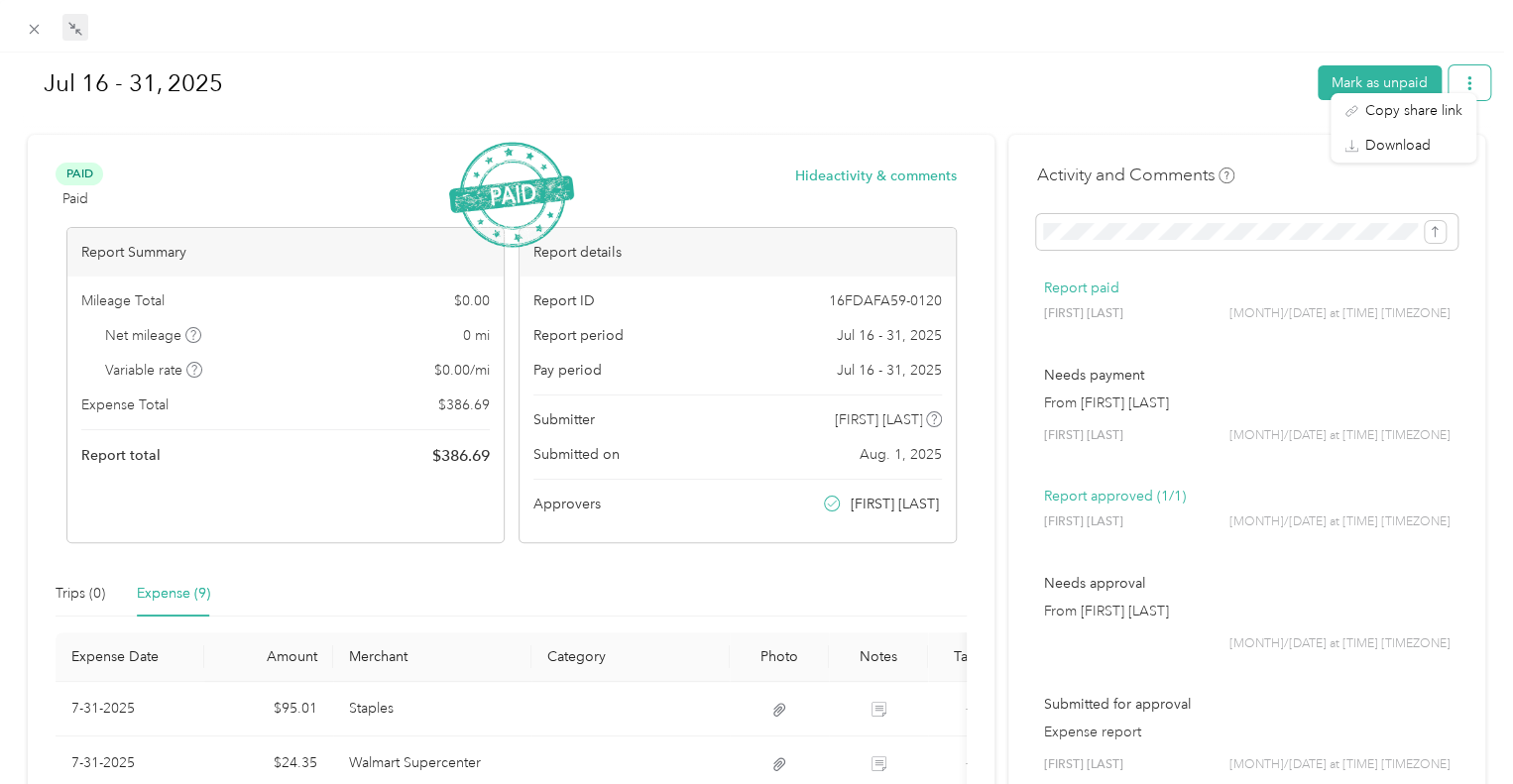 click at bounding box center (1469, 82) 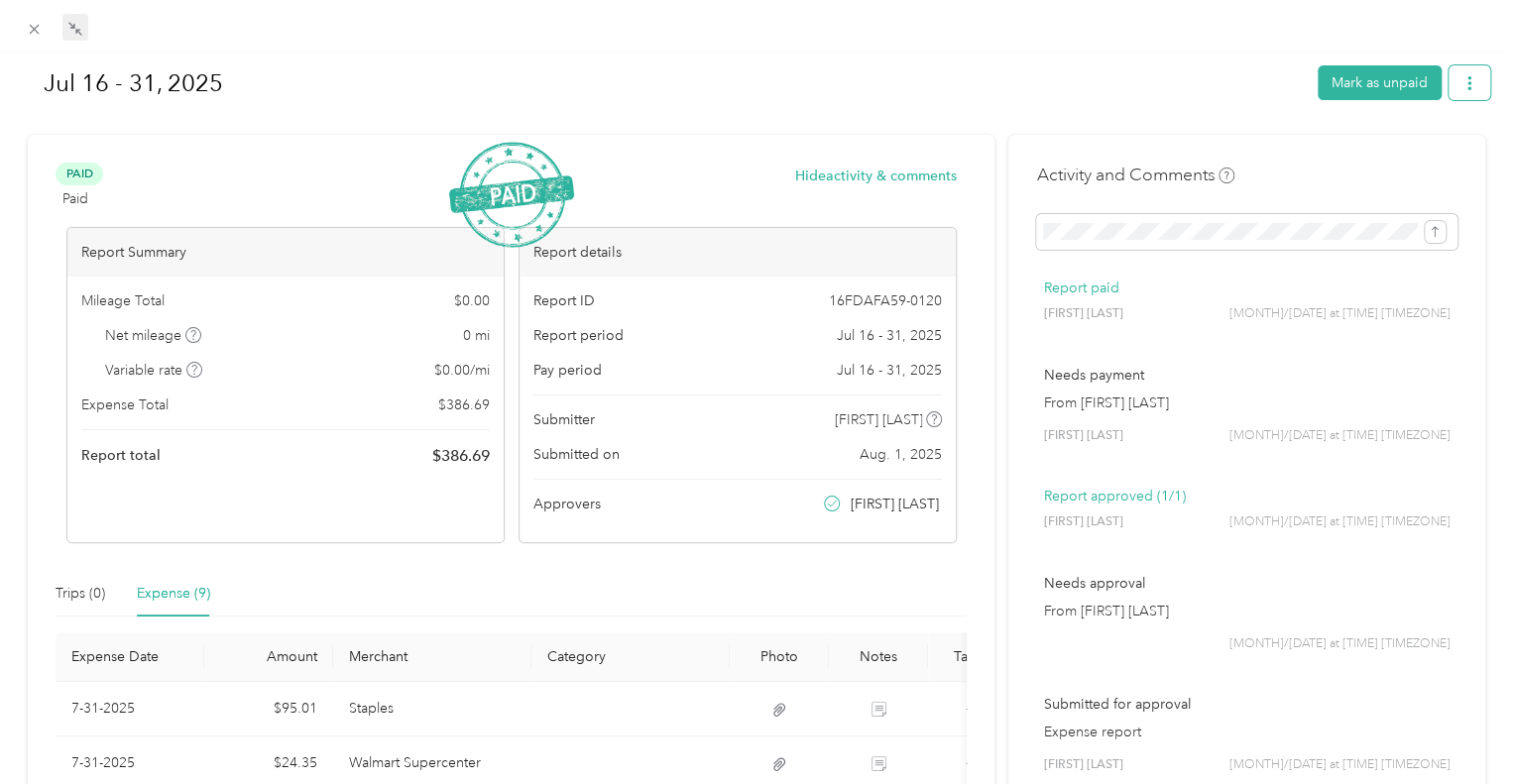 click 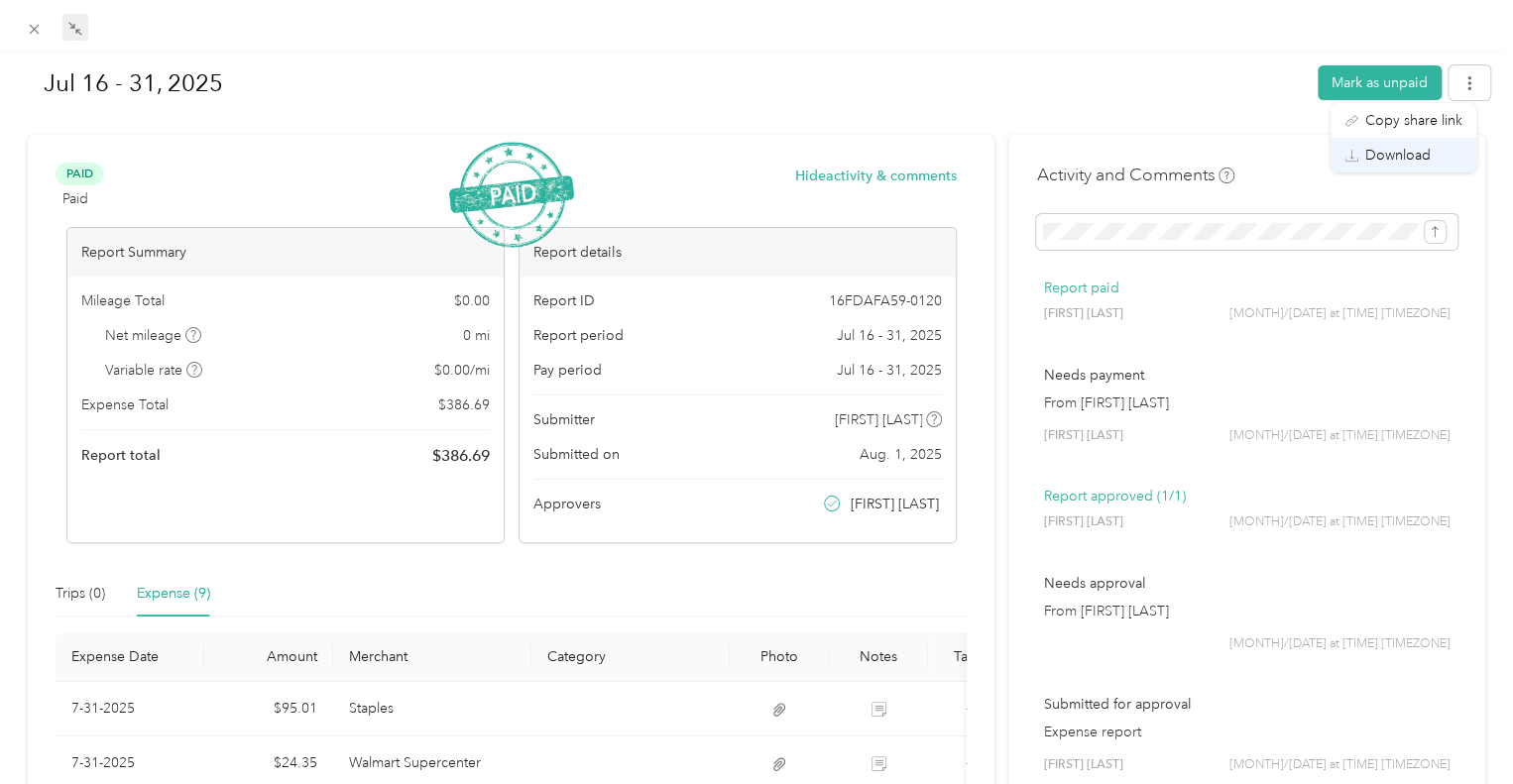 click on "Download" at bounding box center [1398, 155] 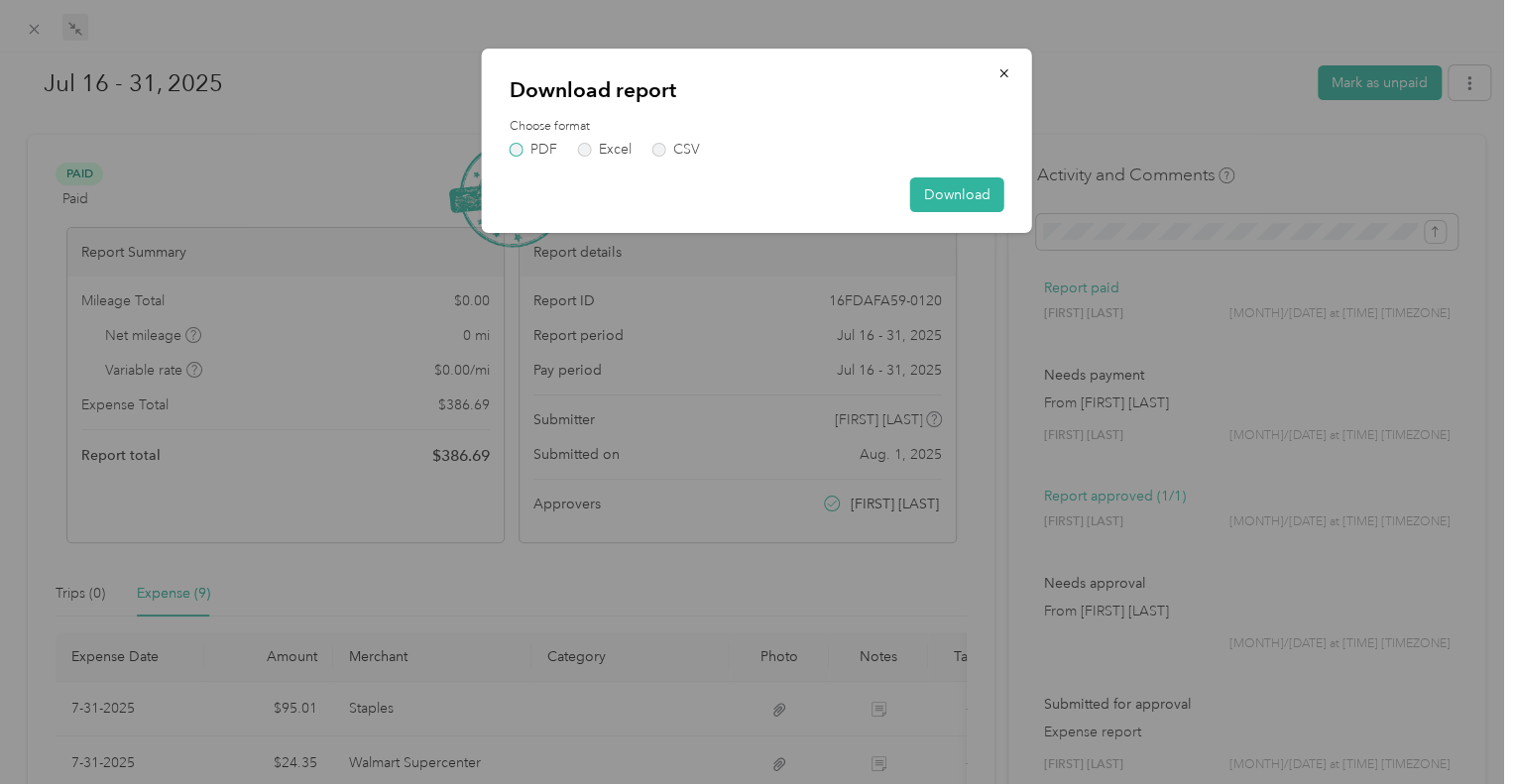 click on "PDF" at bounding box center [533, 150] 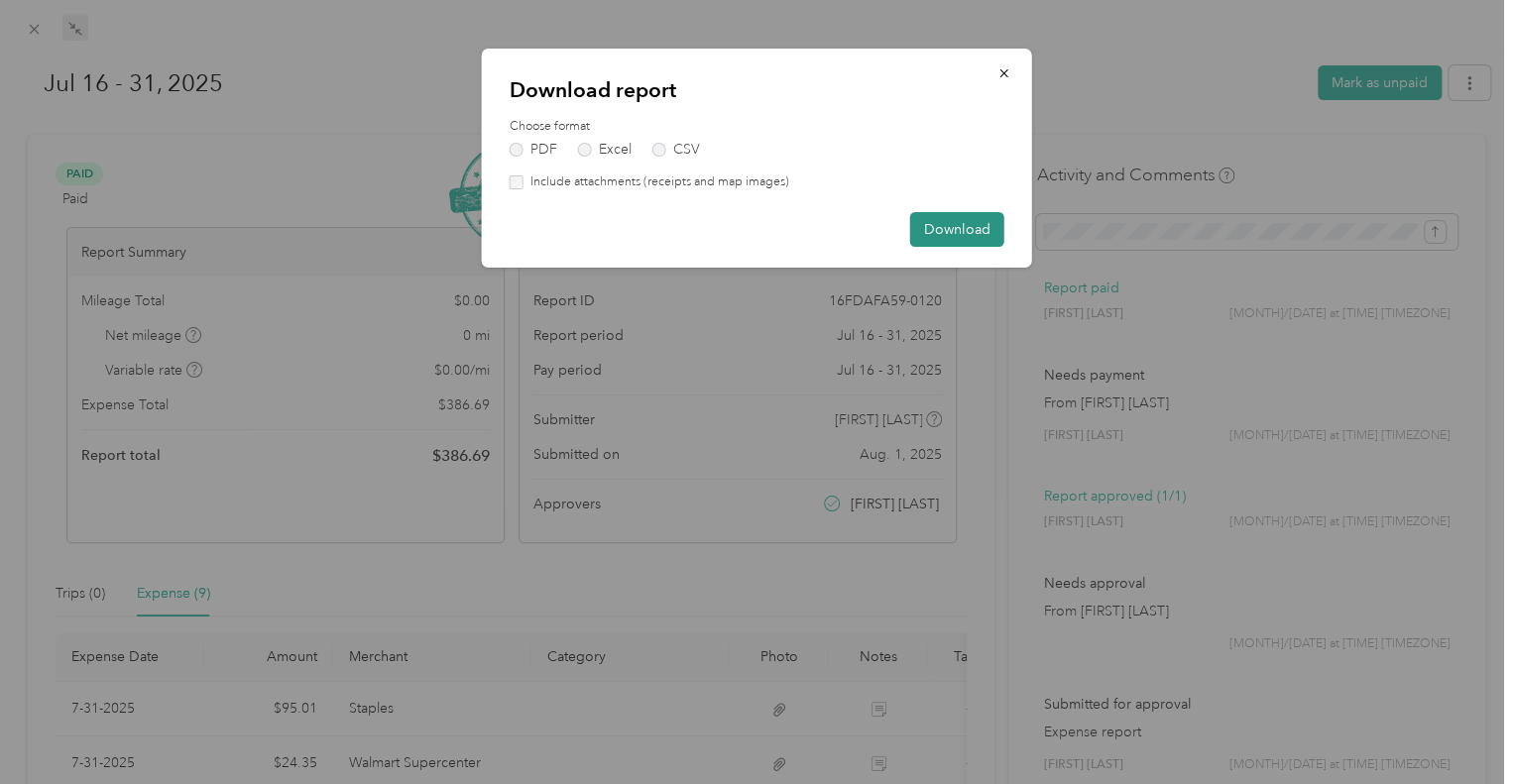 click on "Download" at bounding box center [957, 229] 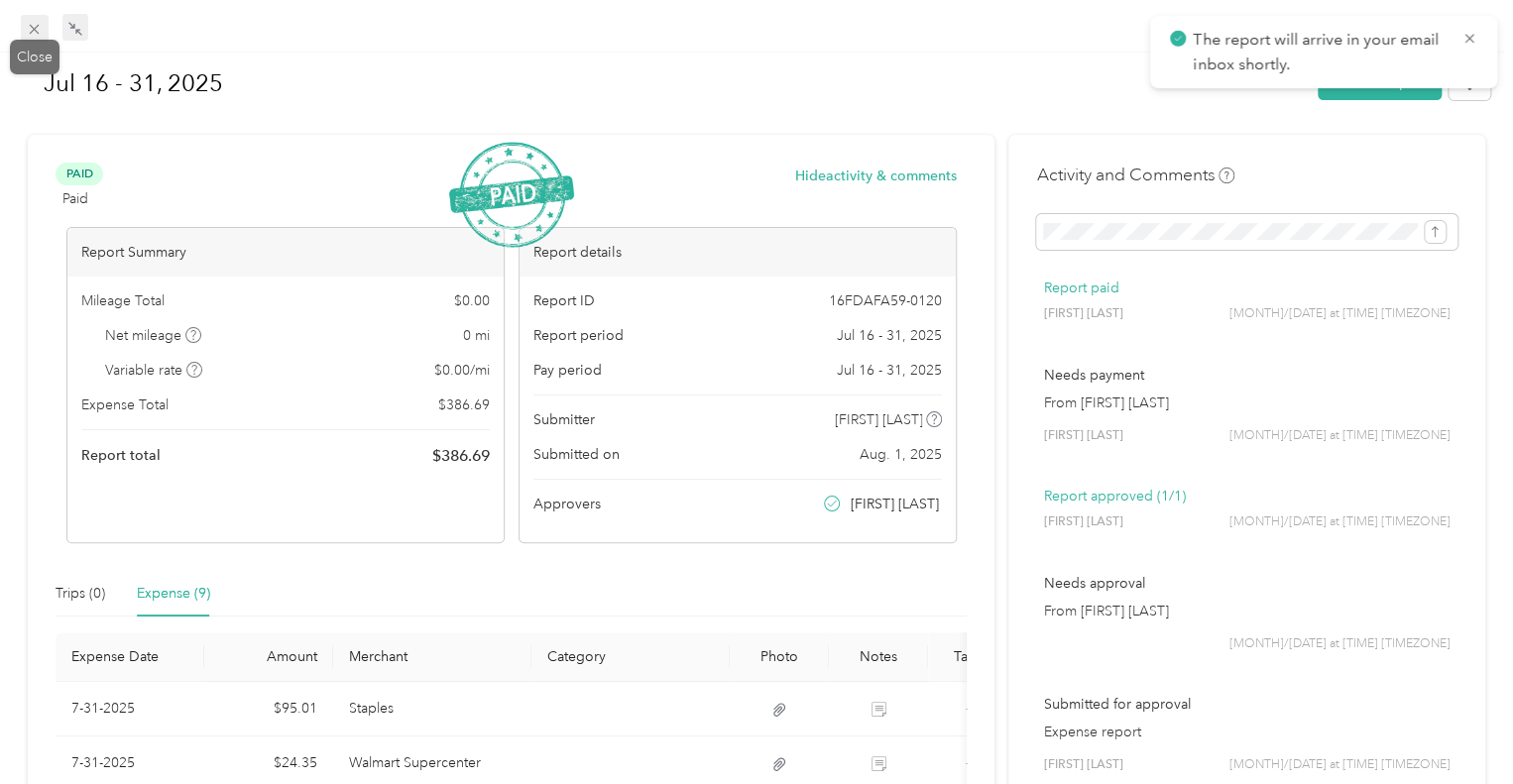 click 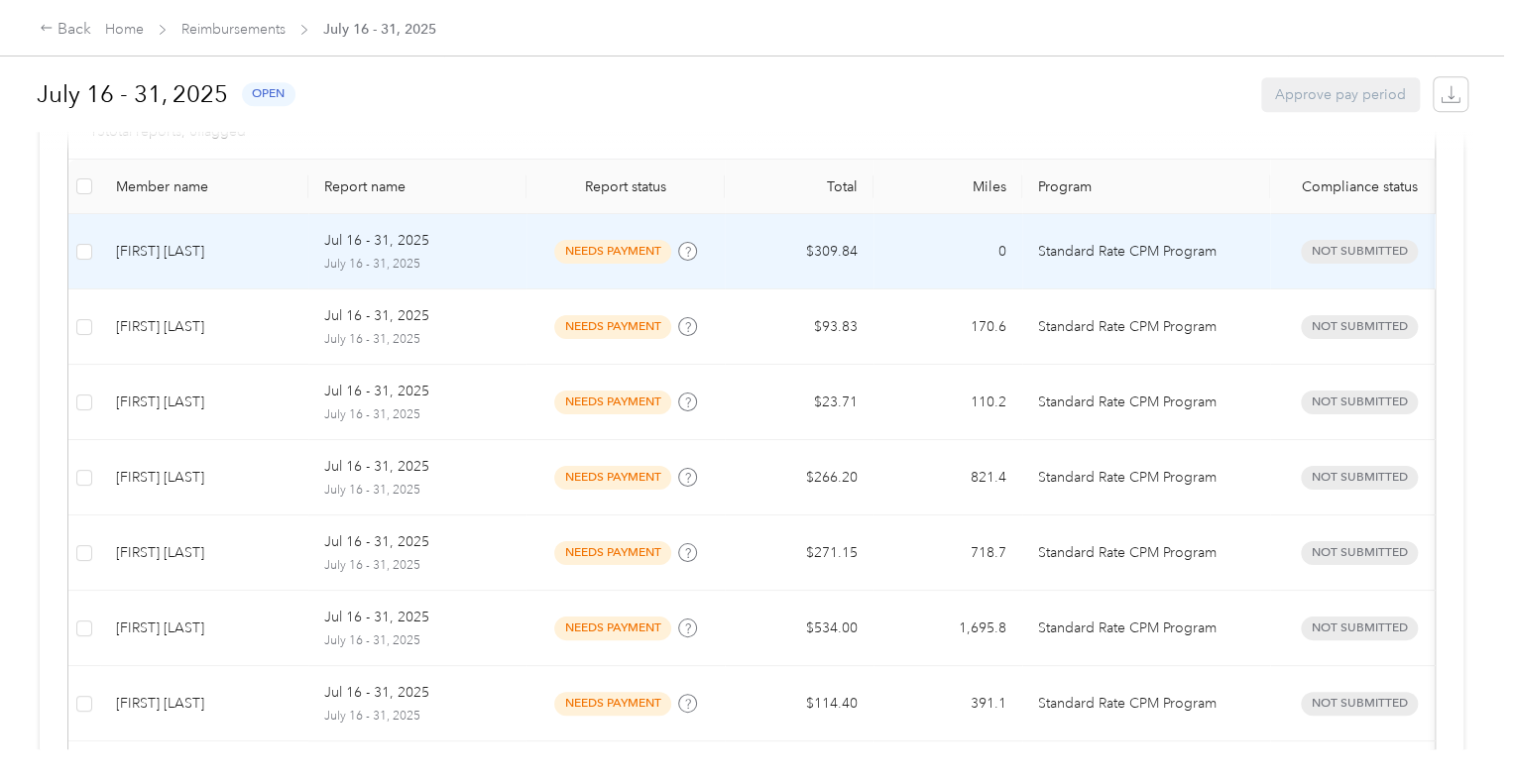 click on "needs payment" at bounding box center [613, 251] 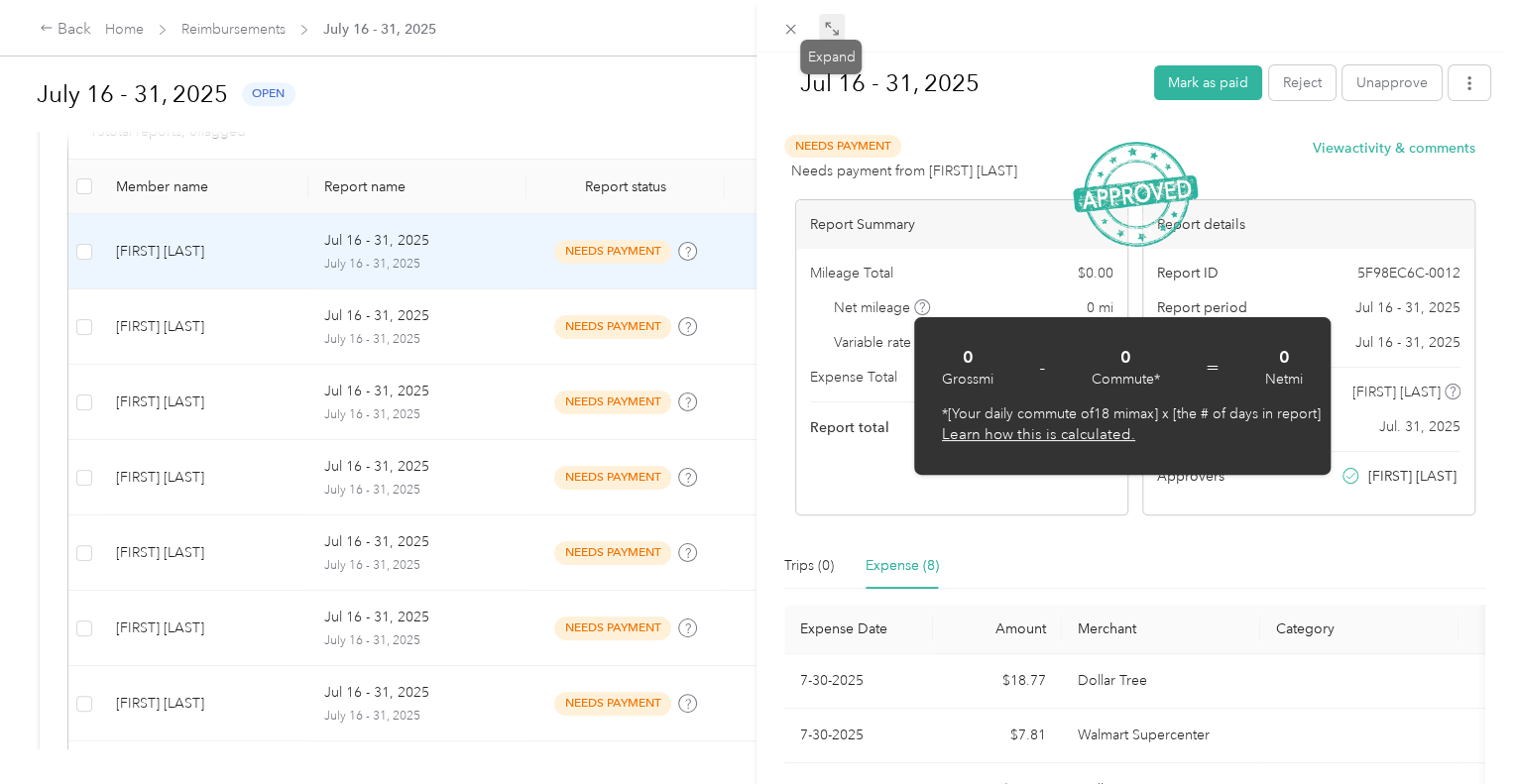 click 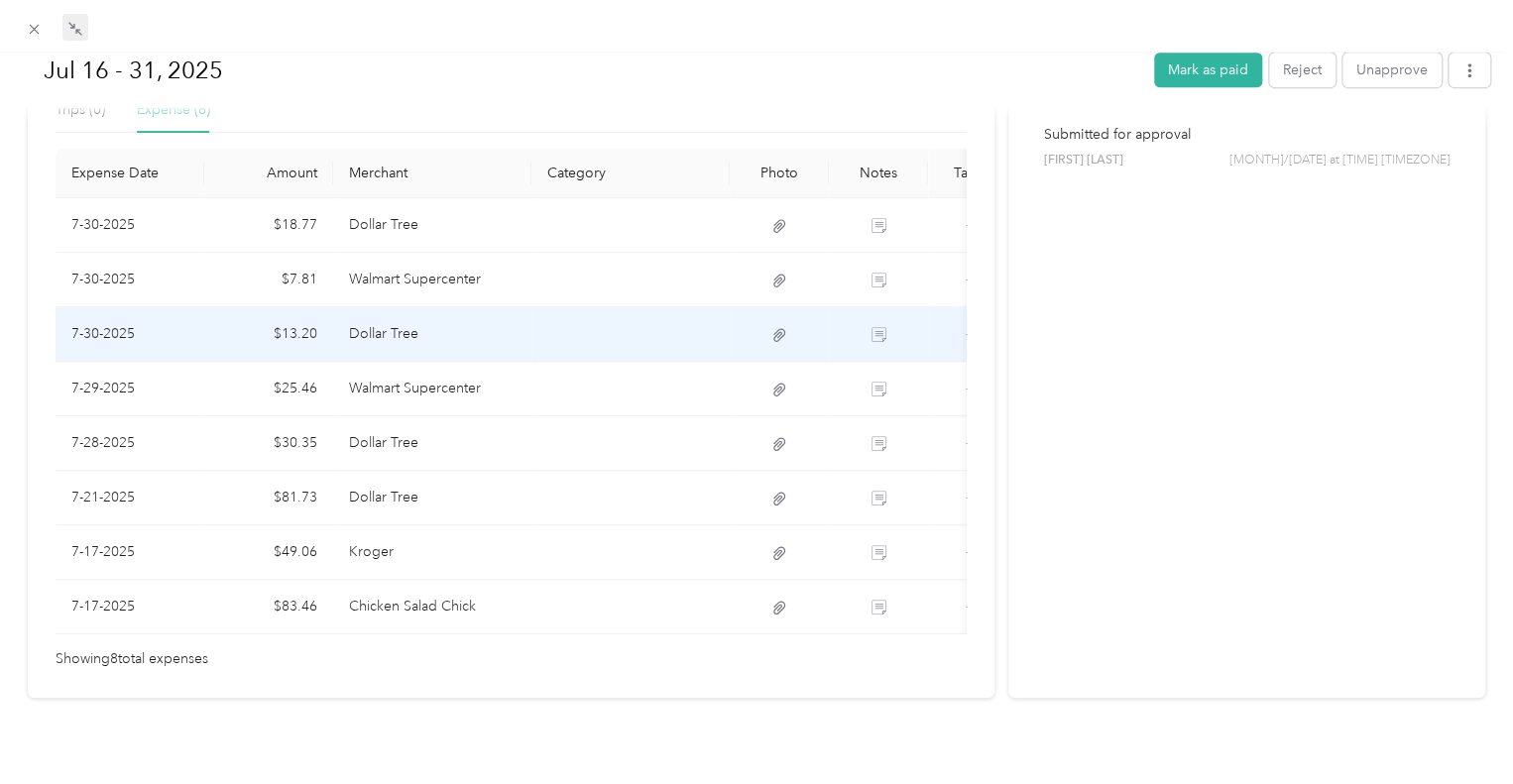 scroll, scrollTop: 496, scrollLeft: 0, axis: vertical 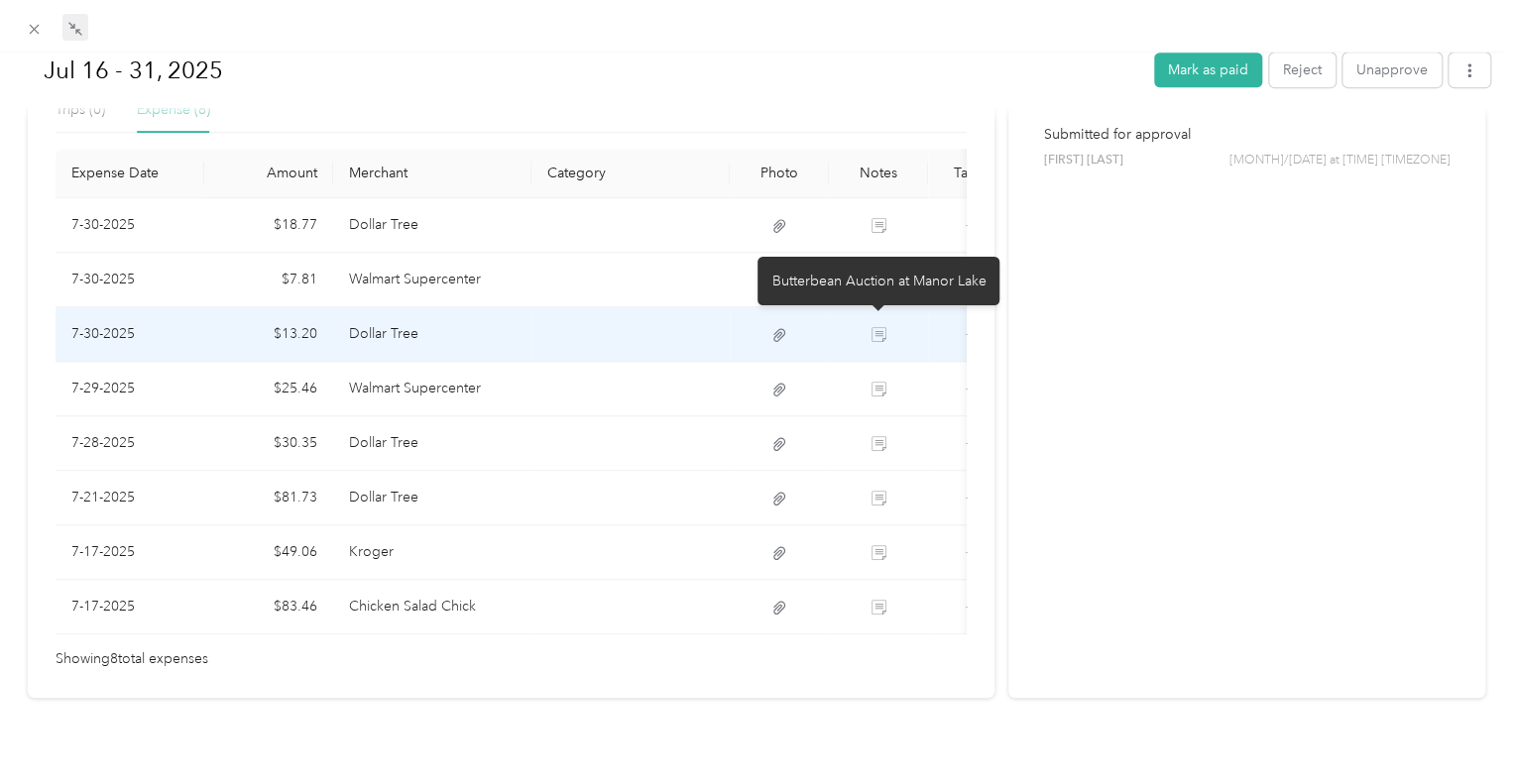 click on "Butterbean Auction at Manor Lake" at bounding box center (878, 280) 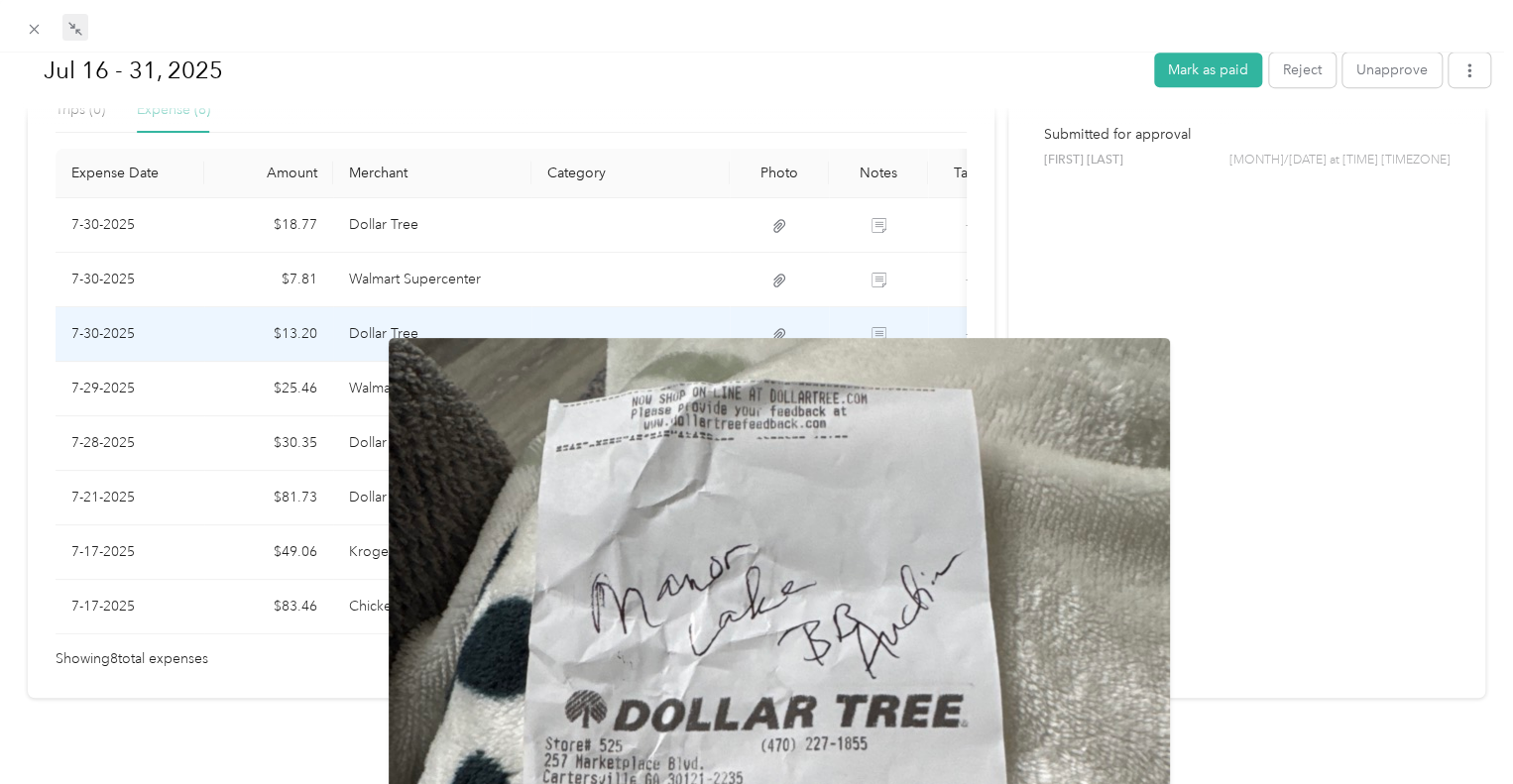 click 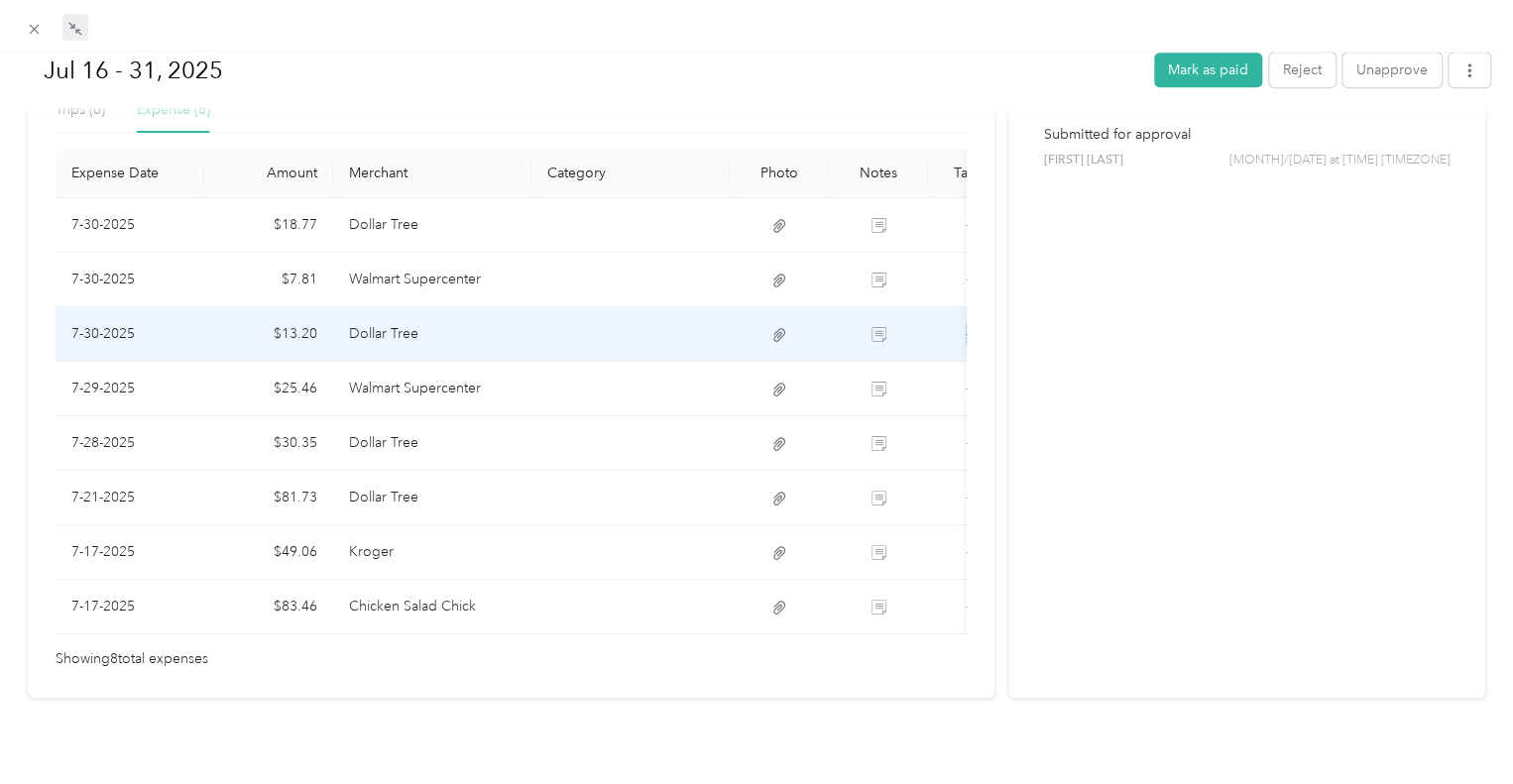 scroll, scrollTop: 510, scrollLeft: 0, axis: vertical 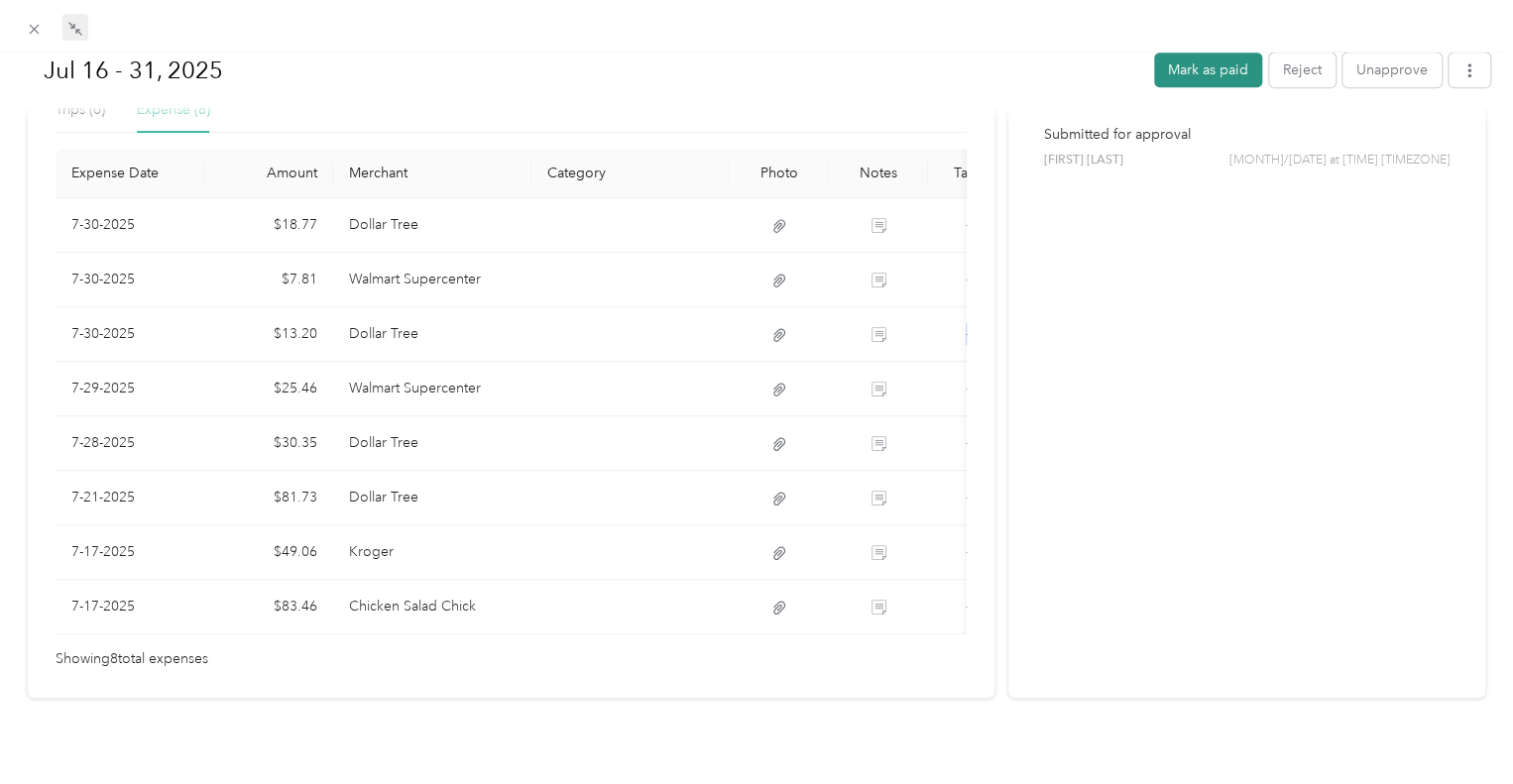 click on "Mark as paid" at bounding box center (1208, 69) 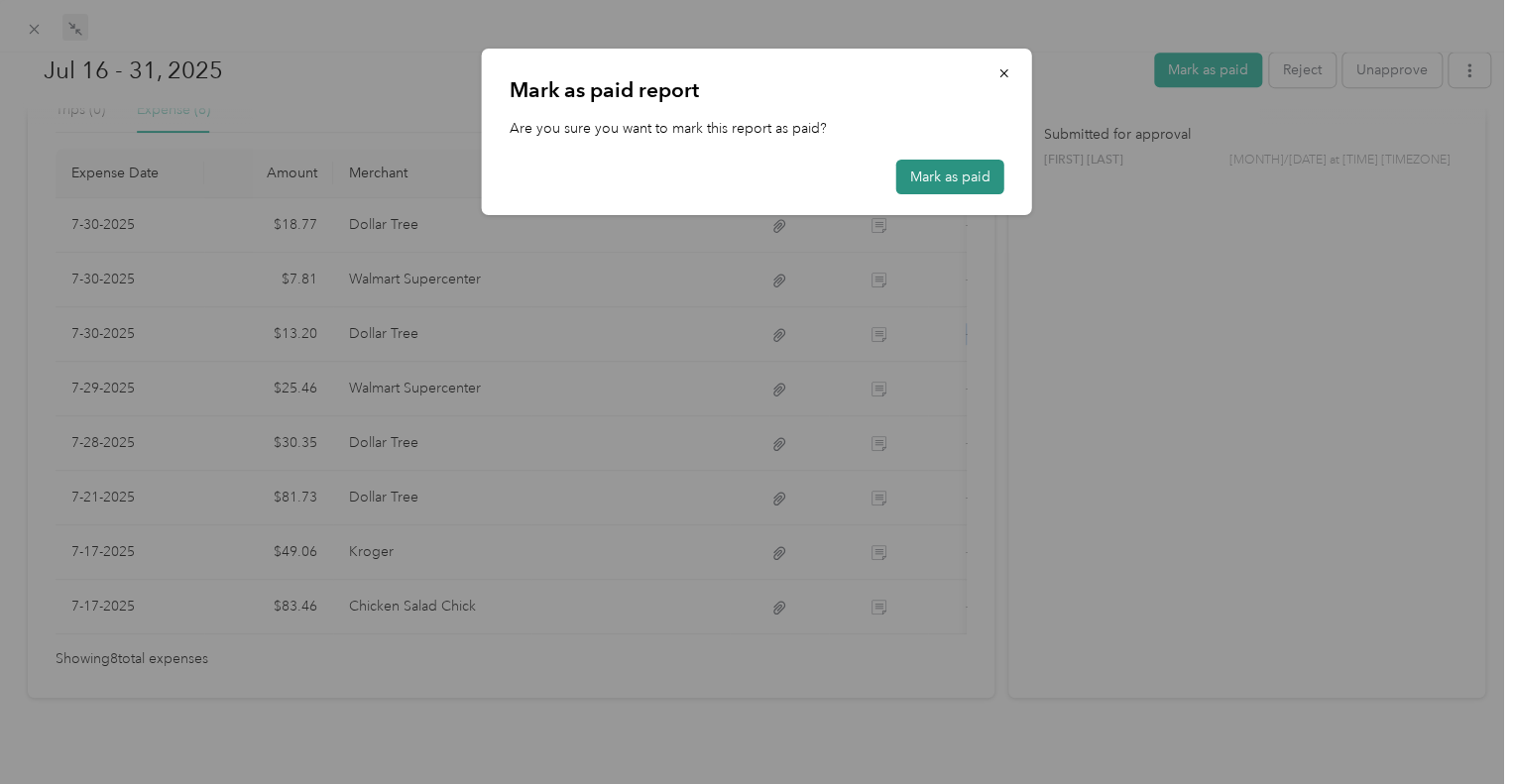 click on "Mark as paid" at bounding box center (950, 176) 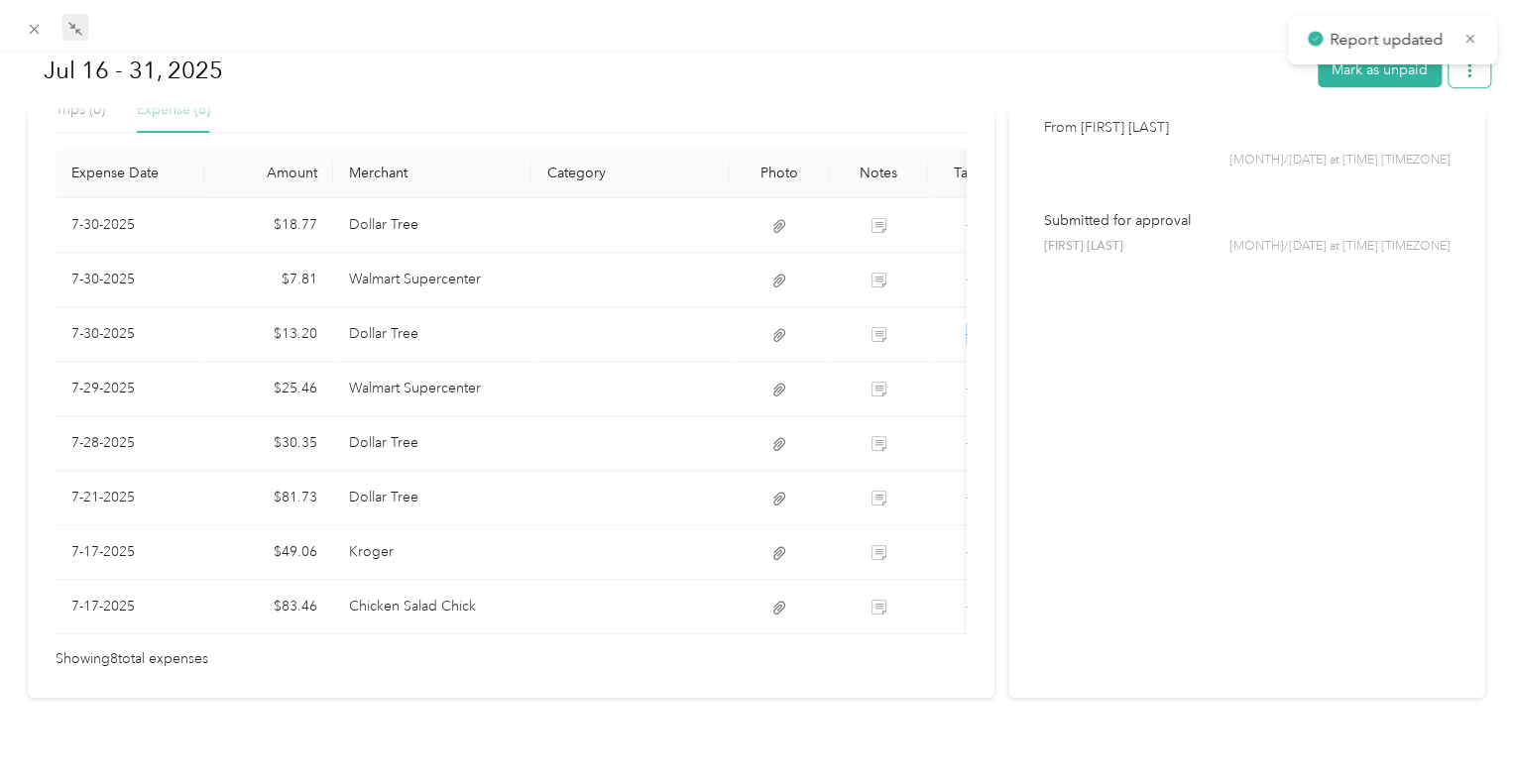 click at bounding box center [1469, 69] 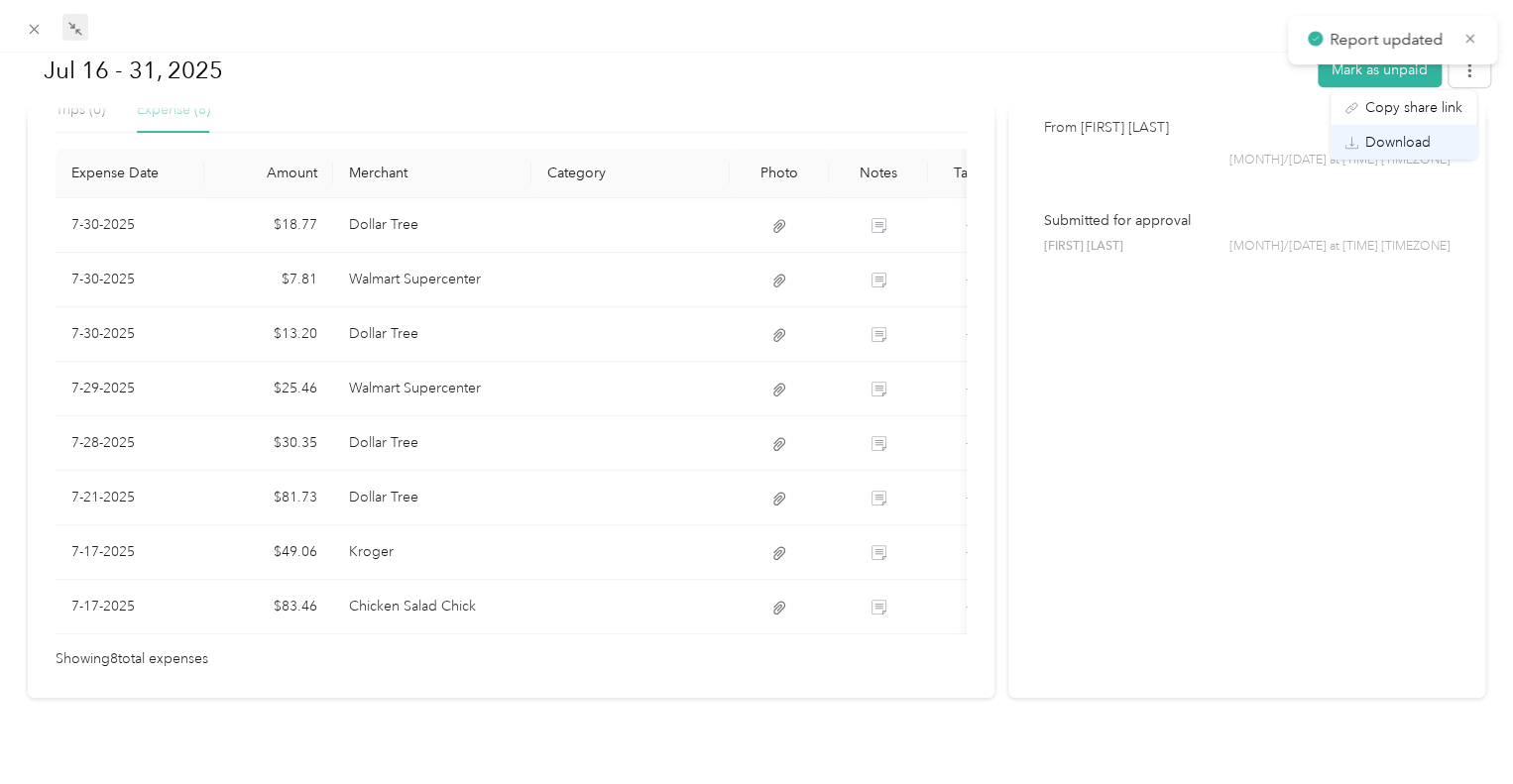 click on "Download" at bounding box center (1398, 142) 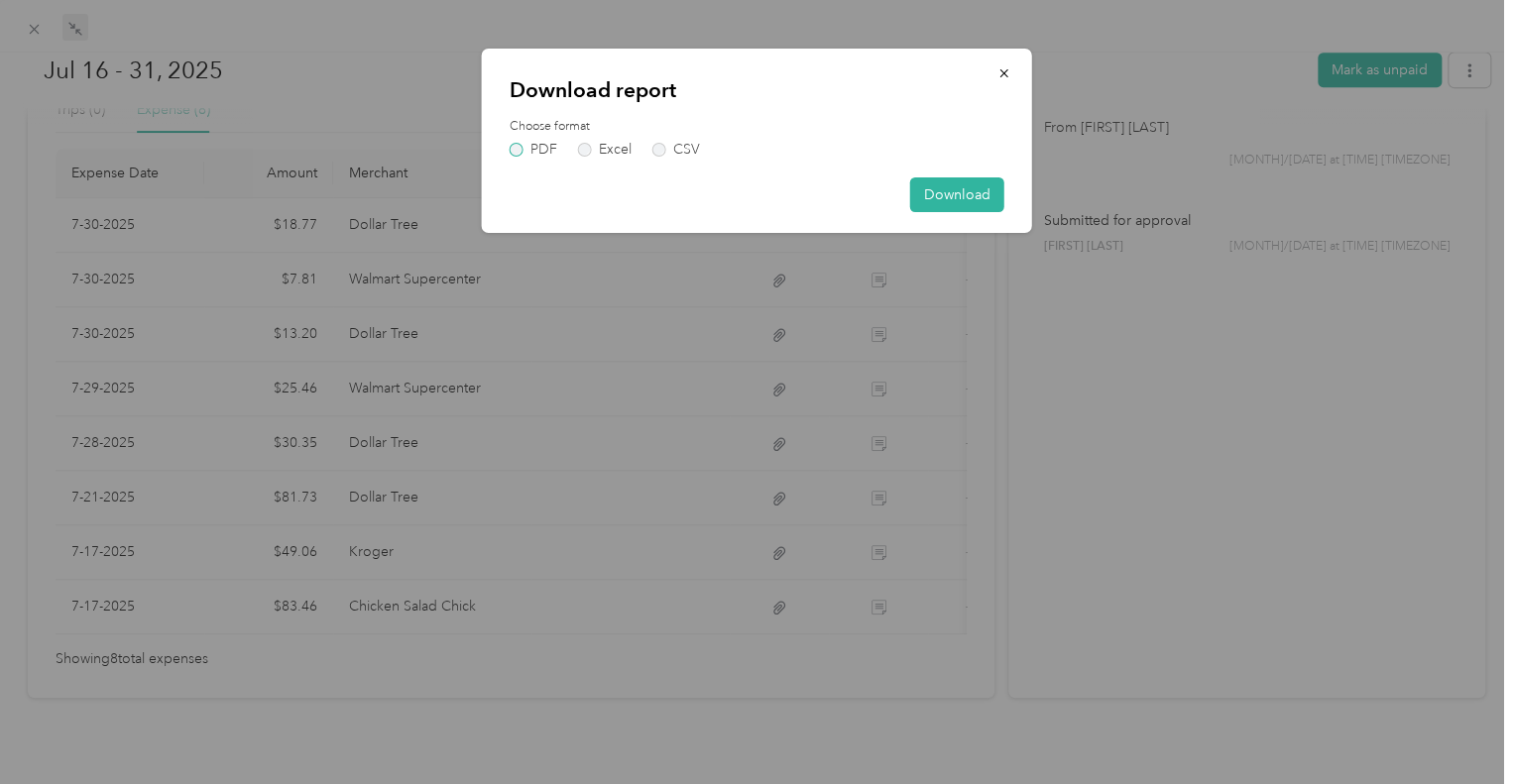 click on "PDF" at bounding box center (533, 150) 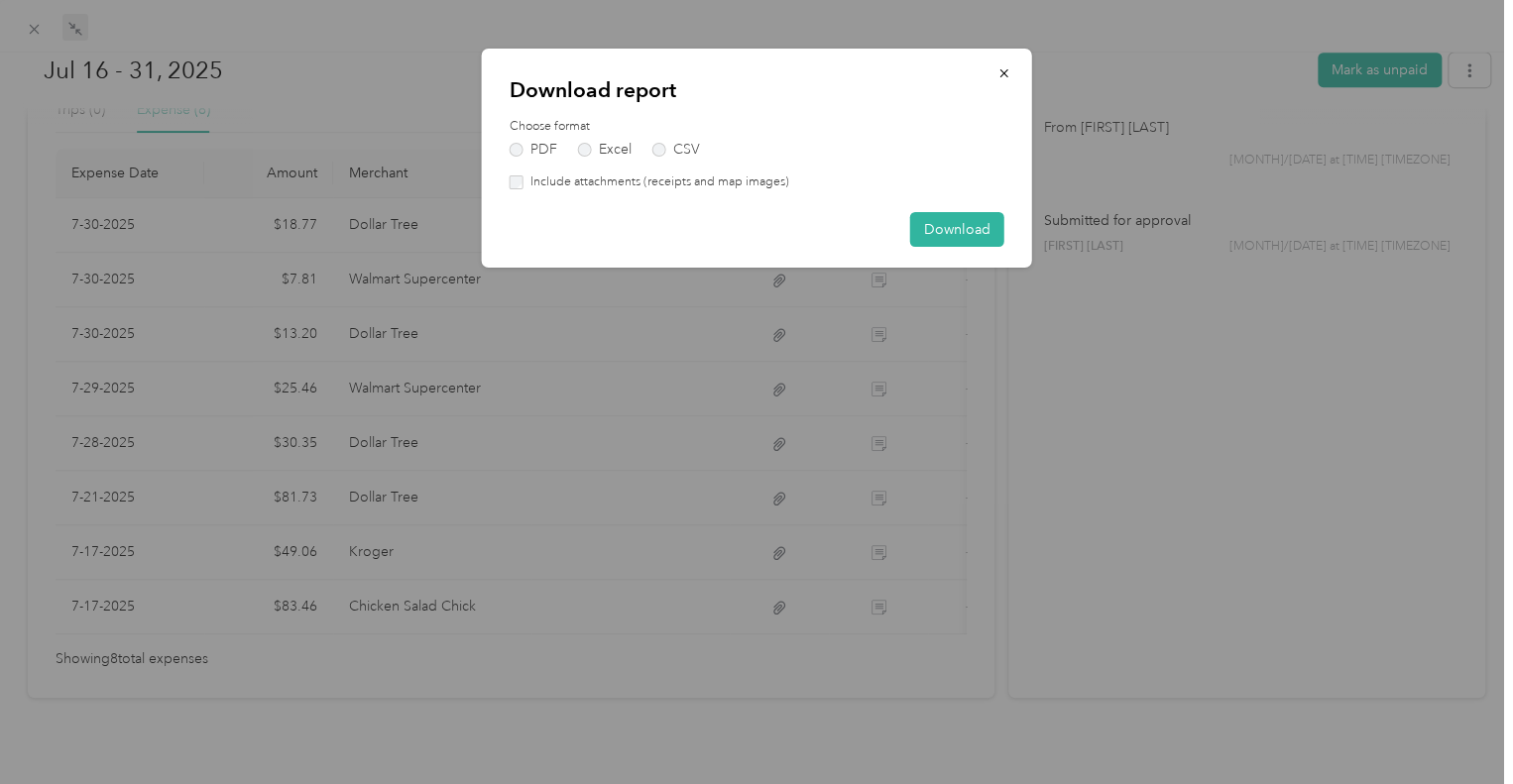 click on "Include attachments (receipts and map images)" at bounding box center (656, 182) 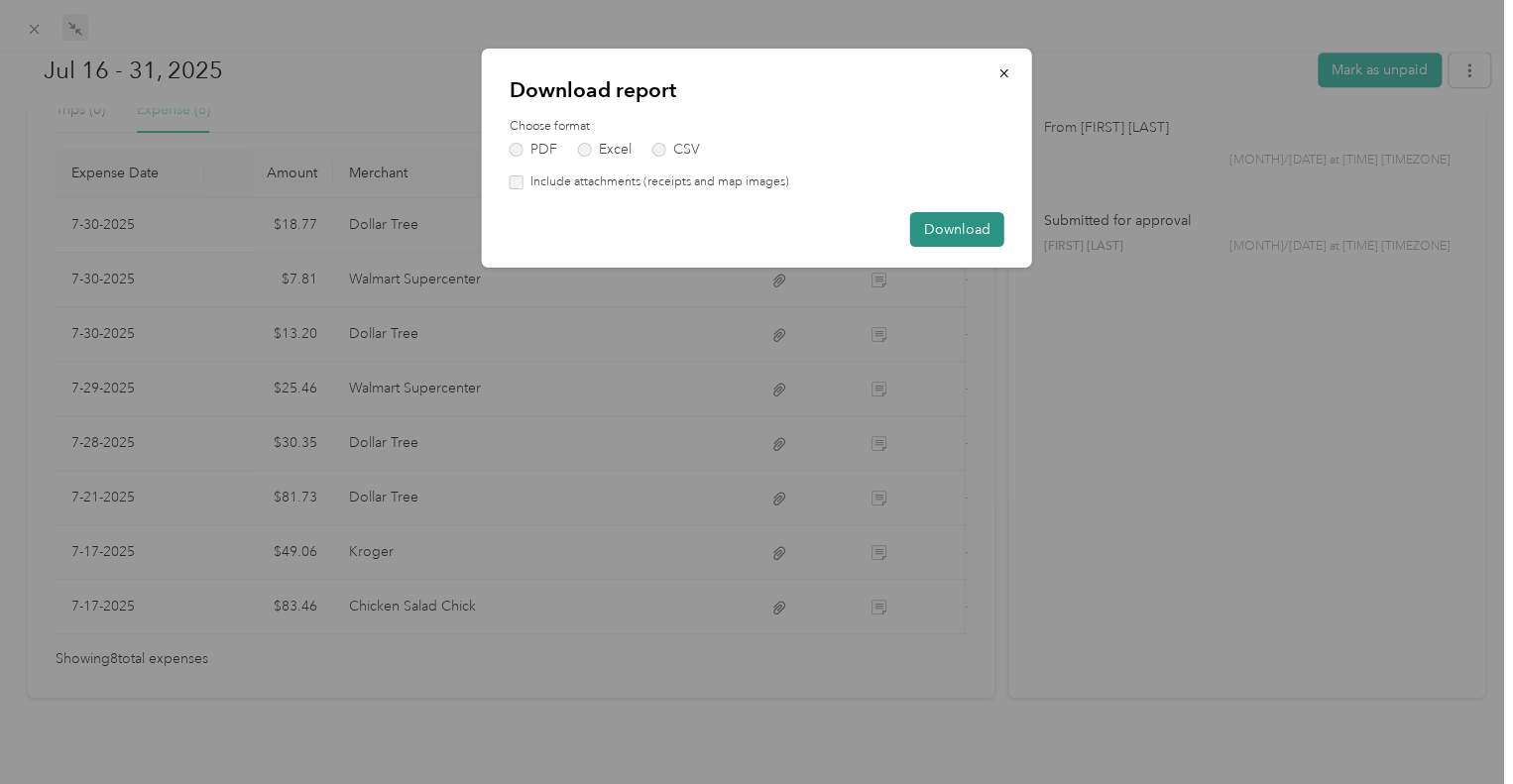 click on "Download" at bounding box center (957, 229) 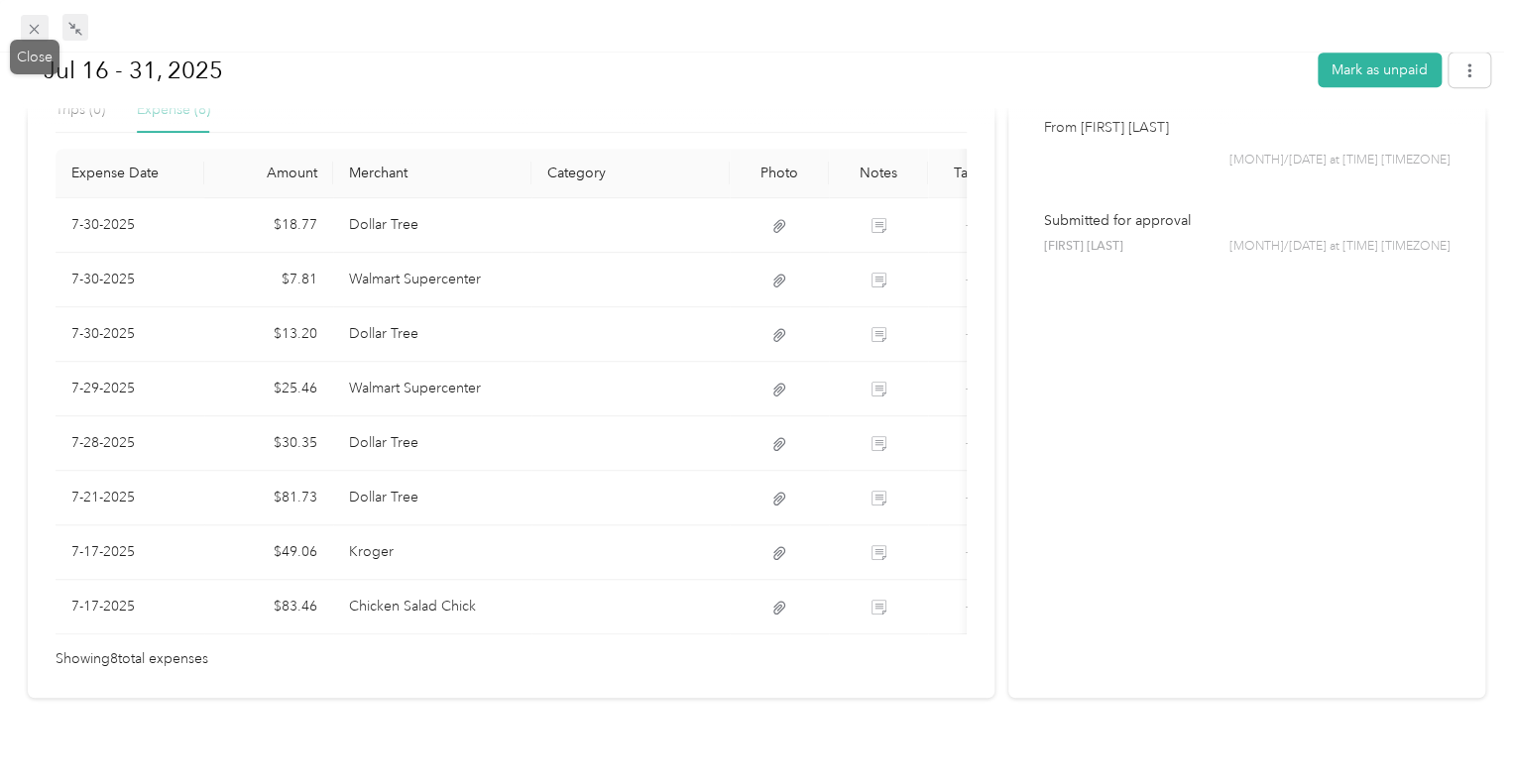 click 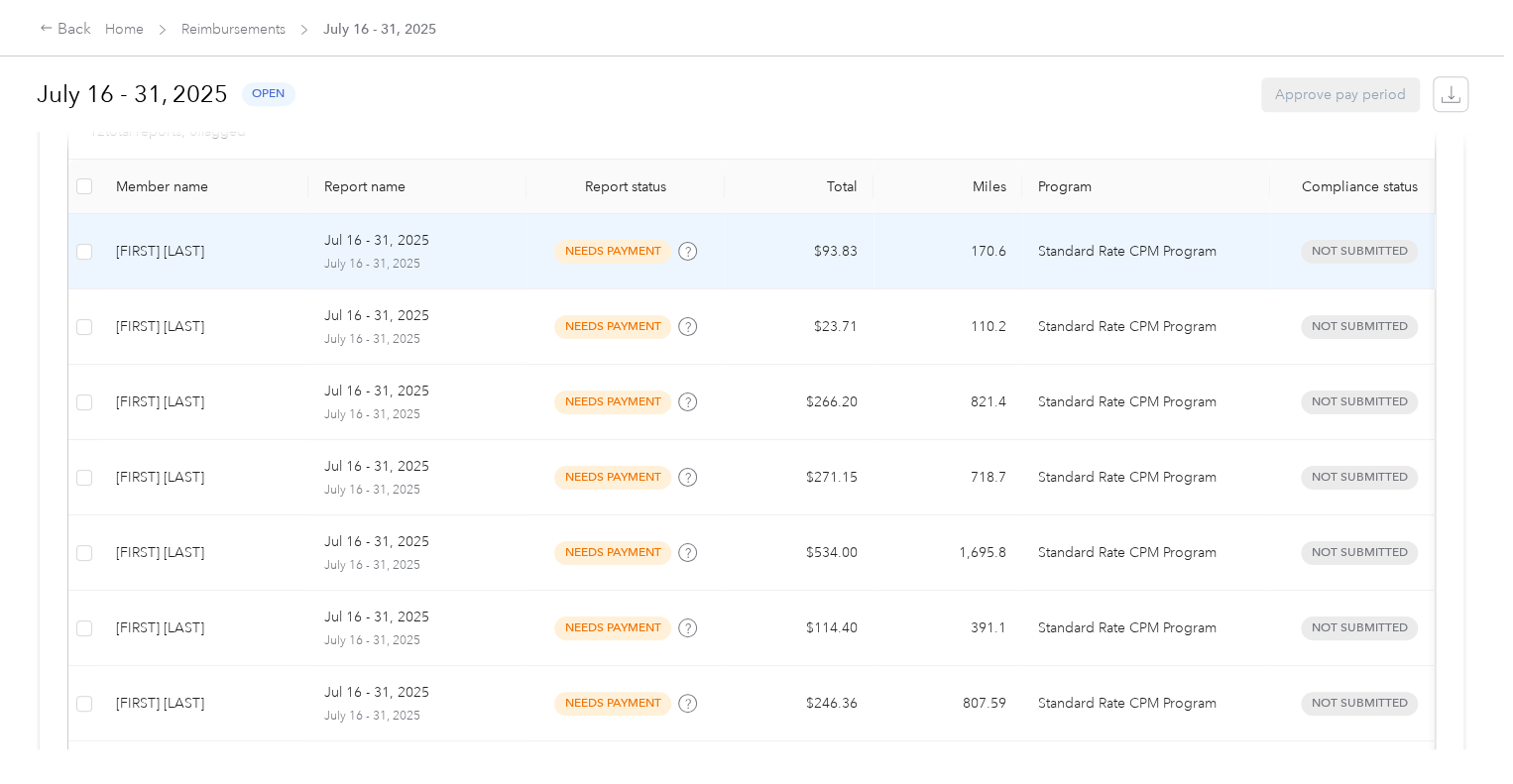 click on "needs payment" at bounding box center [613, 251] 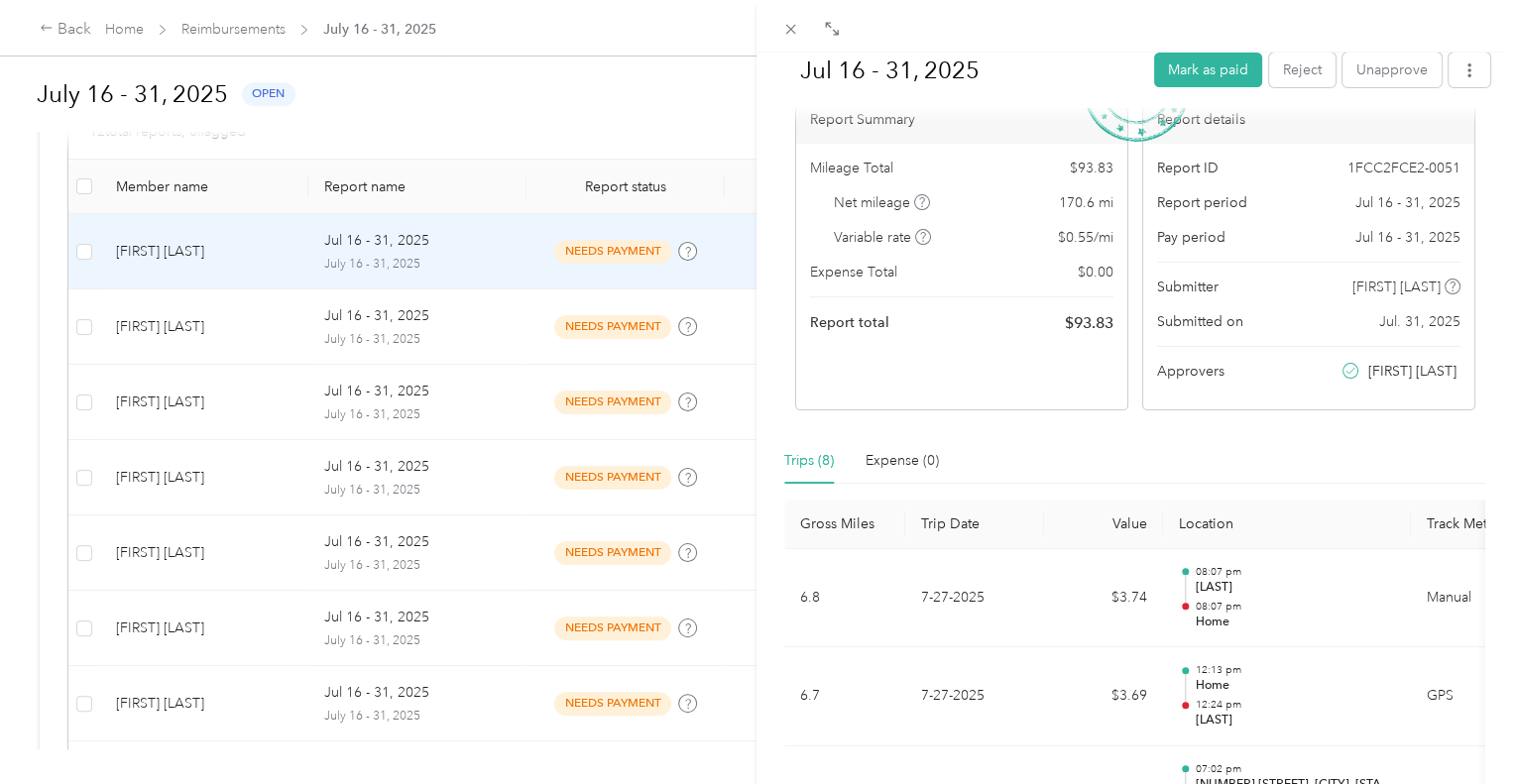 scroll, scrollTop: 0, scrollLeft: 0, axis: both 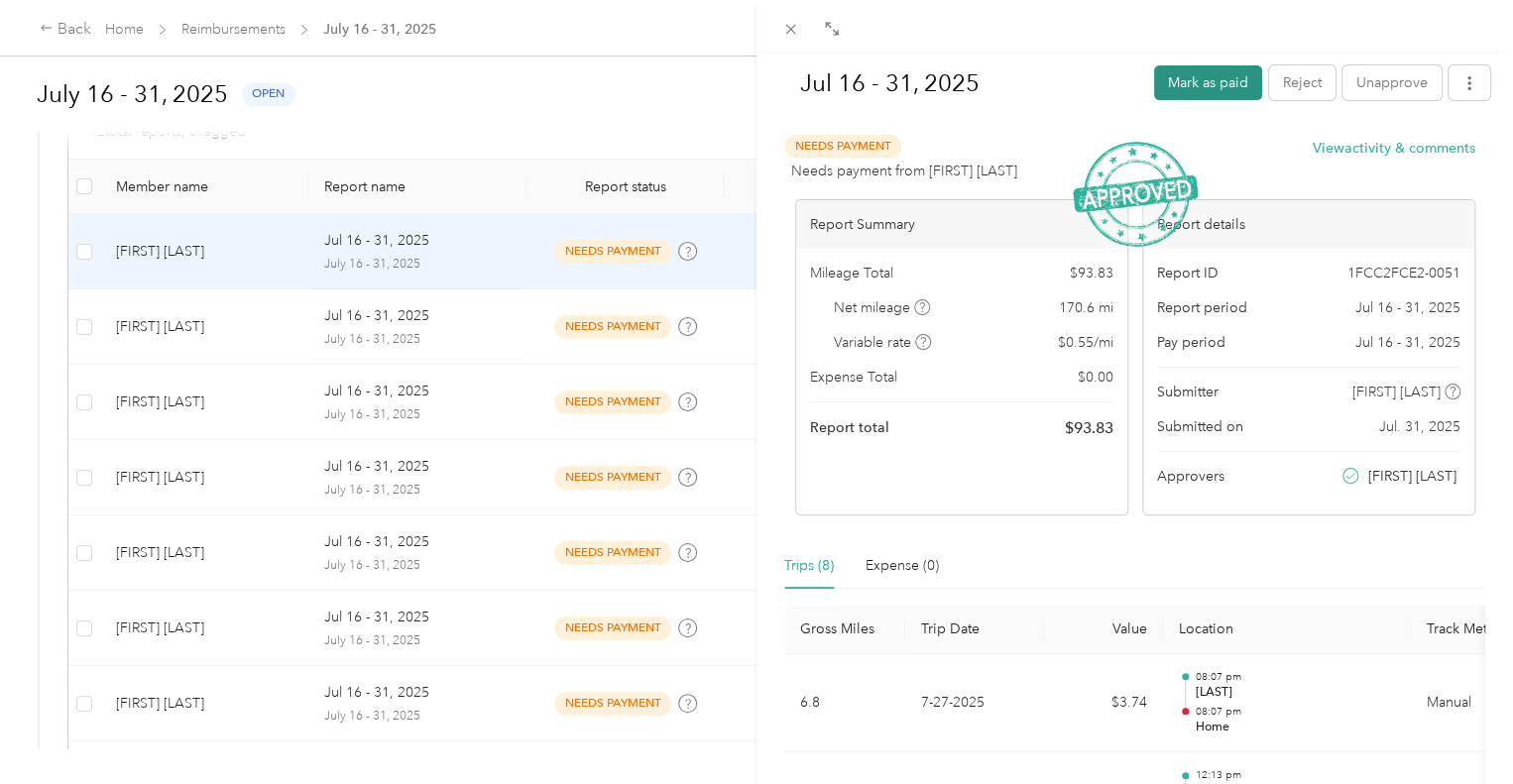 click on "Mark as paid" at bounding box center [1208, 82] 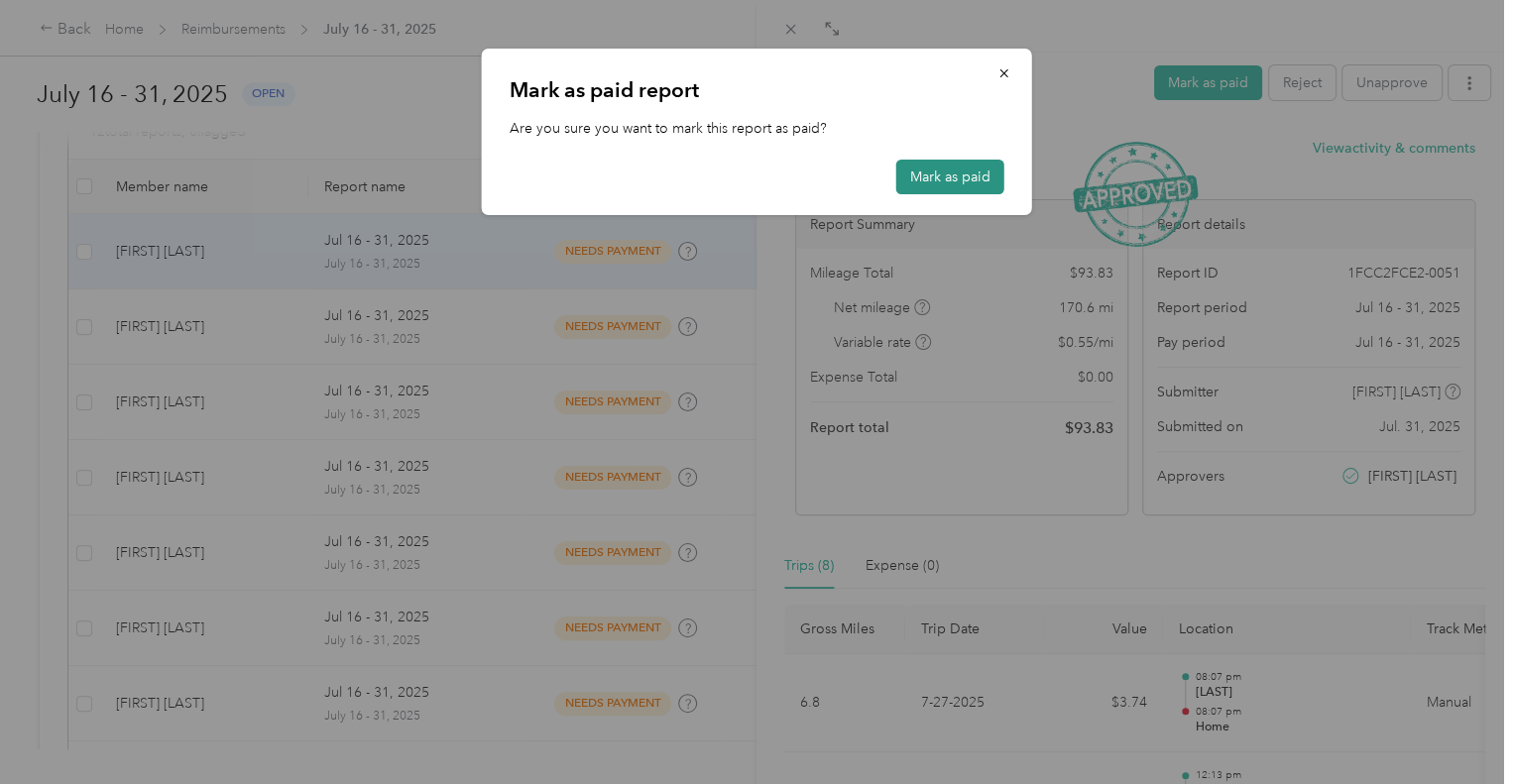 click on "Mark as paid" at bounding box center (950, 176) 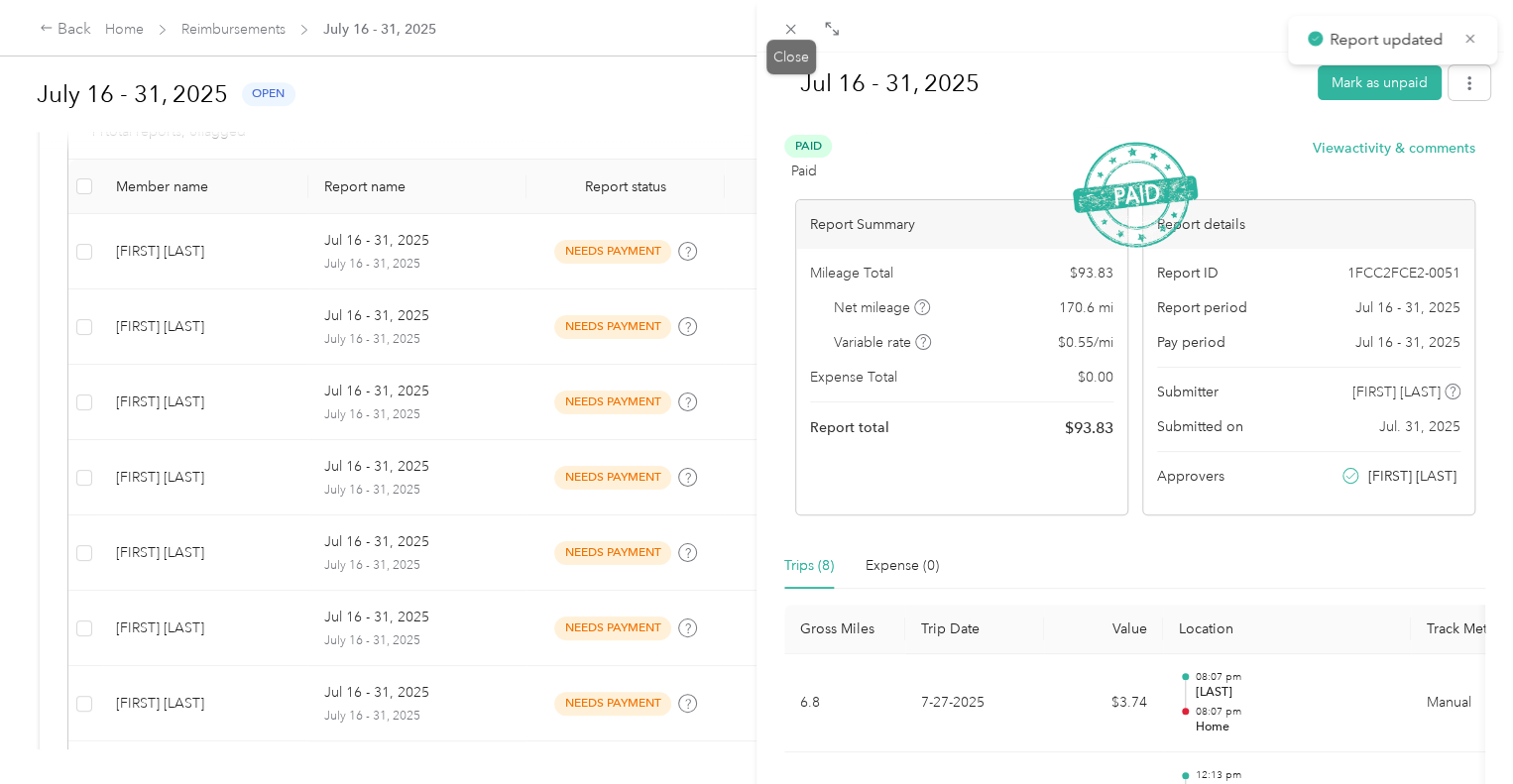 click 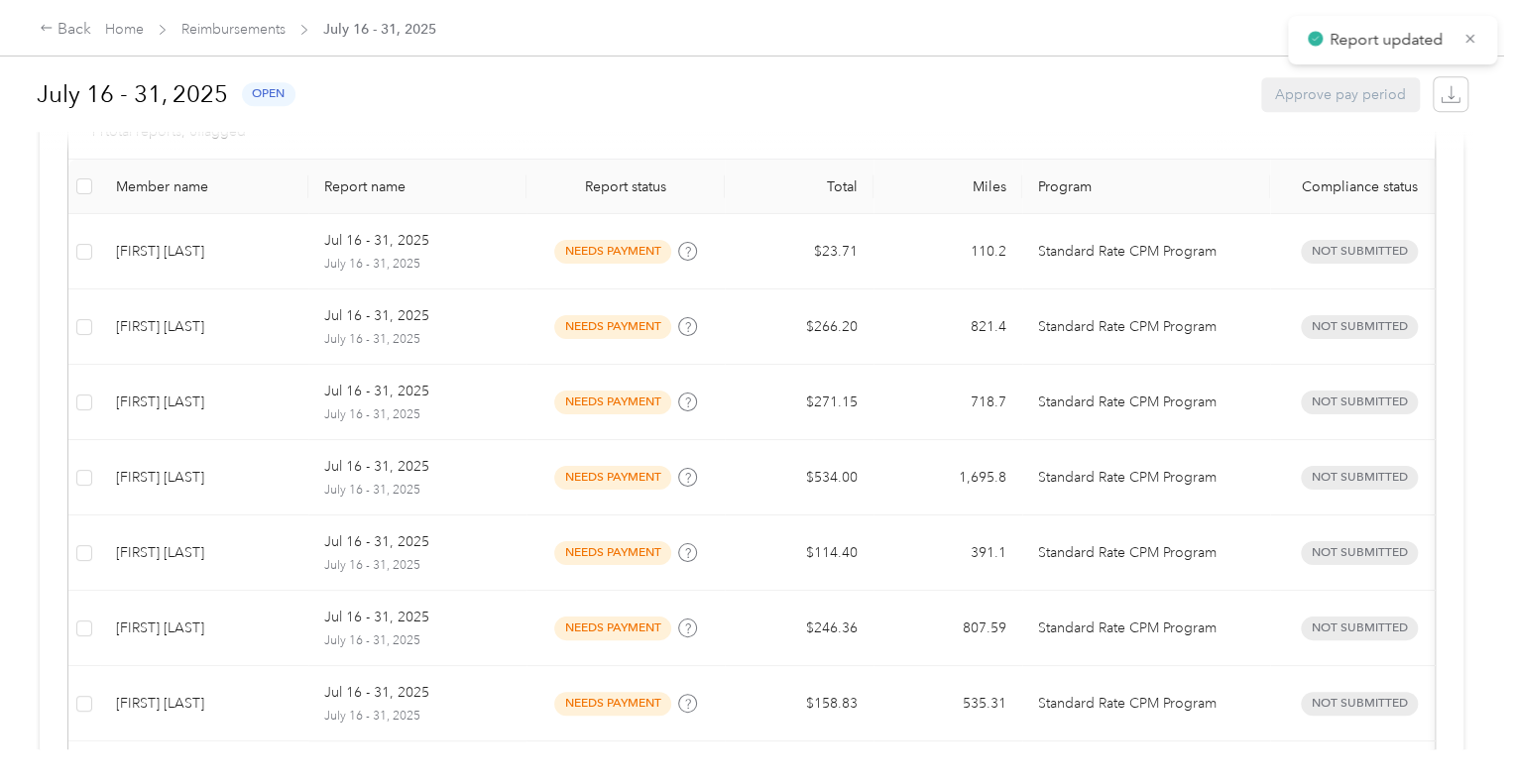 click at bounding box center (1134, 26) 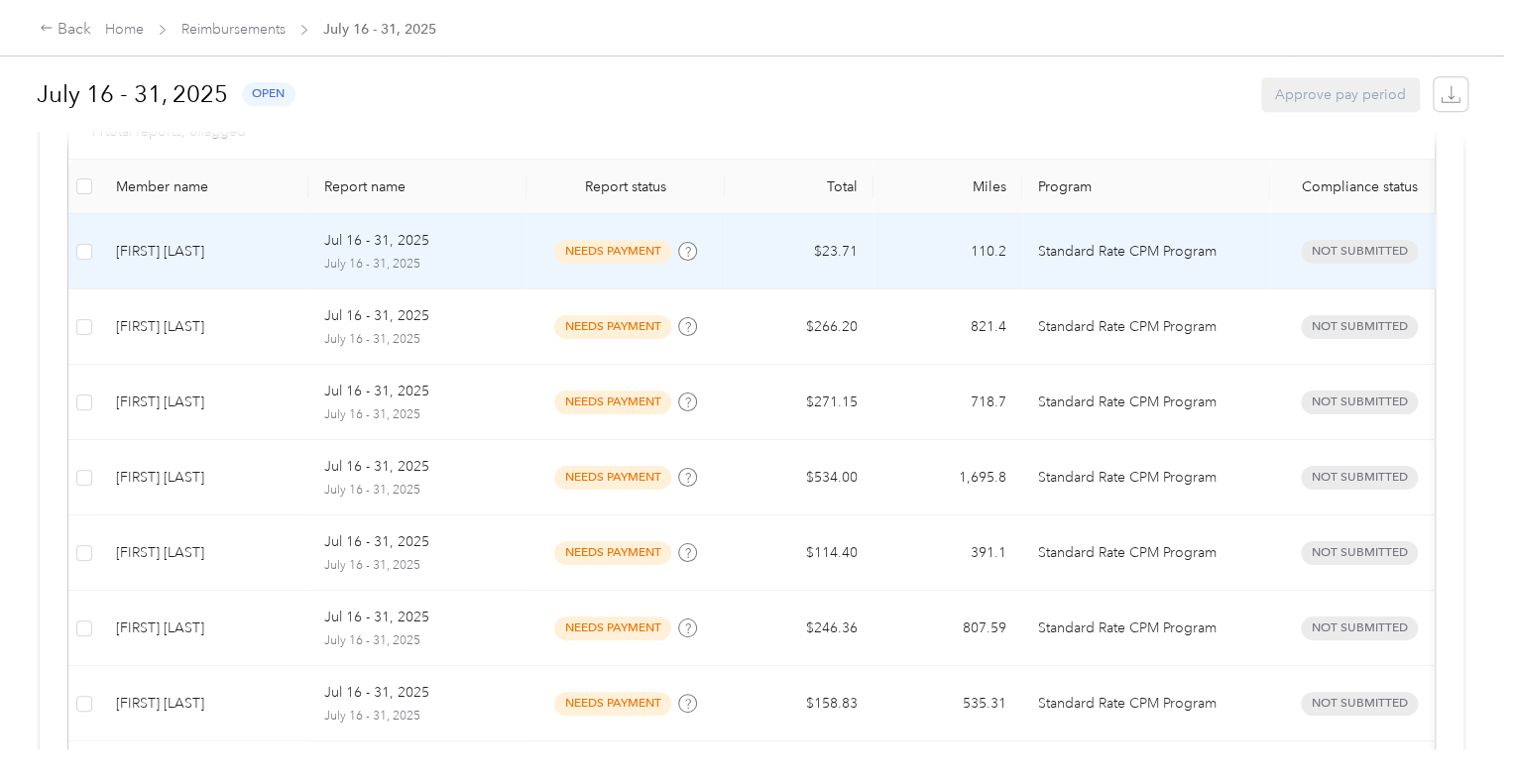 click on "needs payment" at bounding box center (613, 251) 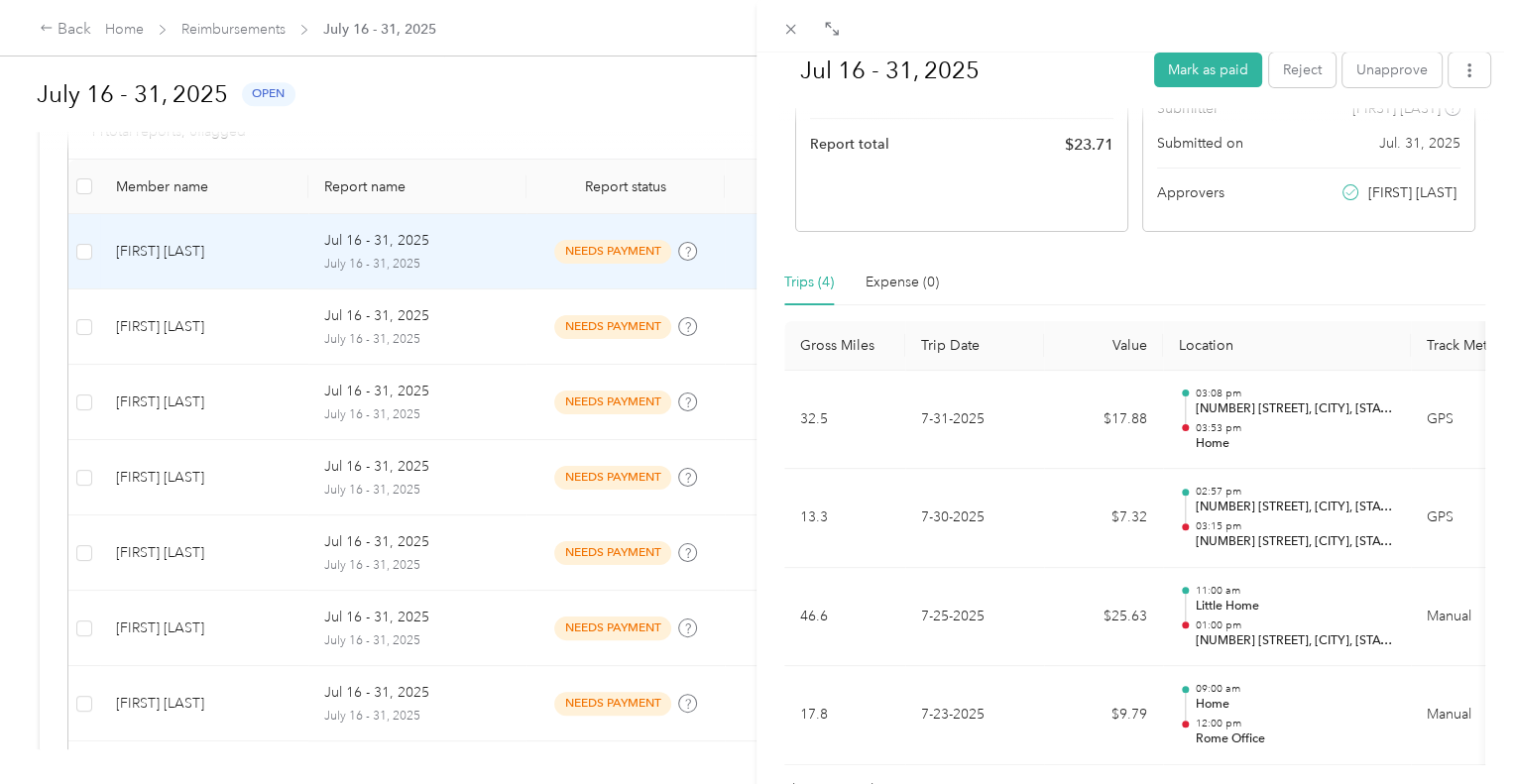 scroll, scrollTop: 215, scrollLeft: 0, axis: vertical 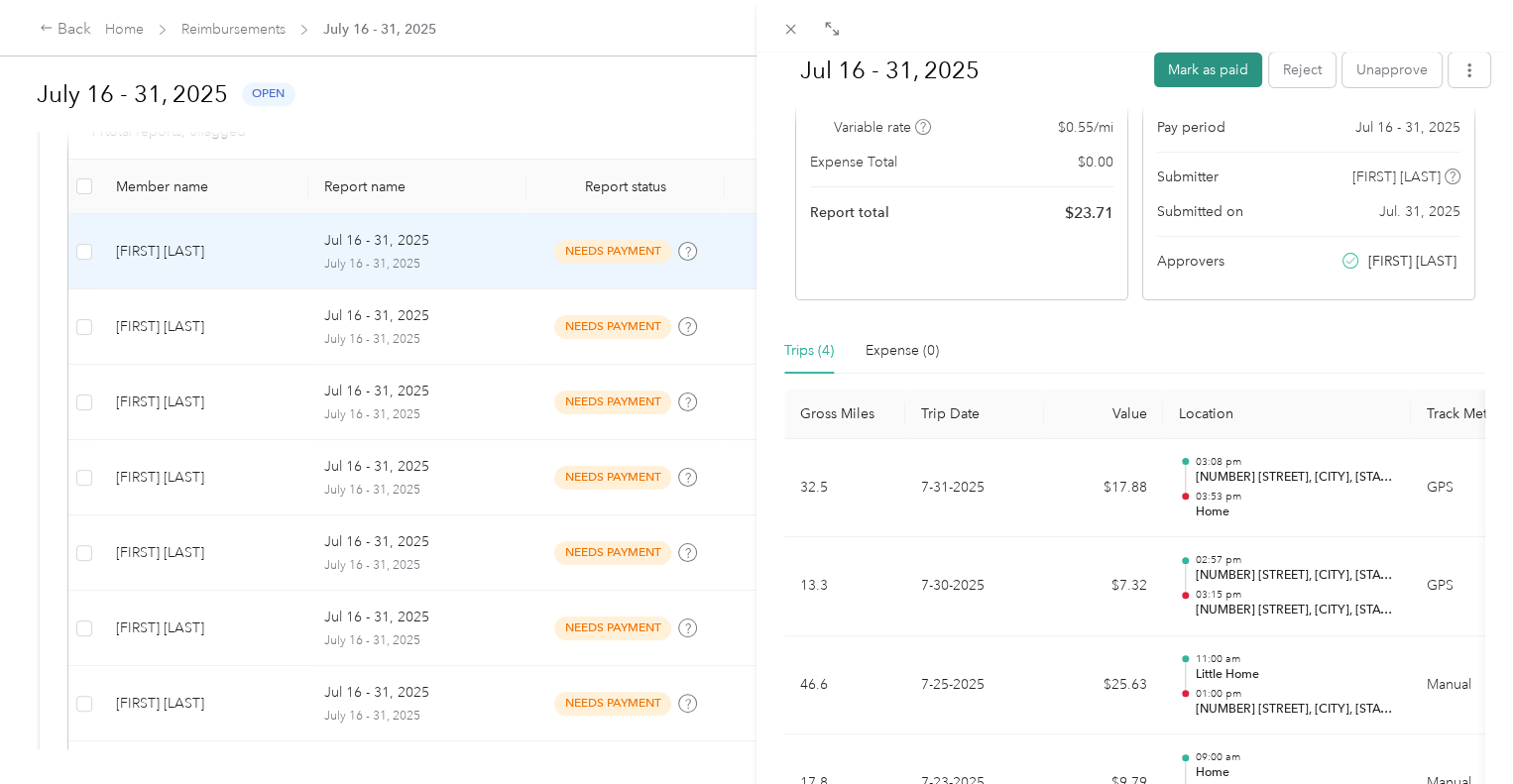 click on "Mark as paid" at bounding box center [1208, 69] 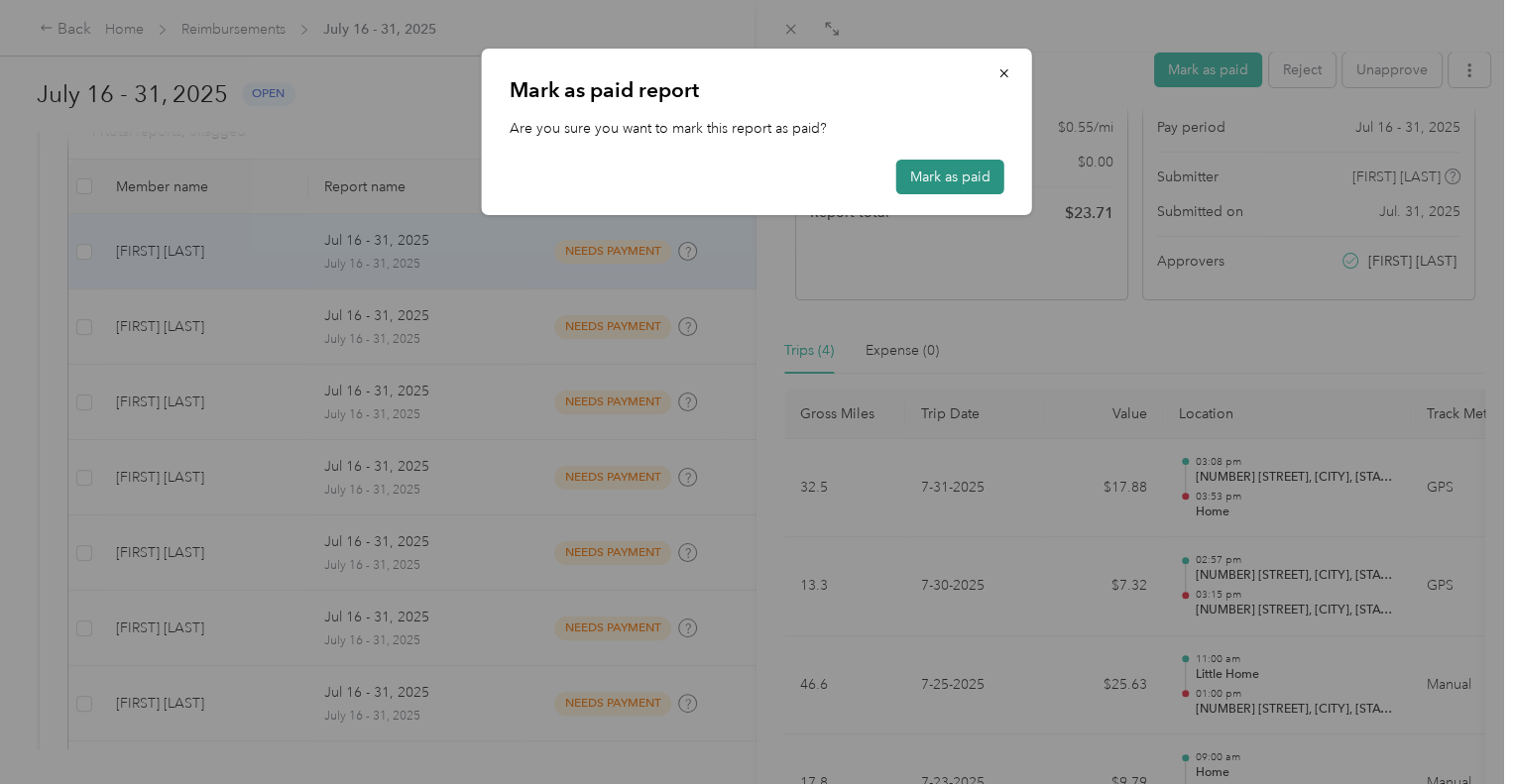 click on "Mark as paid" at bounding box center [950, 176] 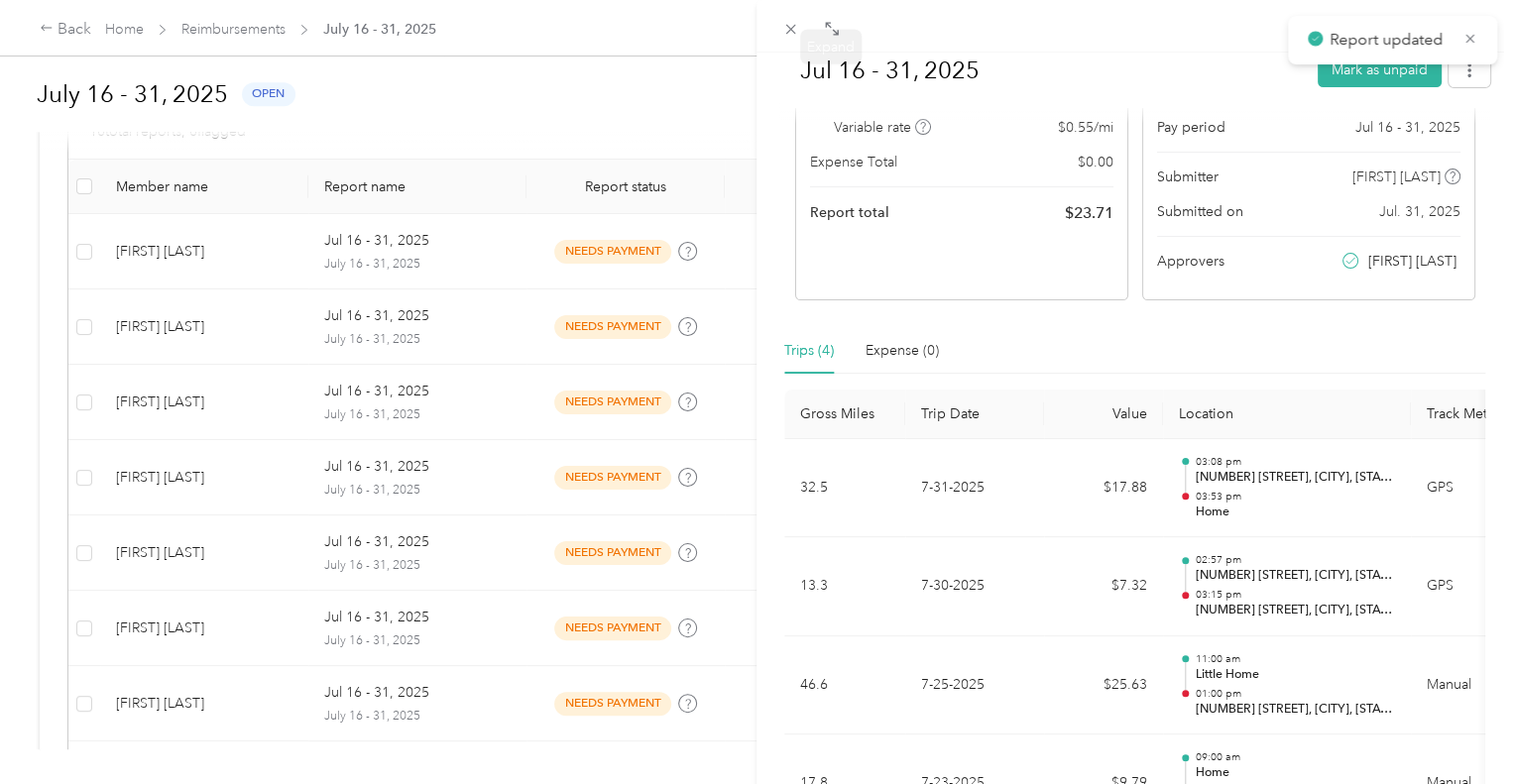 click 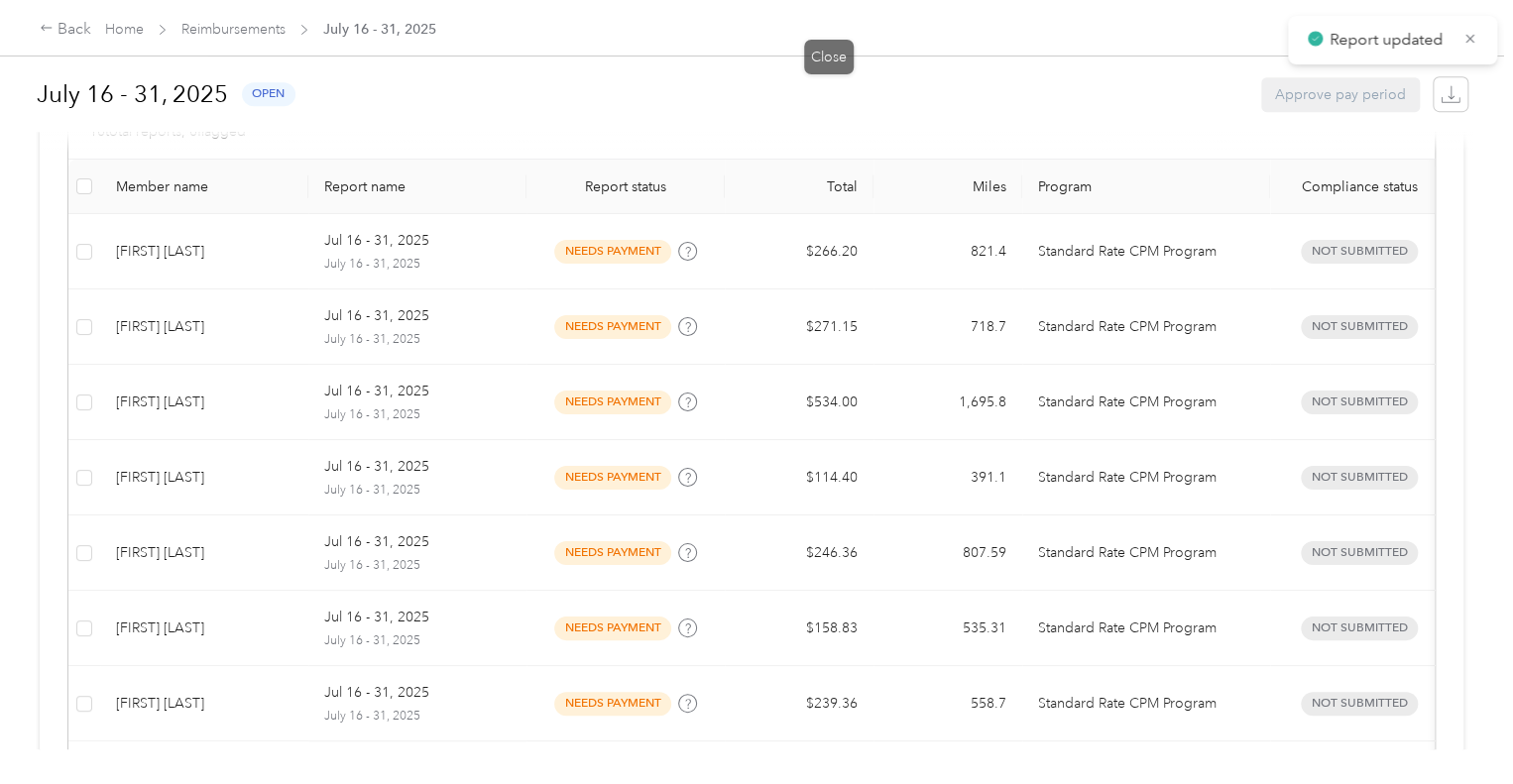 click on "Jul [DATE] - [DATE], [YEAR] Mark as unpaid Paid Paid View  activity & comments Report Summary Mileage Total $ [PRICE] Net mileage   [NUMBER]   mi Variable rate   $ [PRICE] / mi Expense Total $ [PRICE] Report total $ [PRICE] Report details Report ID [ID] Report period Jul [DATE] - [DATE], [YEAR] Pay period Jul [DATE] - [DATE], [YEAR] Submitter [FIRST] [LAST] Submitted on Jul. [DATE], [YEAR] Approvers [FIRST] [LAST] Trips (4) Expense (0) Gross Miles Trip Date Value Location Track Method Purpose Notes Tags               [NUMBER] [DATE] $[PRICE] [TIME] [NUMBER] [STREET], [CITY], [STATE] [TIME] [NUMBER] [STREET], [CITY], [STATE] GPS Transitions Hospice Care - [NUMBER] [DATE] $[PRICE] [TIME] [NUMBER] [STREET], [CITY], [STATE] [TIME] [NUMBER] [STREET], [CITY], [STATE] GPS Transitions Hospice Care - [NUMBER] [DATE] $[PRICE] [TIME] [NUMBER] [STREET], [CITY], [STATE] [TIME] [NUMBER] [STREET], [CITY], [STATE], [COUNTRY] Manual Transitions Hospice Care - [NUMBER] [DATE] $[PRICE] [TIME] [NUMBER] [STREET] [TIME] [CITY] Office Manual Transitions Hospice Care - Showing  4  total trips" at bounding box center [795, 392] 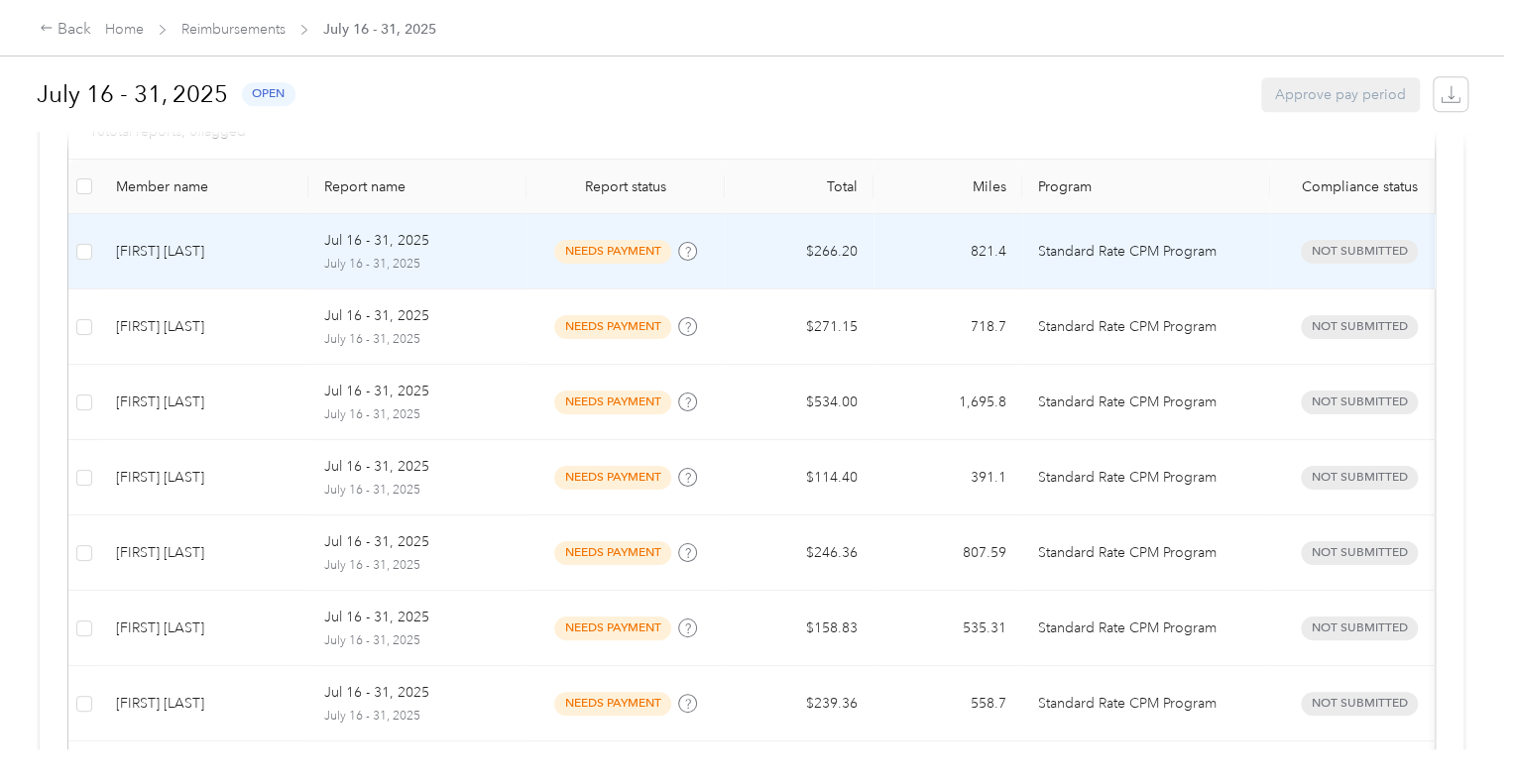 click on "Jul 16 - 31, 2025" at bounding box center [417, 241] 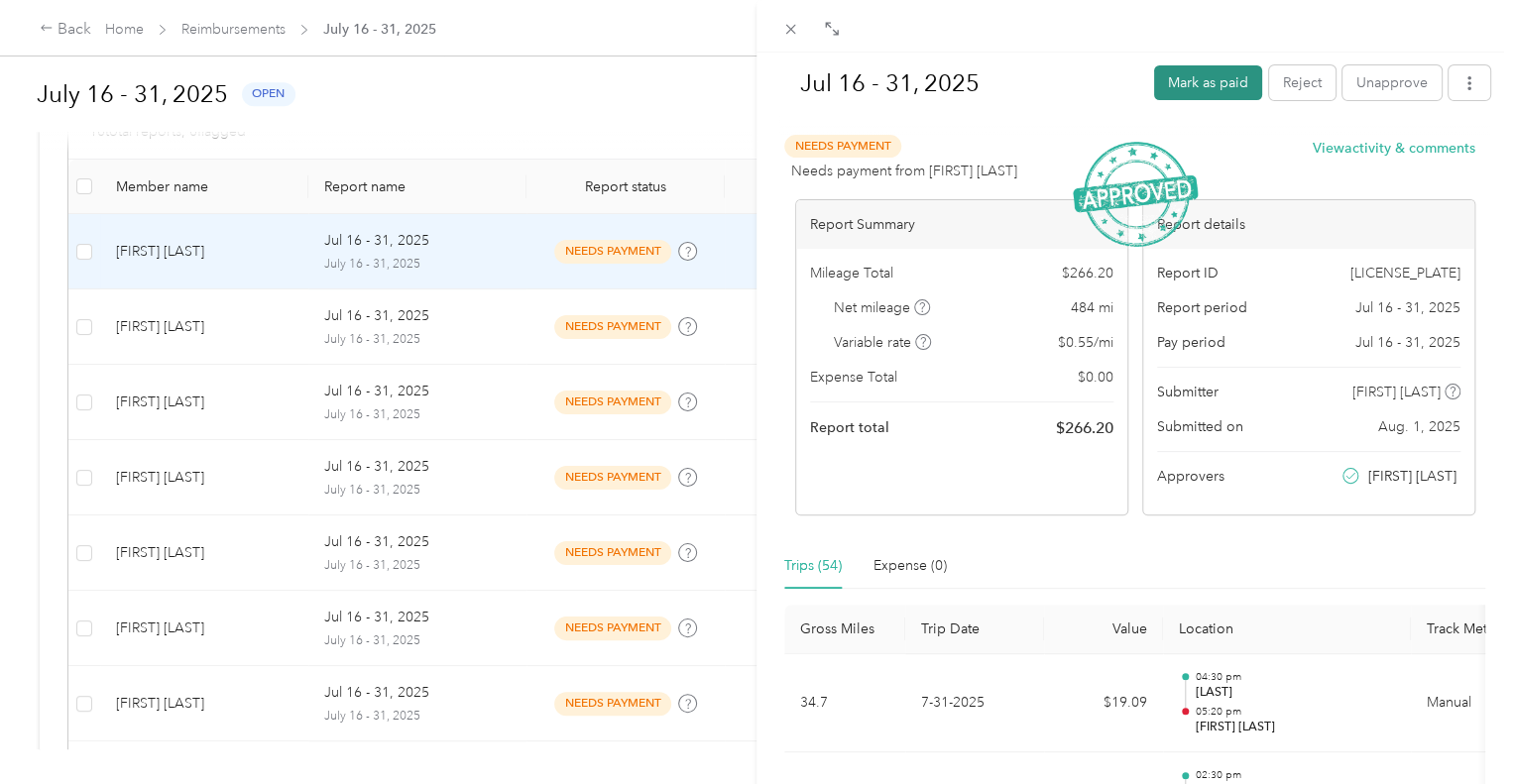 click on "Mark as paid" at bounding box center (1208, 82) 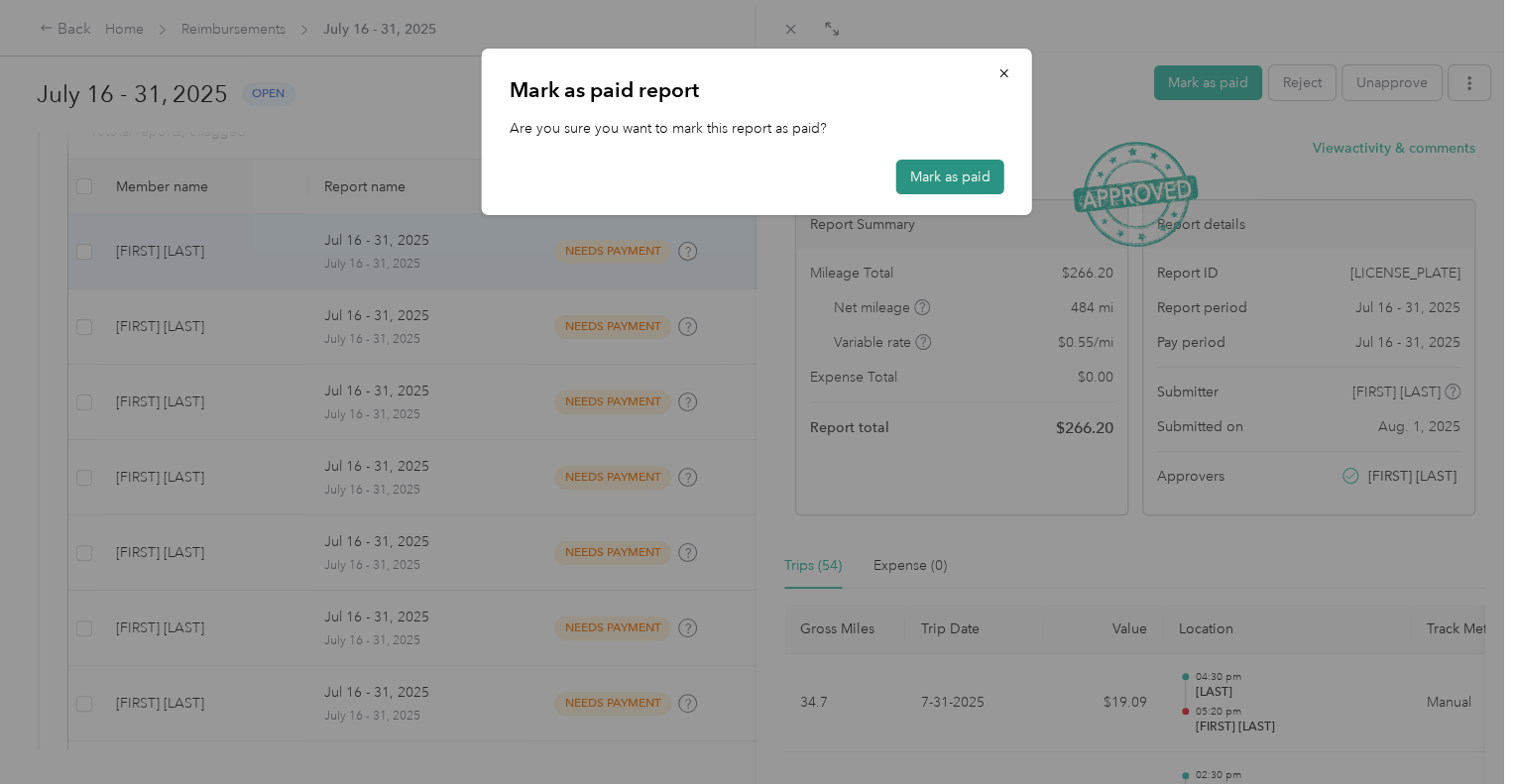 click on "Mark as paid" at bounding box center (950, 176) 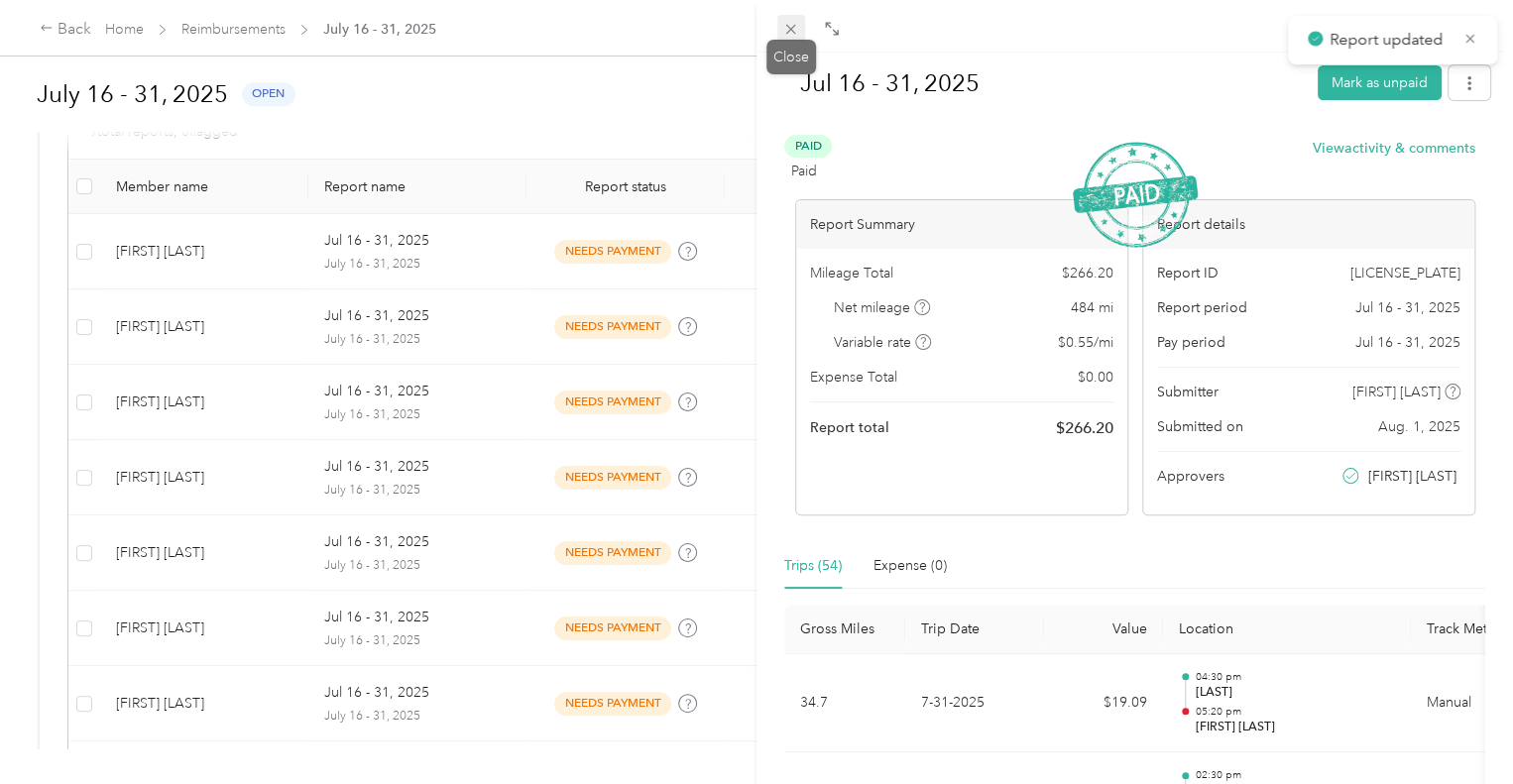click 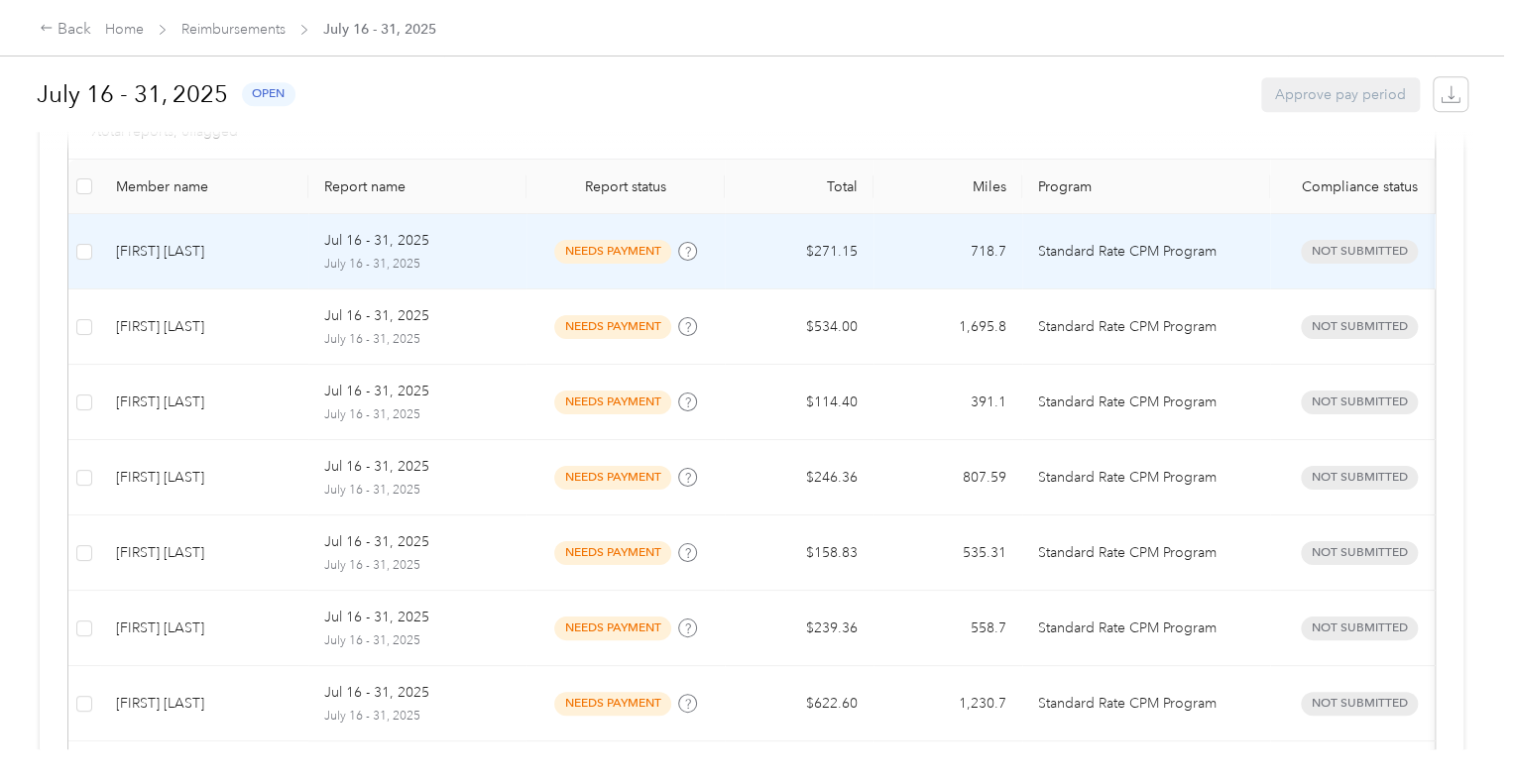 click on "needs payment" at bounding box center [626, 252] 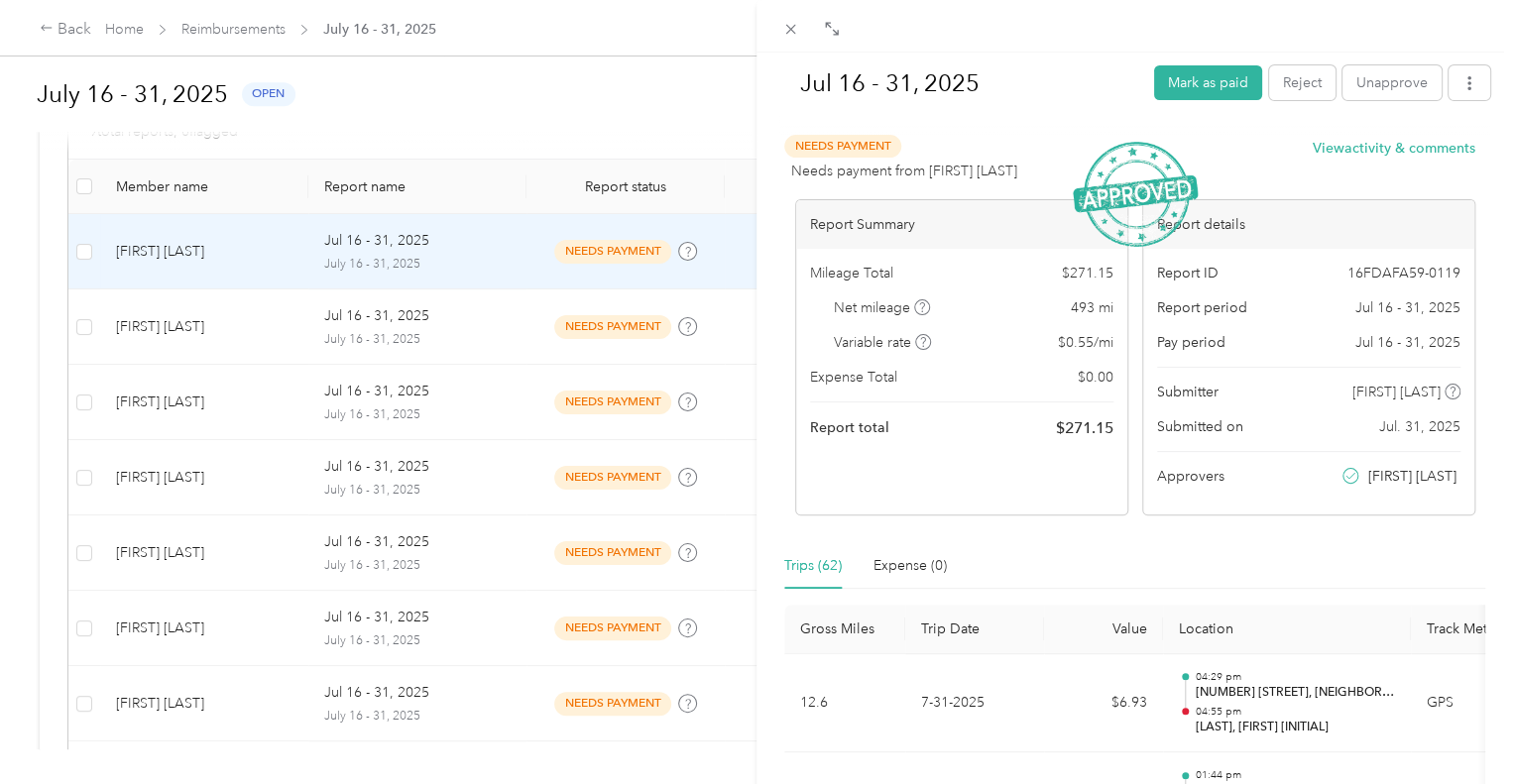 click at bounding box center (1134, 26) 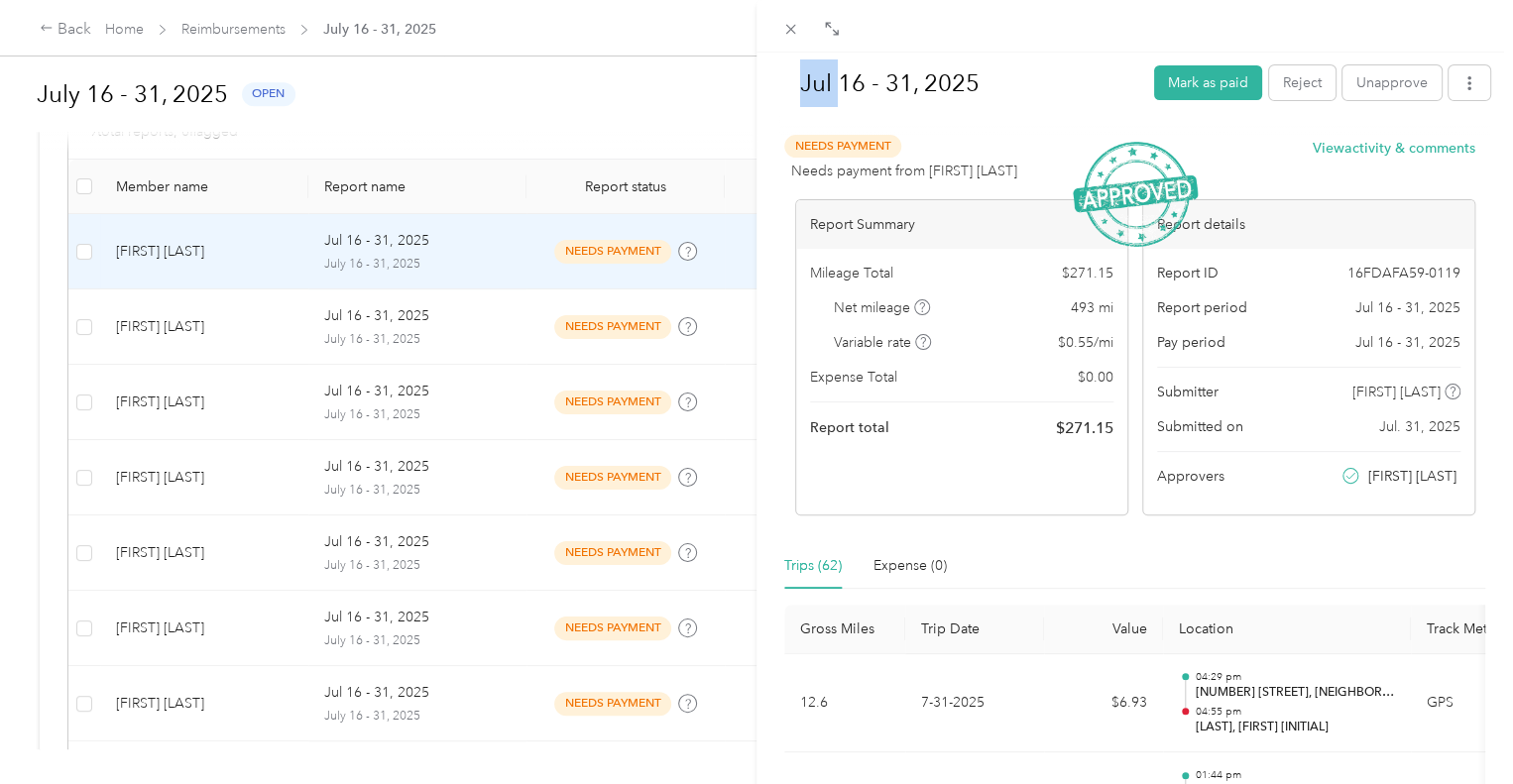 click at bounding box center [1134, 26] 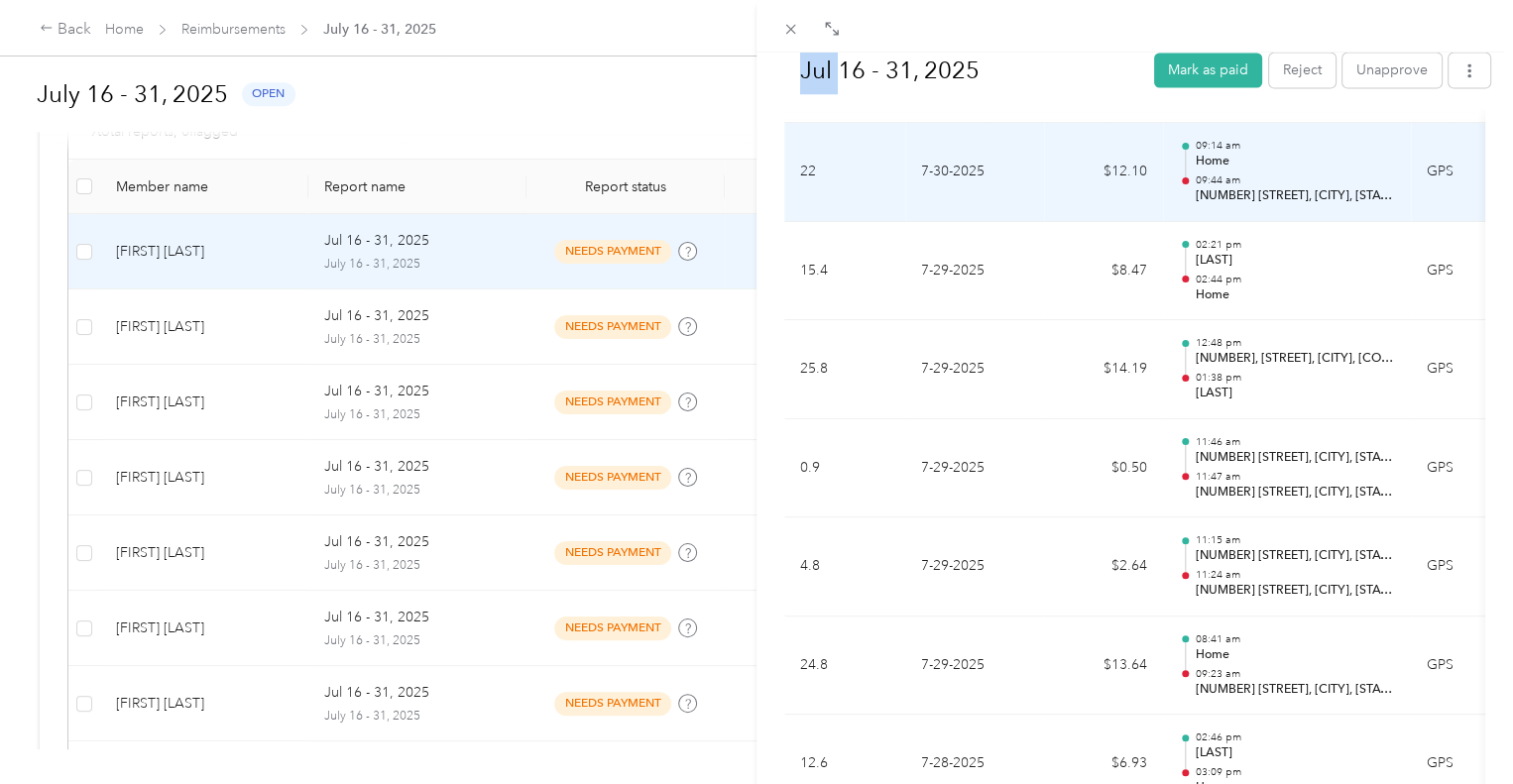 scroll, scrollTop: 1883, scrollLeft: 0, axis: vertical 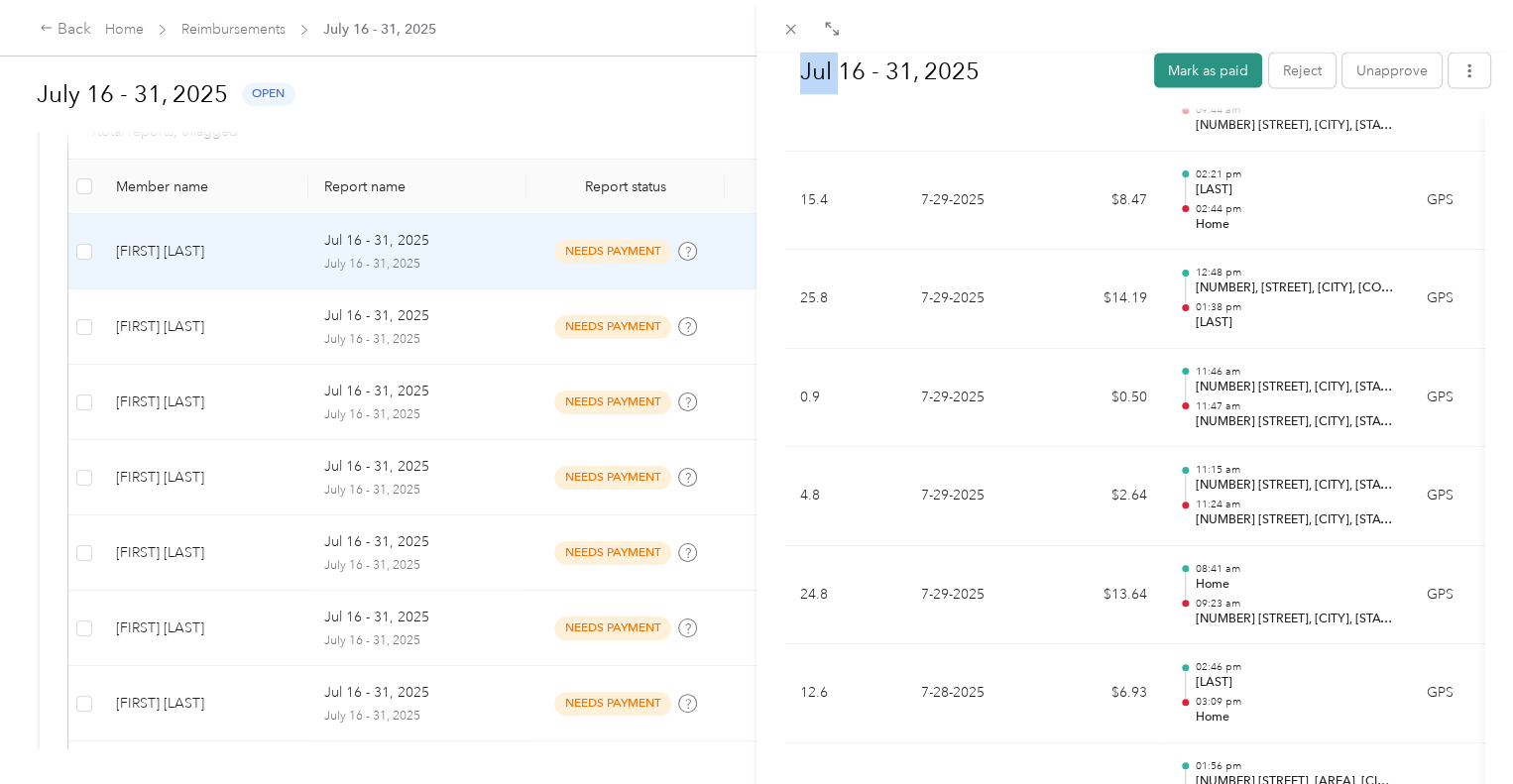 click on "Mark as paid" at bounding box center (1208, 69) 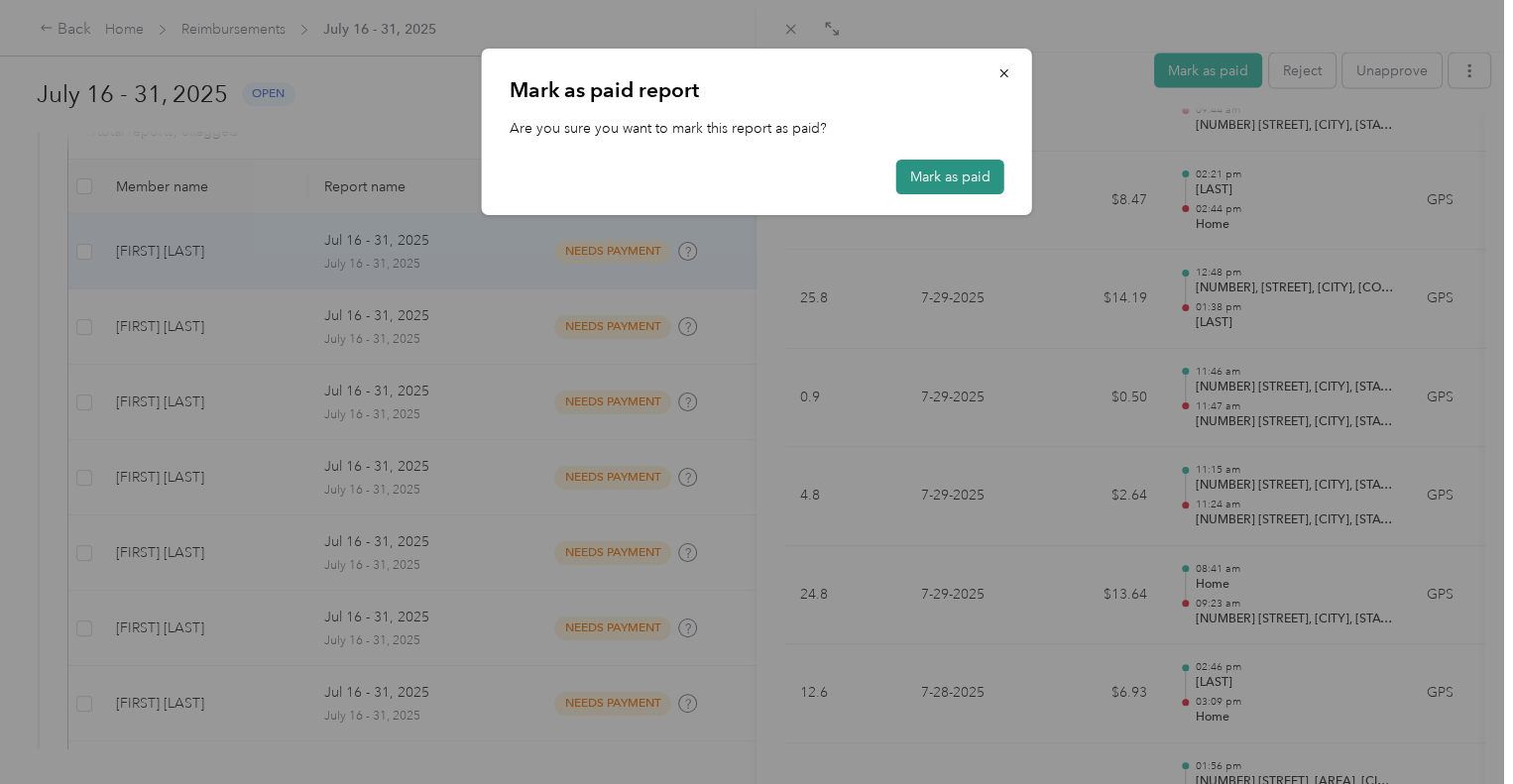 click on "Mark as paid" at bounding box center (950, 176) 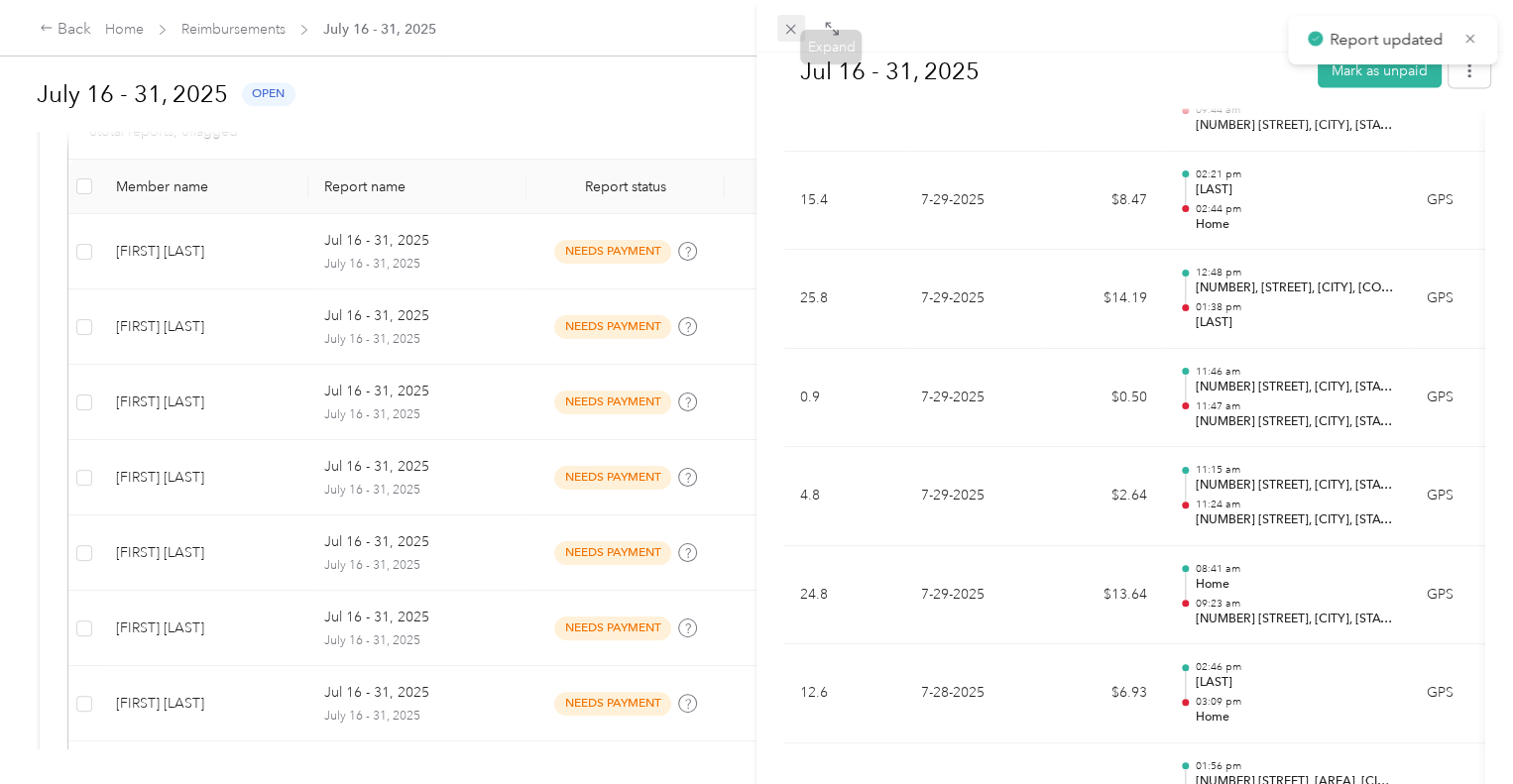 click 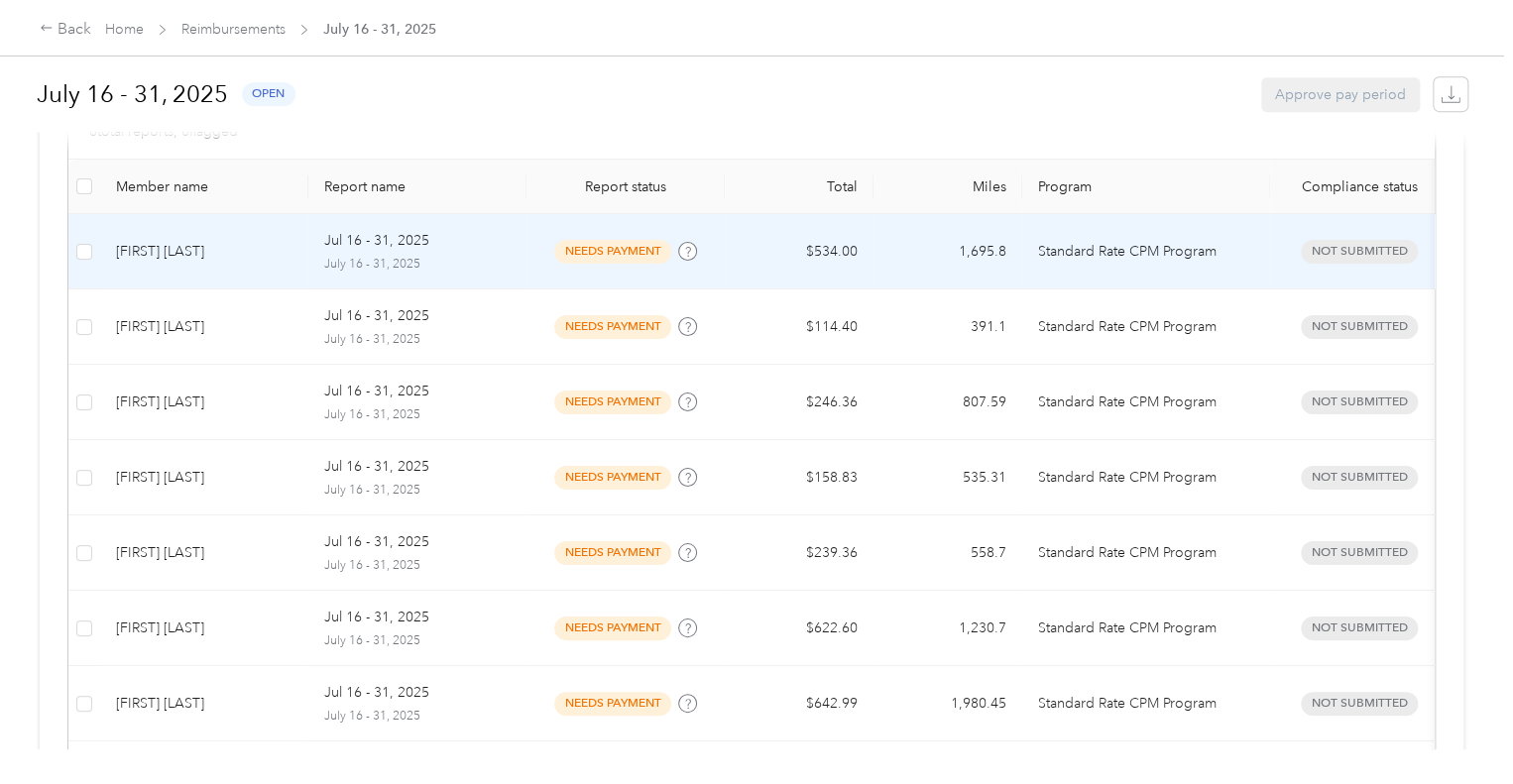 click on "Jul [DATE] - [DATE], [YEAR] July [DATE] - [DATE], [YEAR]" at bounding box center (417, 252) 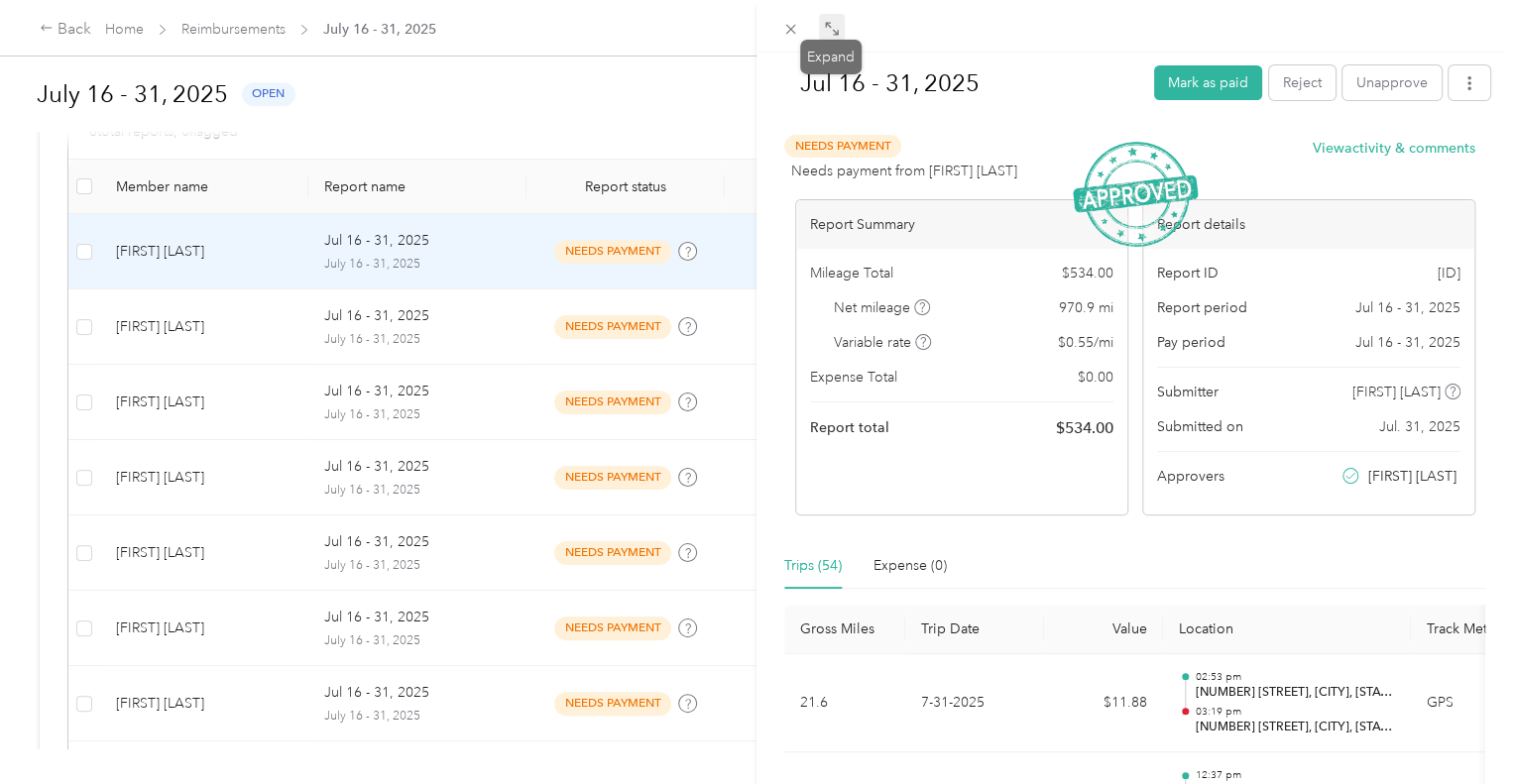 click 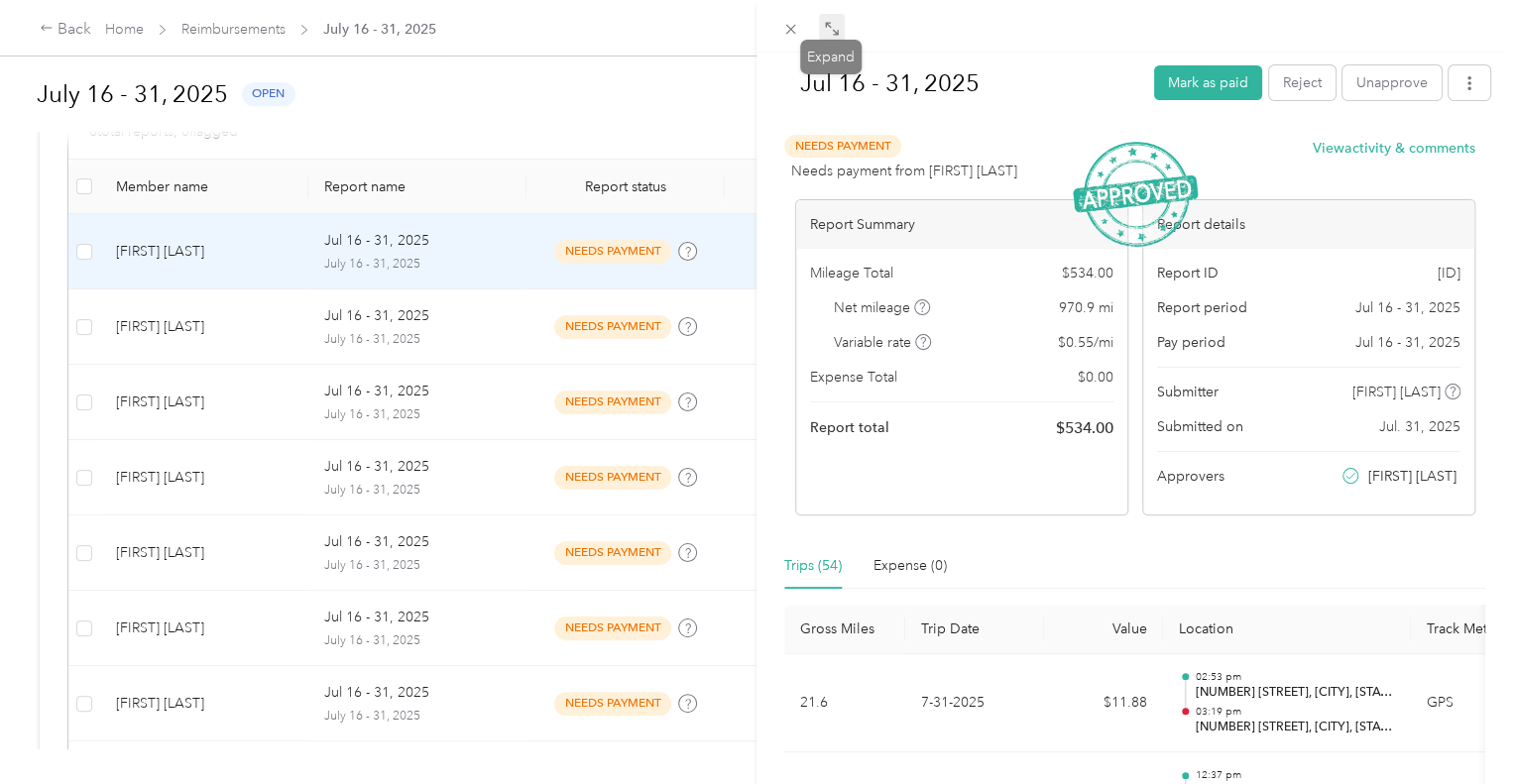 click at bounding box center [1134, 26] 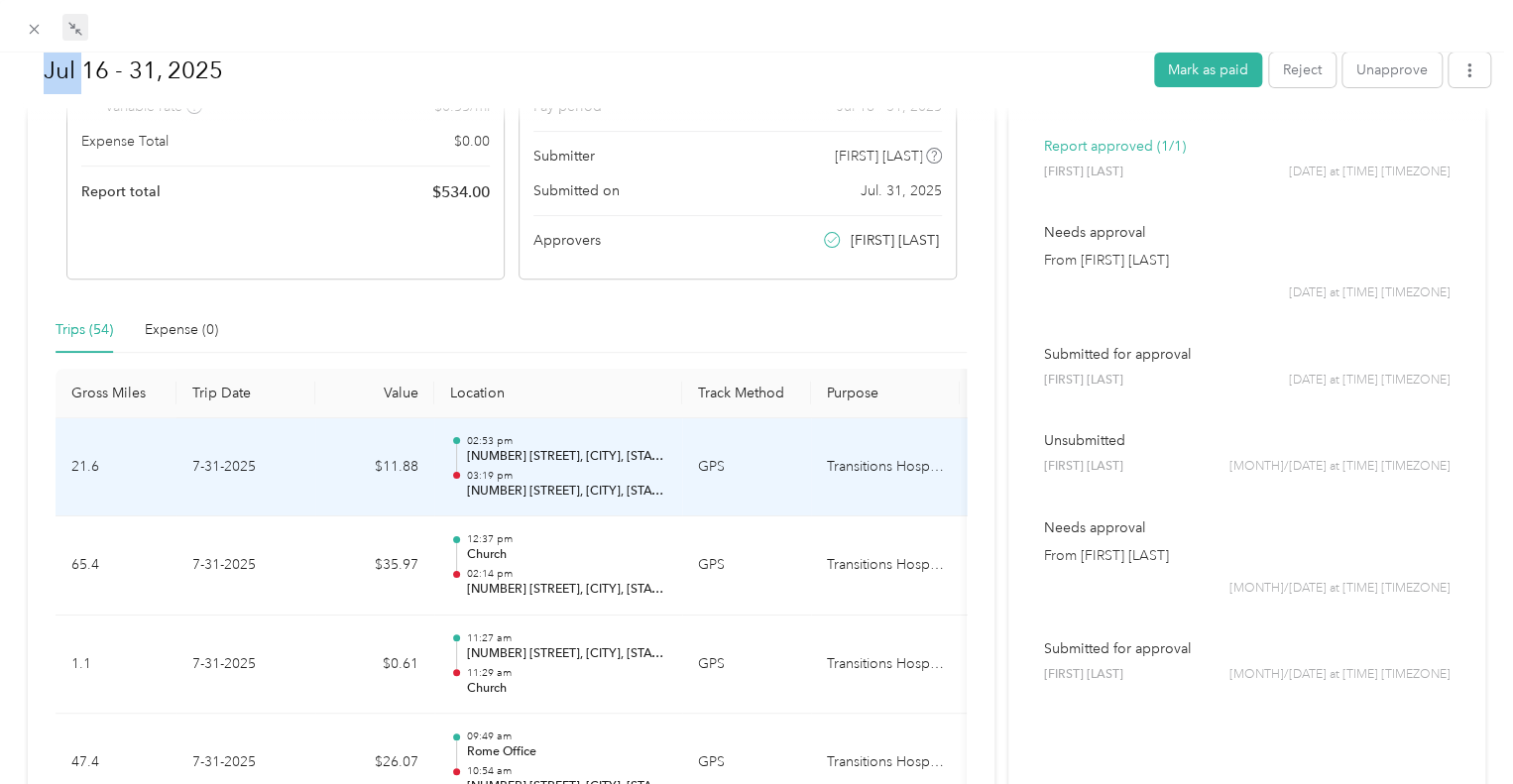 scroll, scrollTop: 297, scrollLeft: 0, axis: vertical 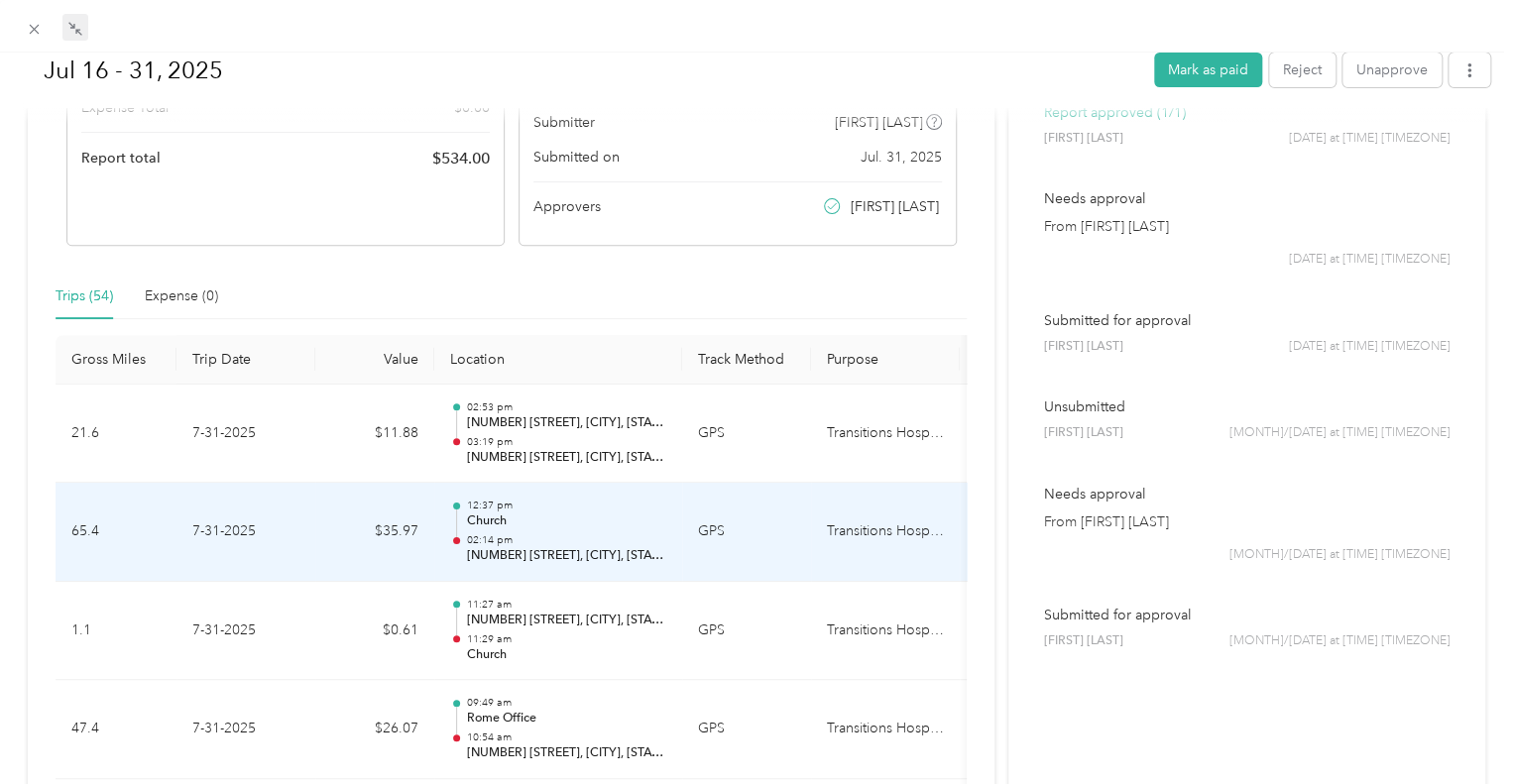 click on "Church" at bounding box center (566, 521) 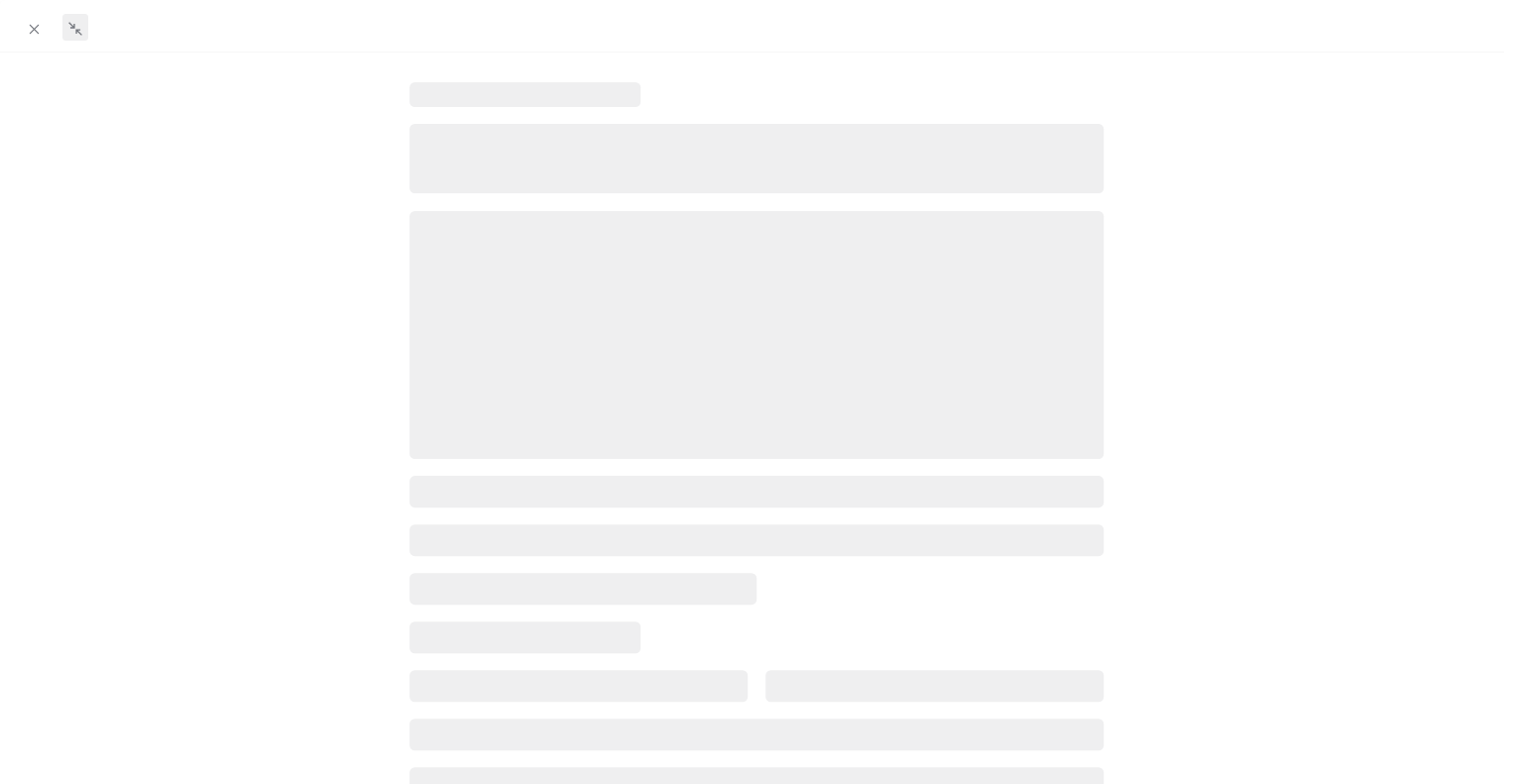 scroll, scrollTop: 0, scrollLeft: 0, axis: both 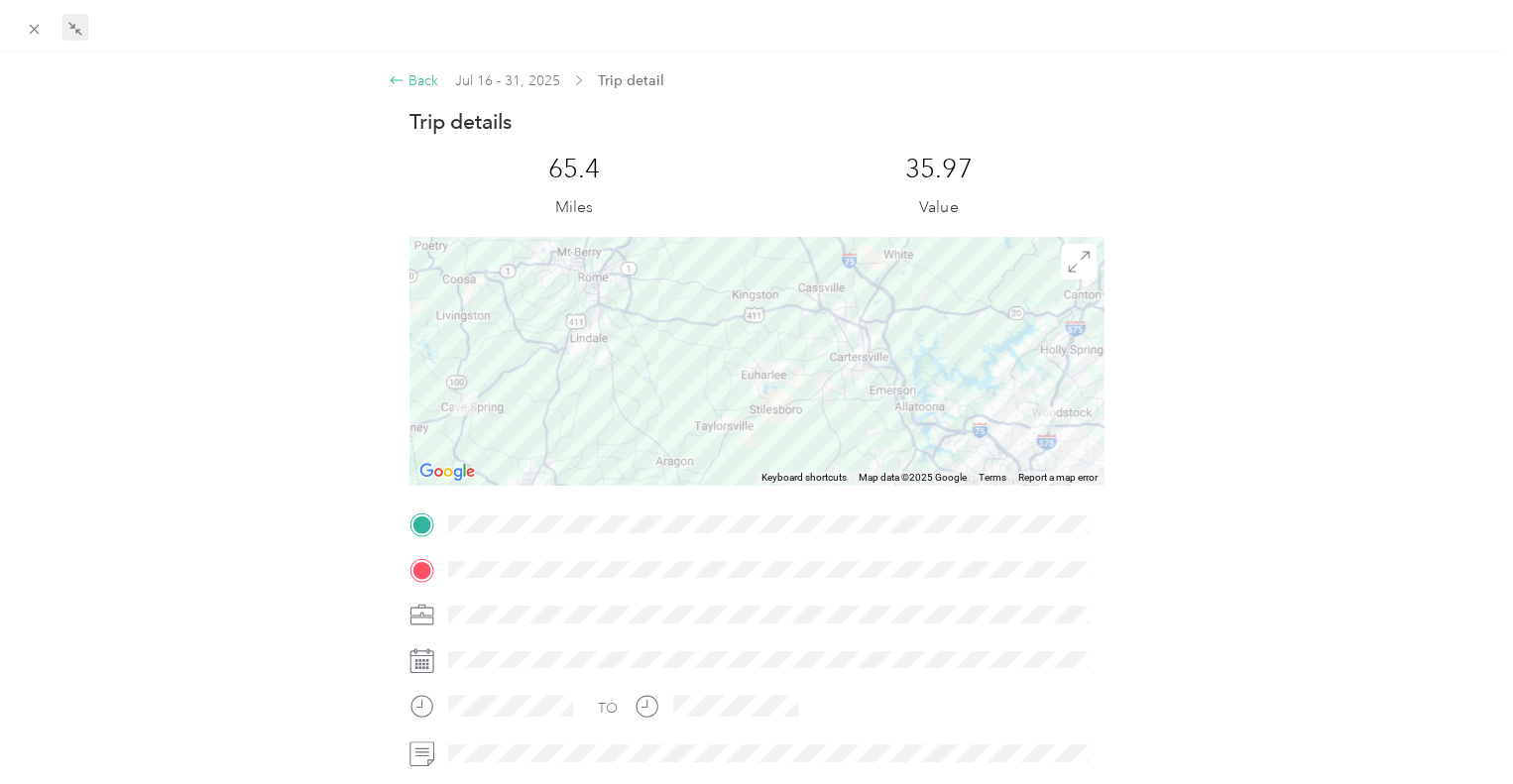 click on "Back" at bounding box center (413, 80) 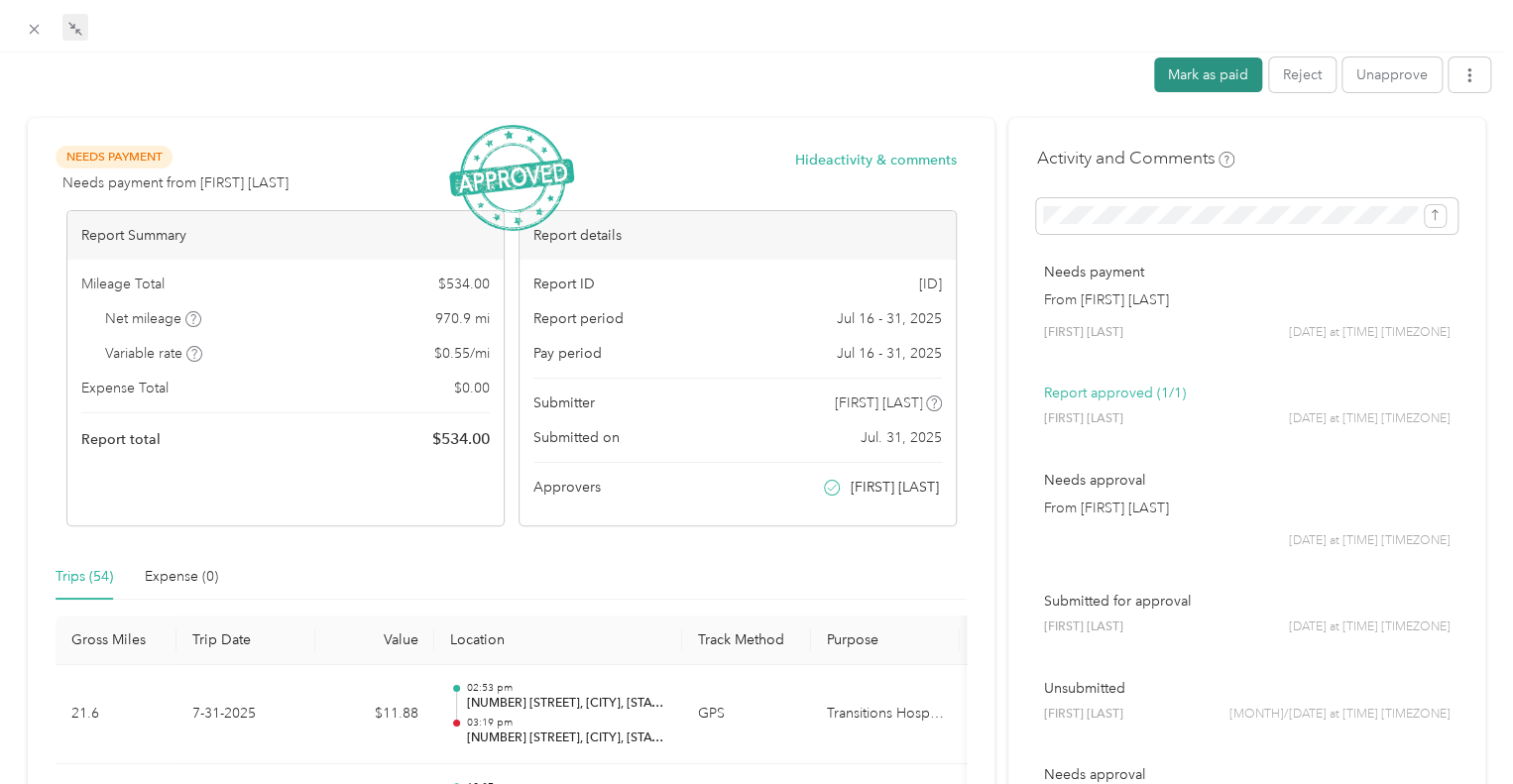click on "Mark as paid" at bounding box center [1208, 74] 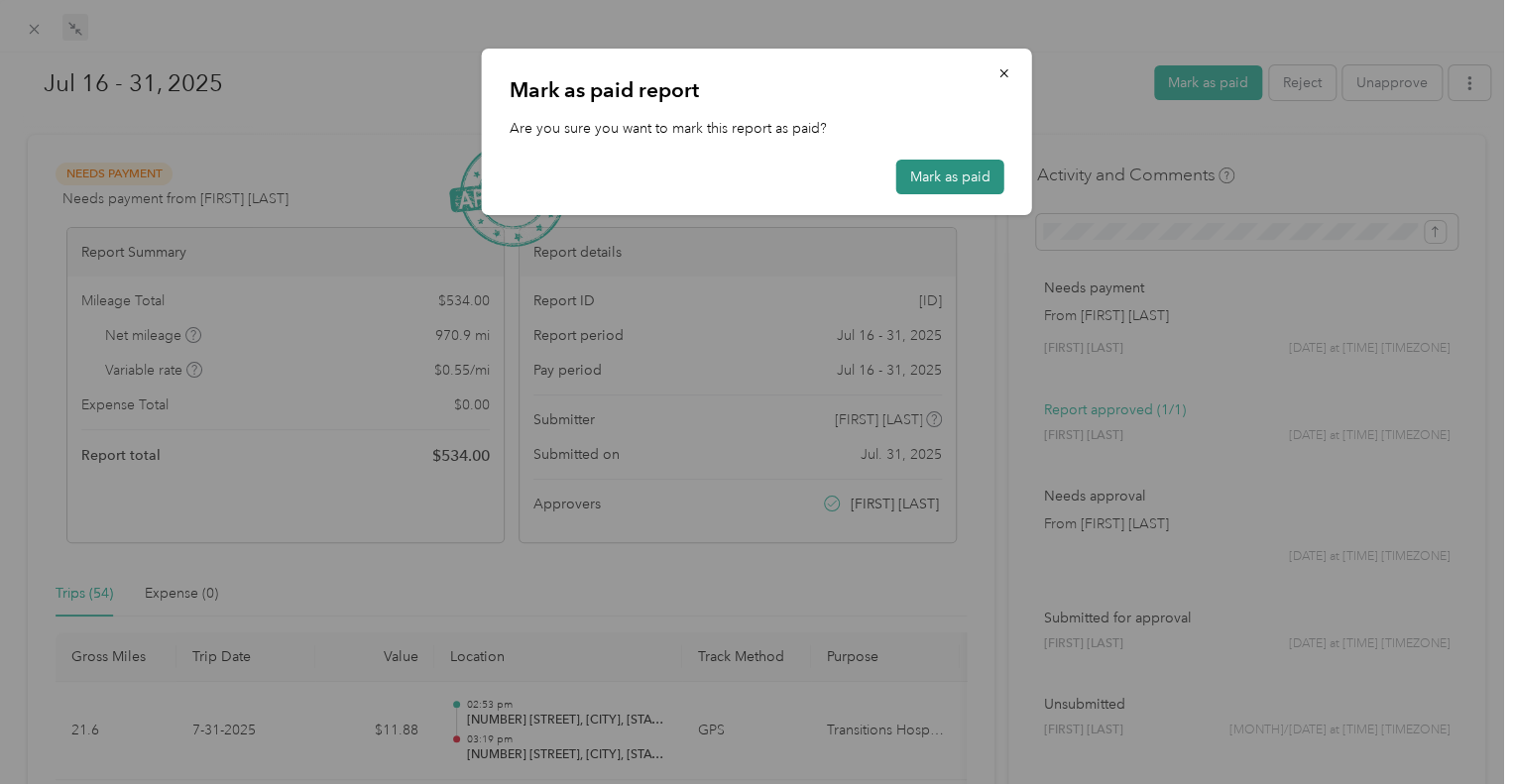click on "Mark as paid" at bounding box center (950, 176) 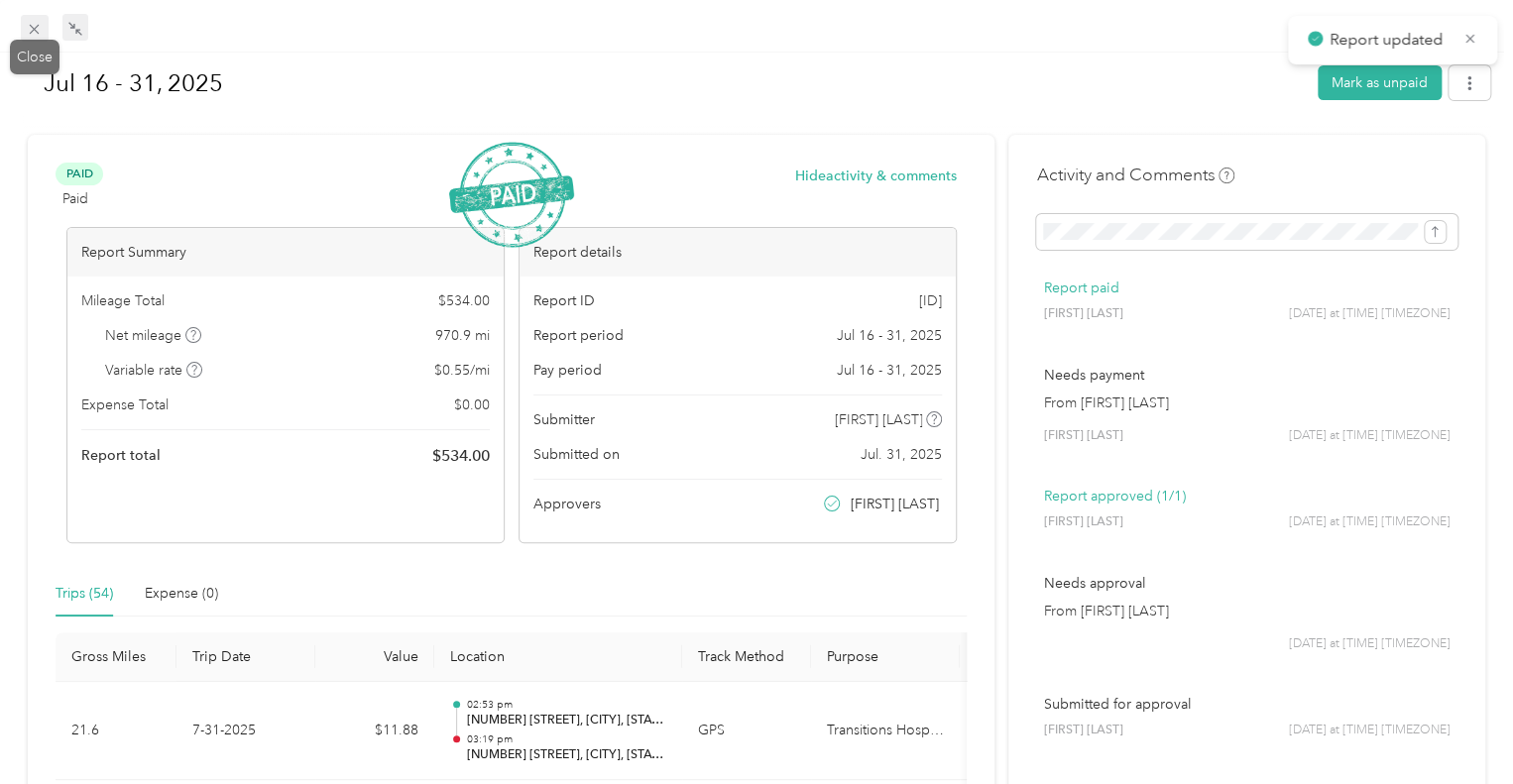 click at bounding box center (35, 29) 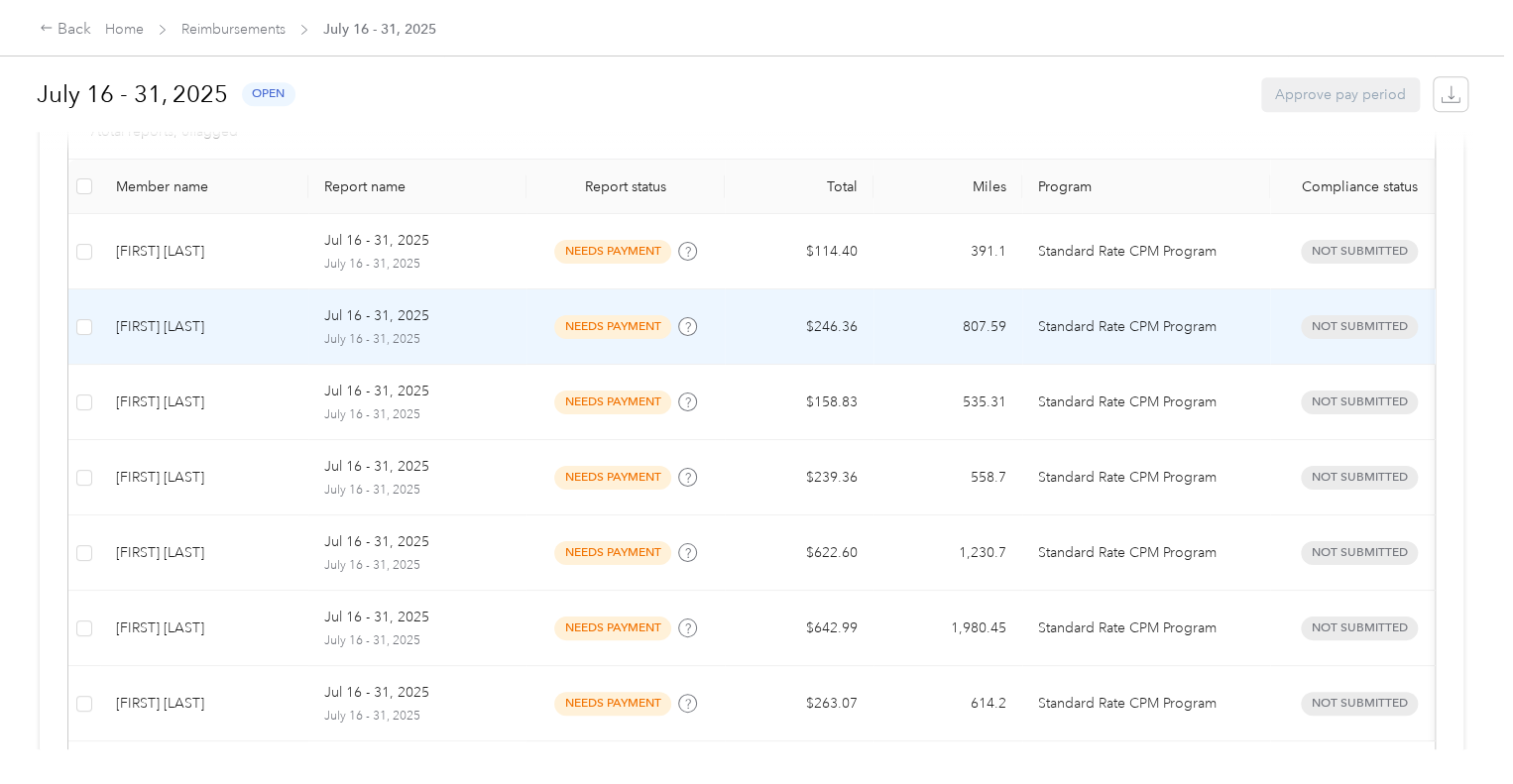 click on "needs payment" at bounding box center (613, 326) 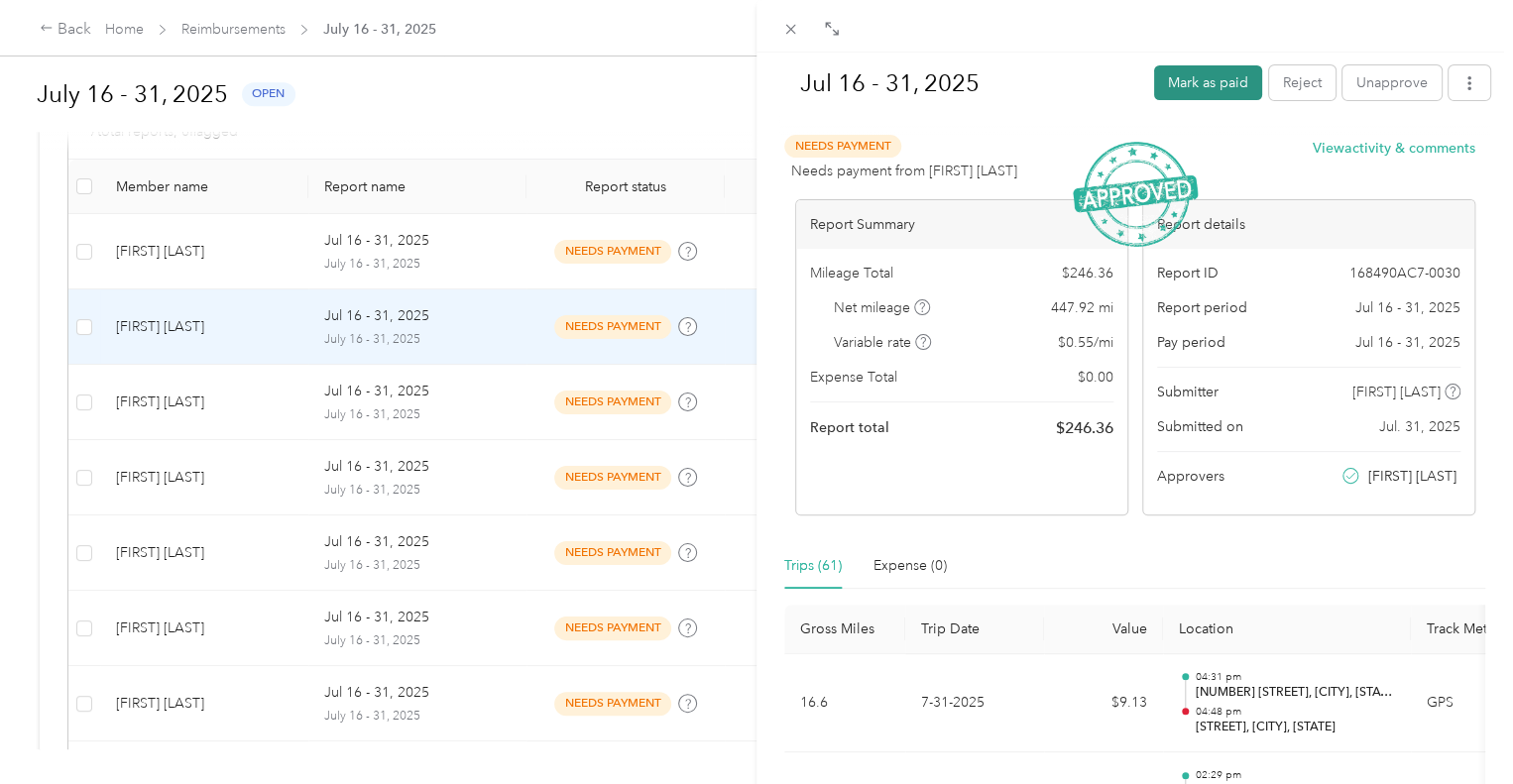 click on "Mark as paid" at bounding box center (1208, 82) 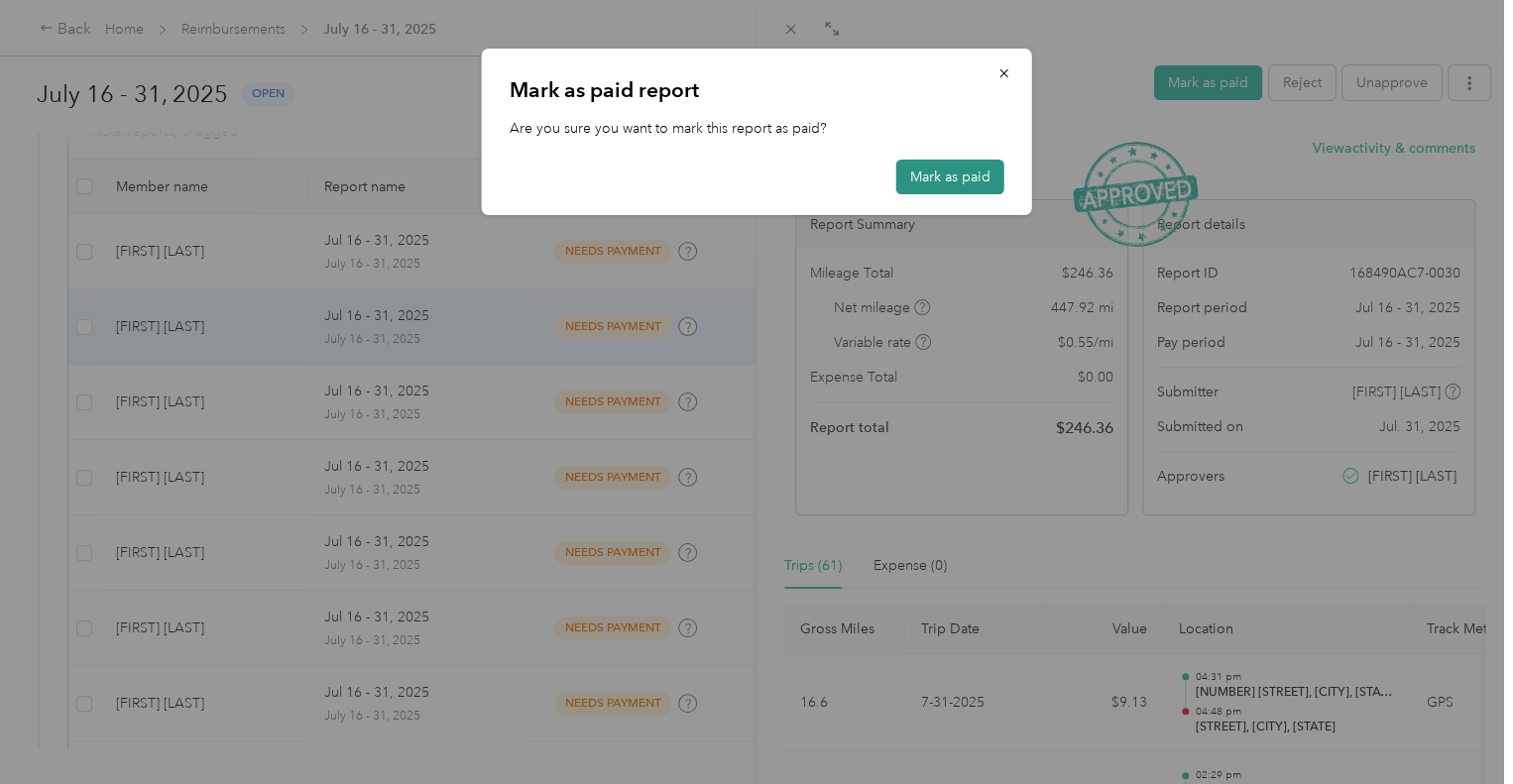 click on "Mark as paid" at bounding box center (950, 176) 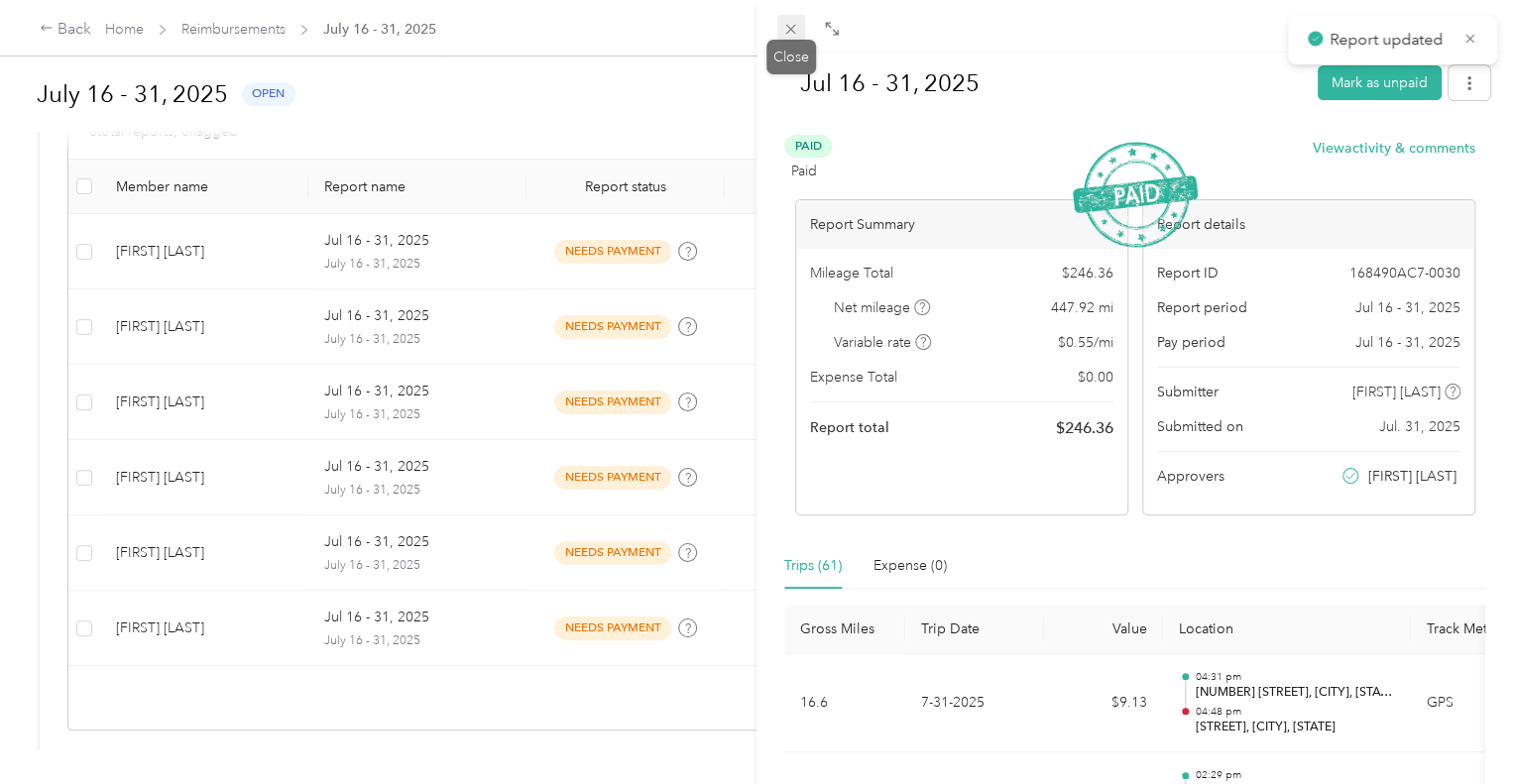 click 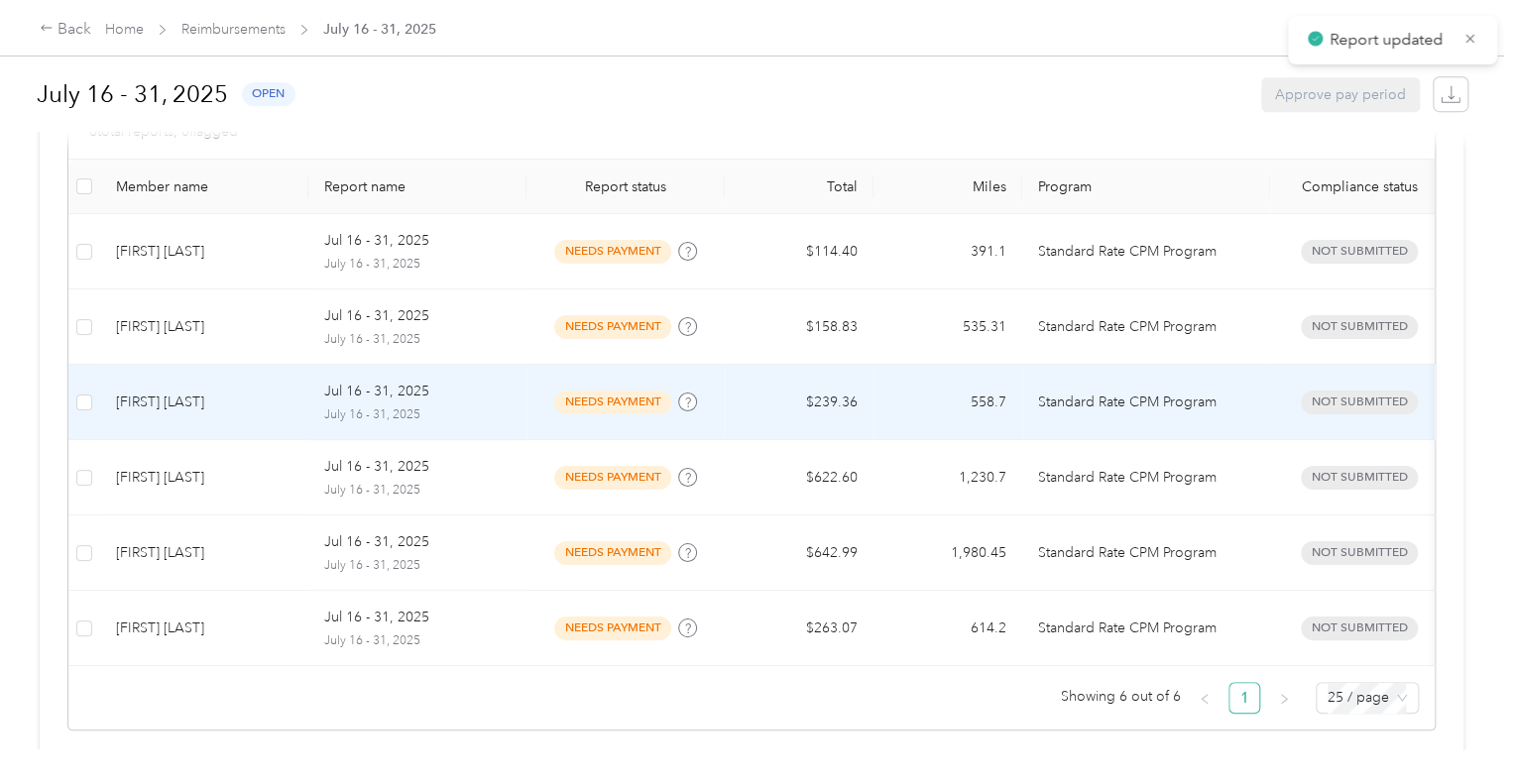 click on "Jul [DATE] - [DATE], [YEAR] July [DATE] - [DATE], [YEAR]" at bounding box center (417, 402) 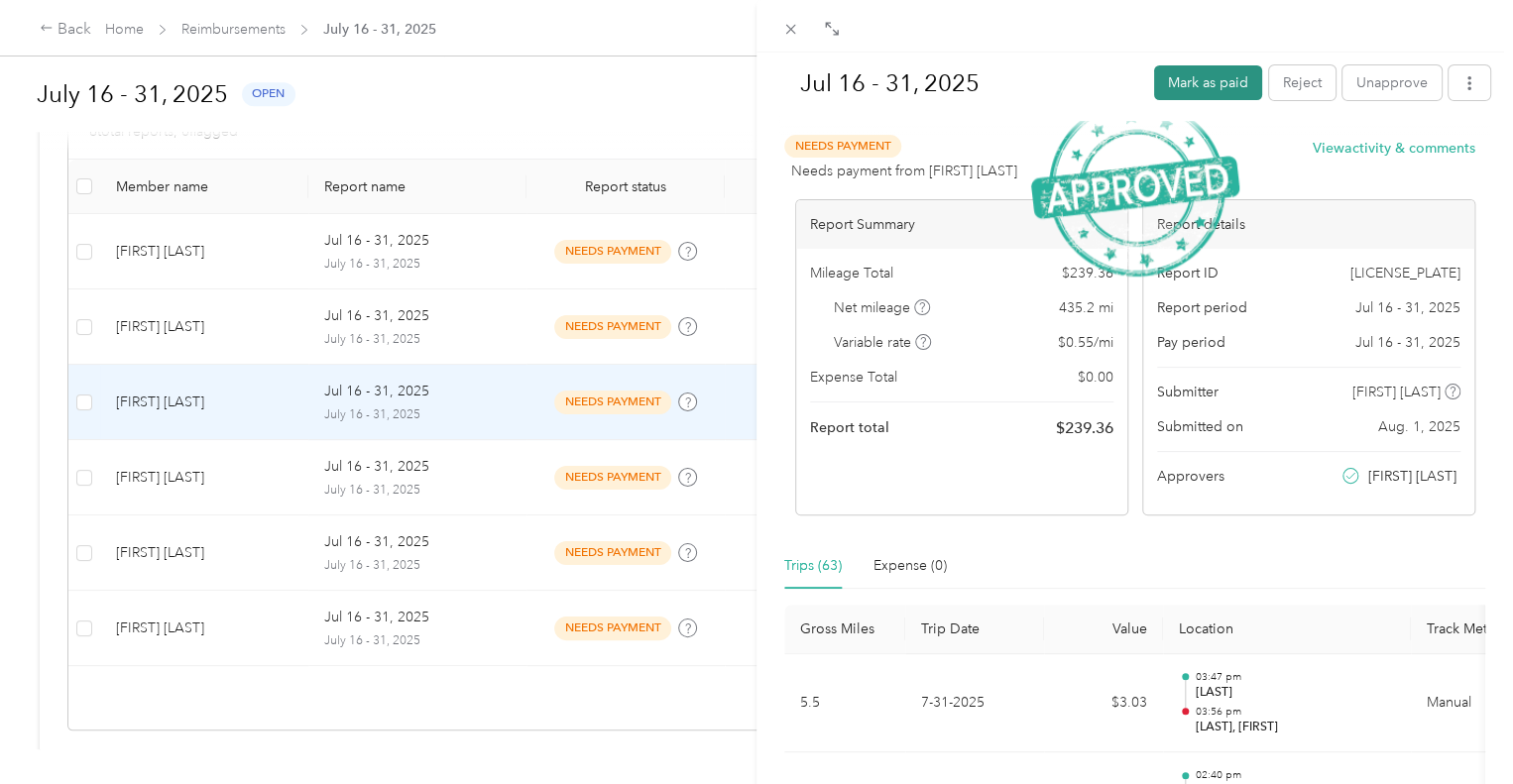 click on "Mark as paid" at bounding box center [1208, 82] 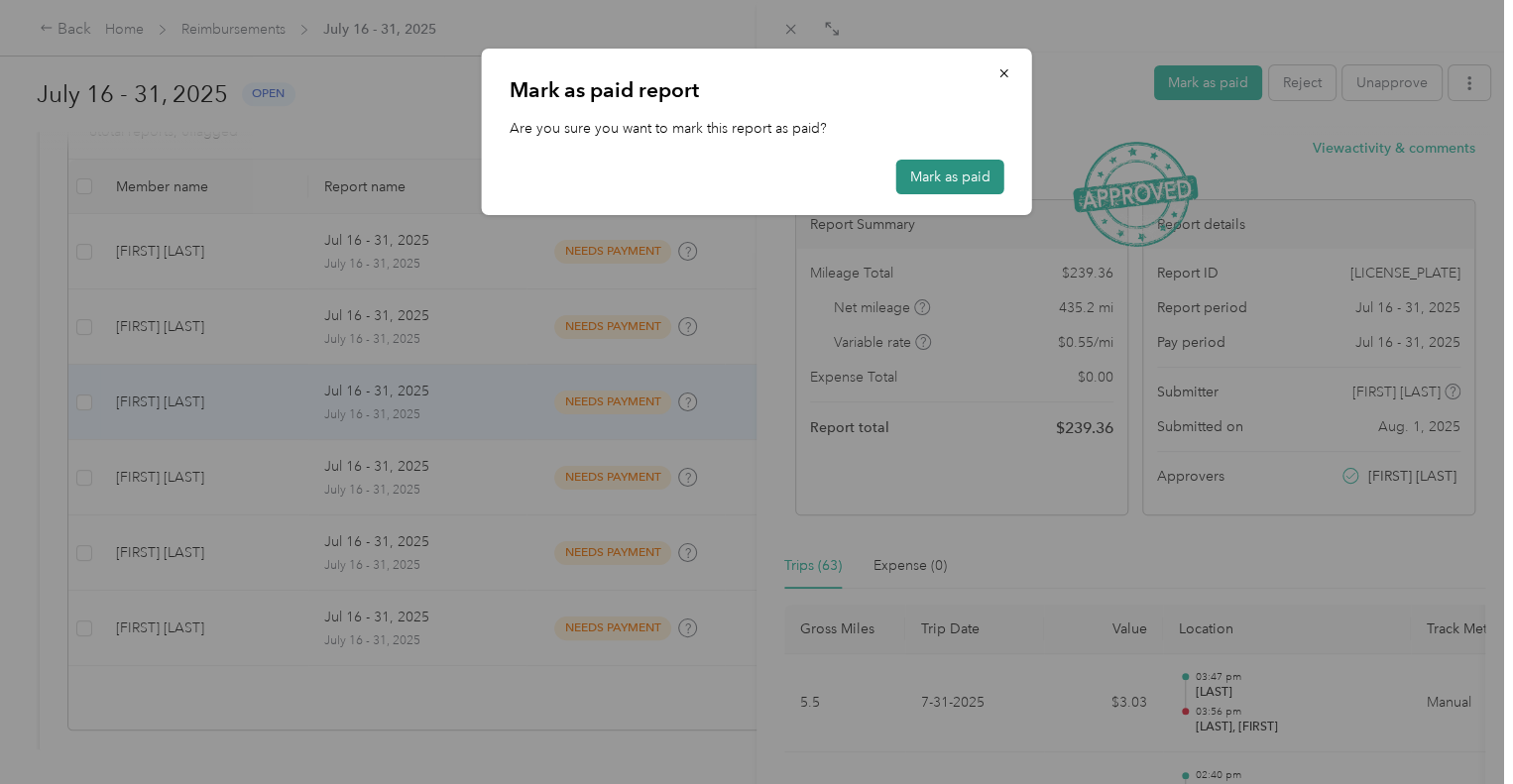 click on "Mark as paid" at bounding box center (950, 176) 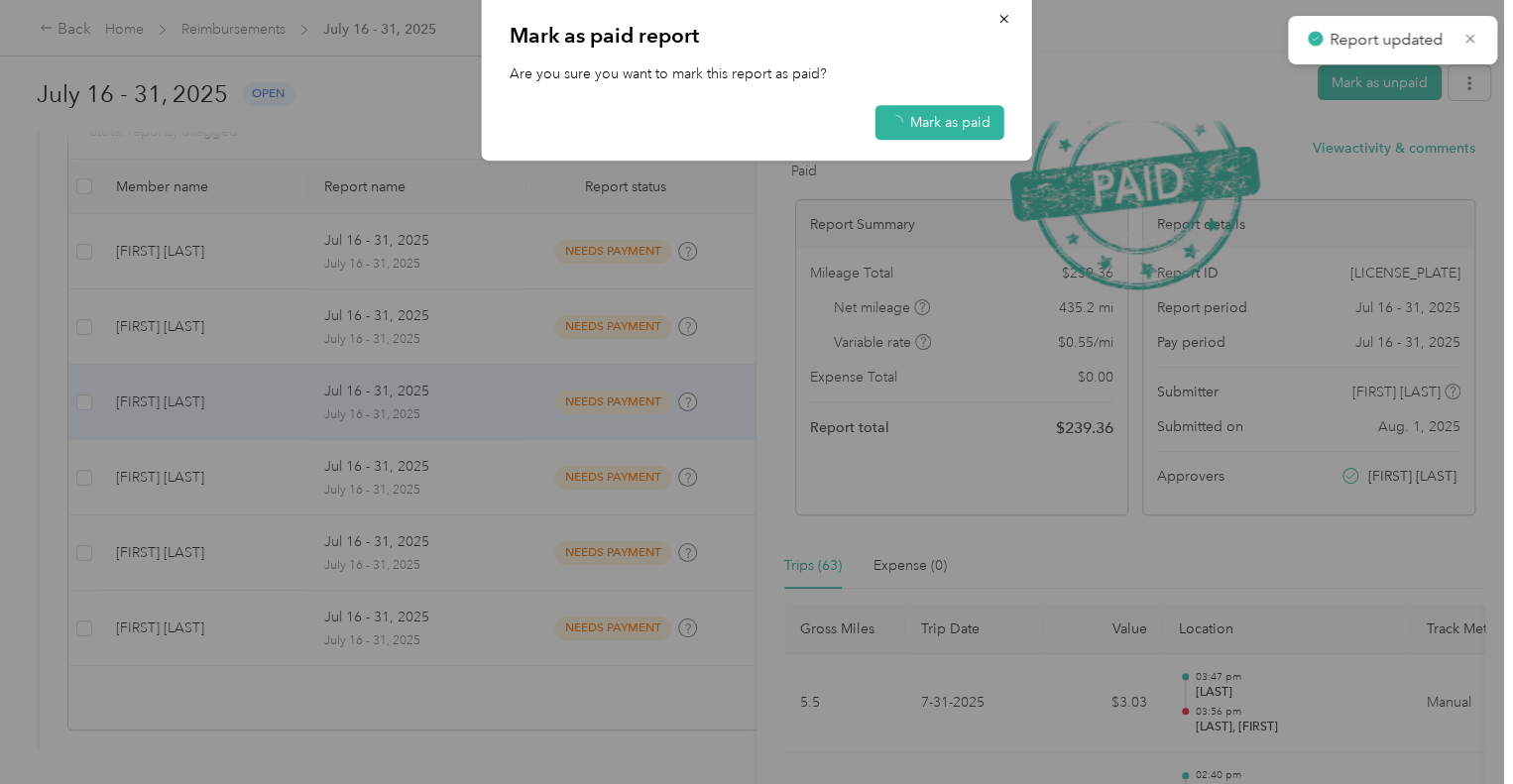 scroll, scrollTop: 458, scrollLeft: 0, axis: vertical 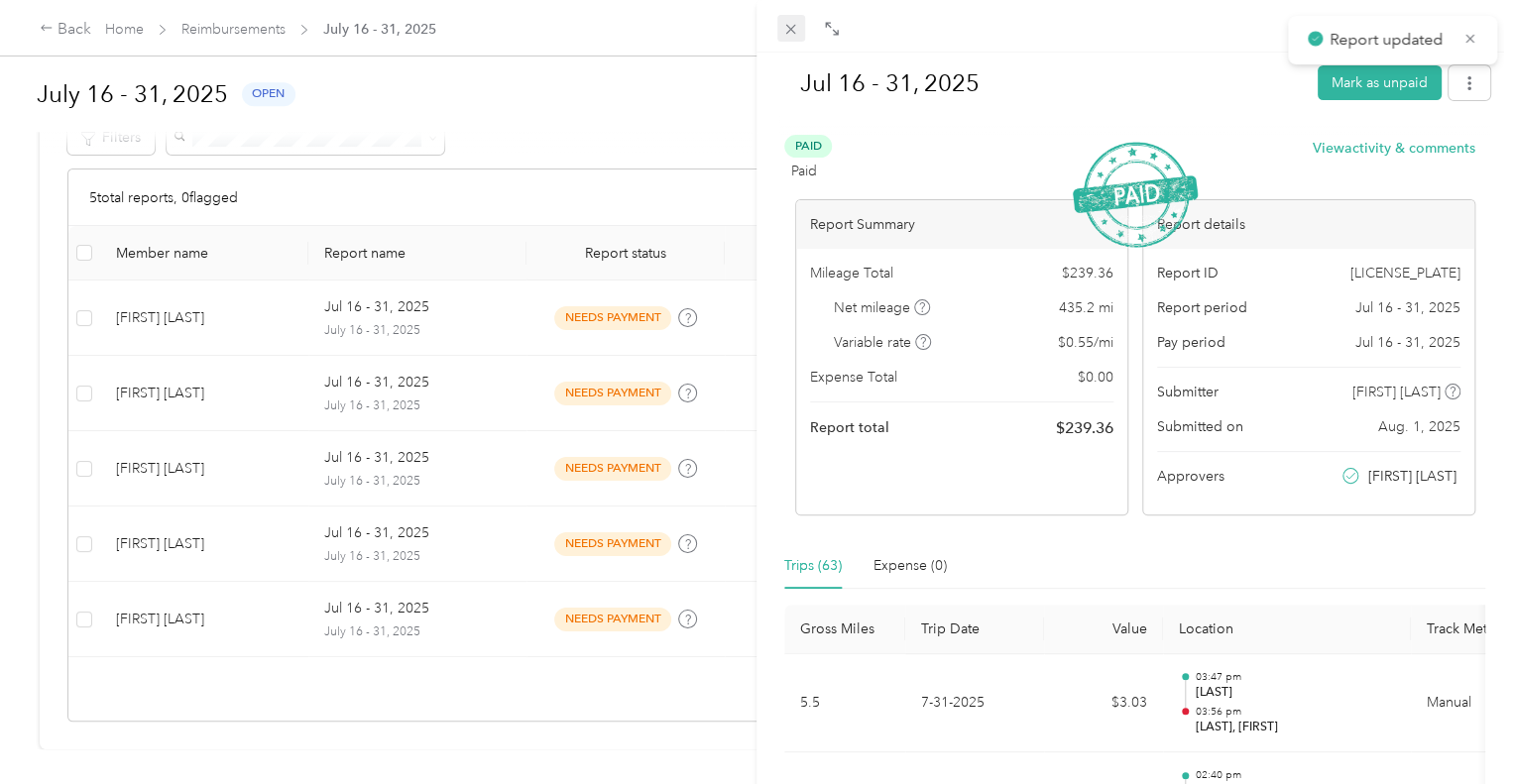 click 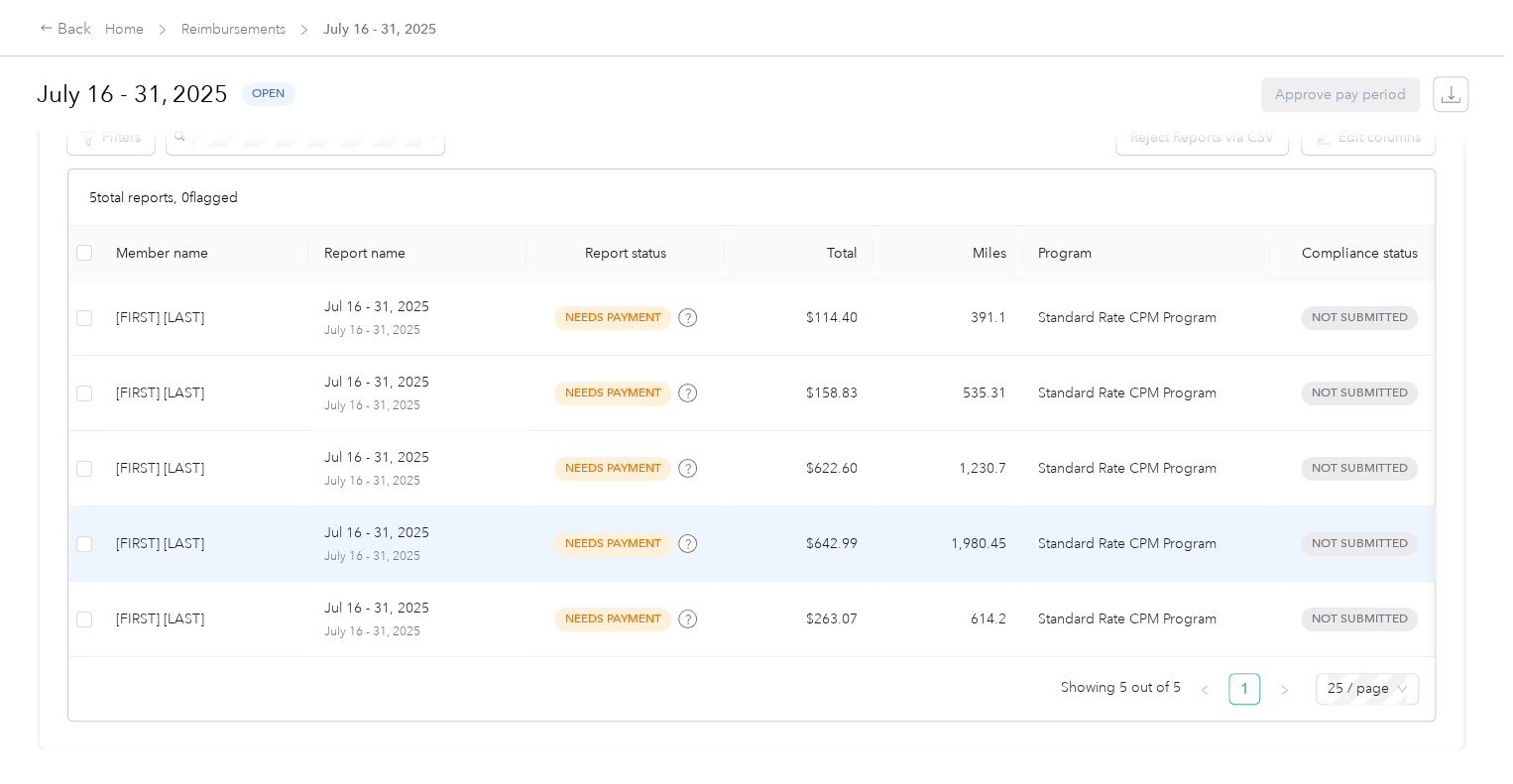 click on "July 16 - 31, 2025" at bounding box center (417, 557) 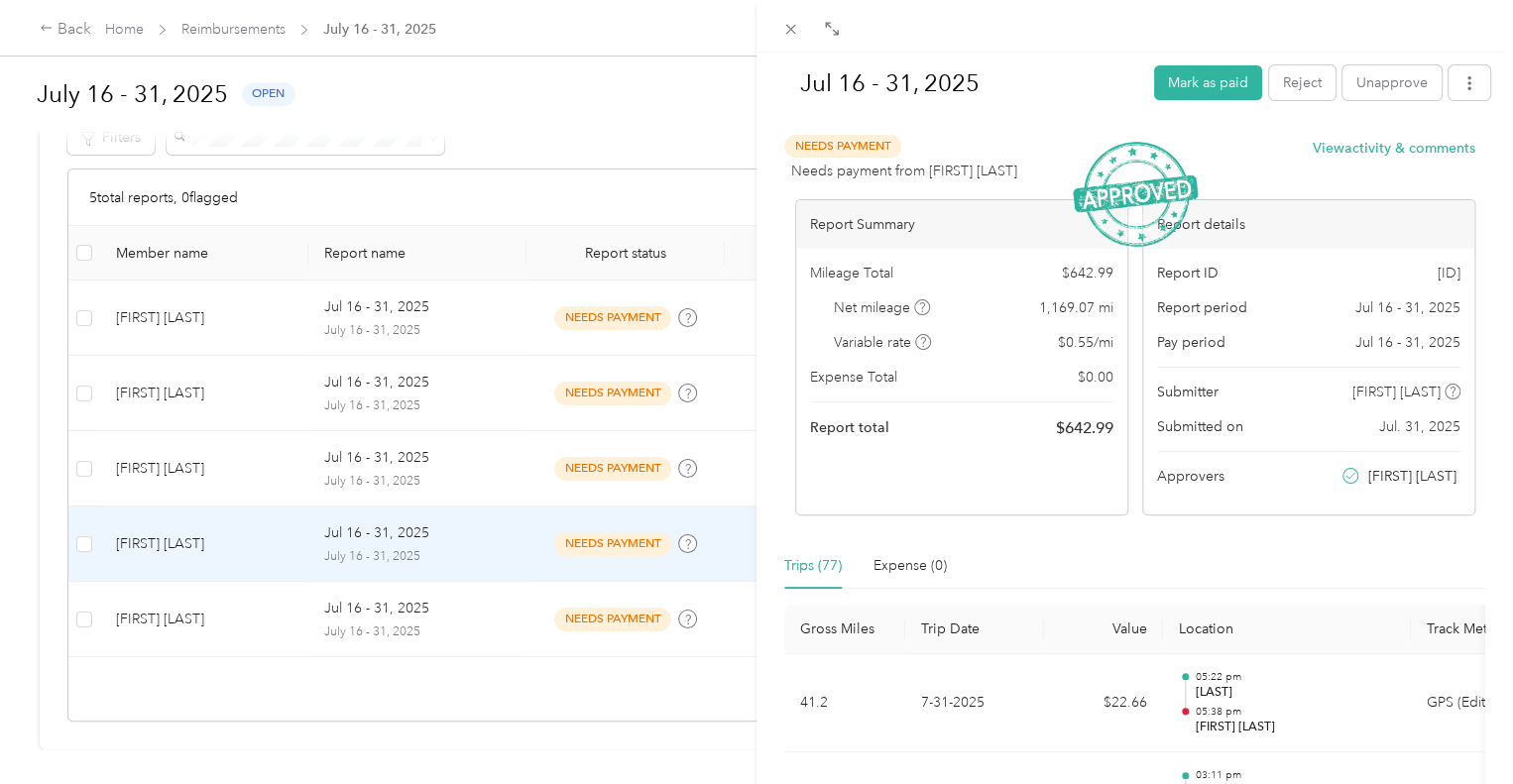 scroll, scrollTop: 99, scrollLeft: 0, axis: vertical 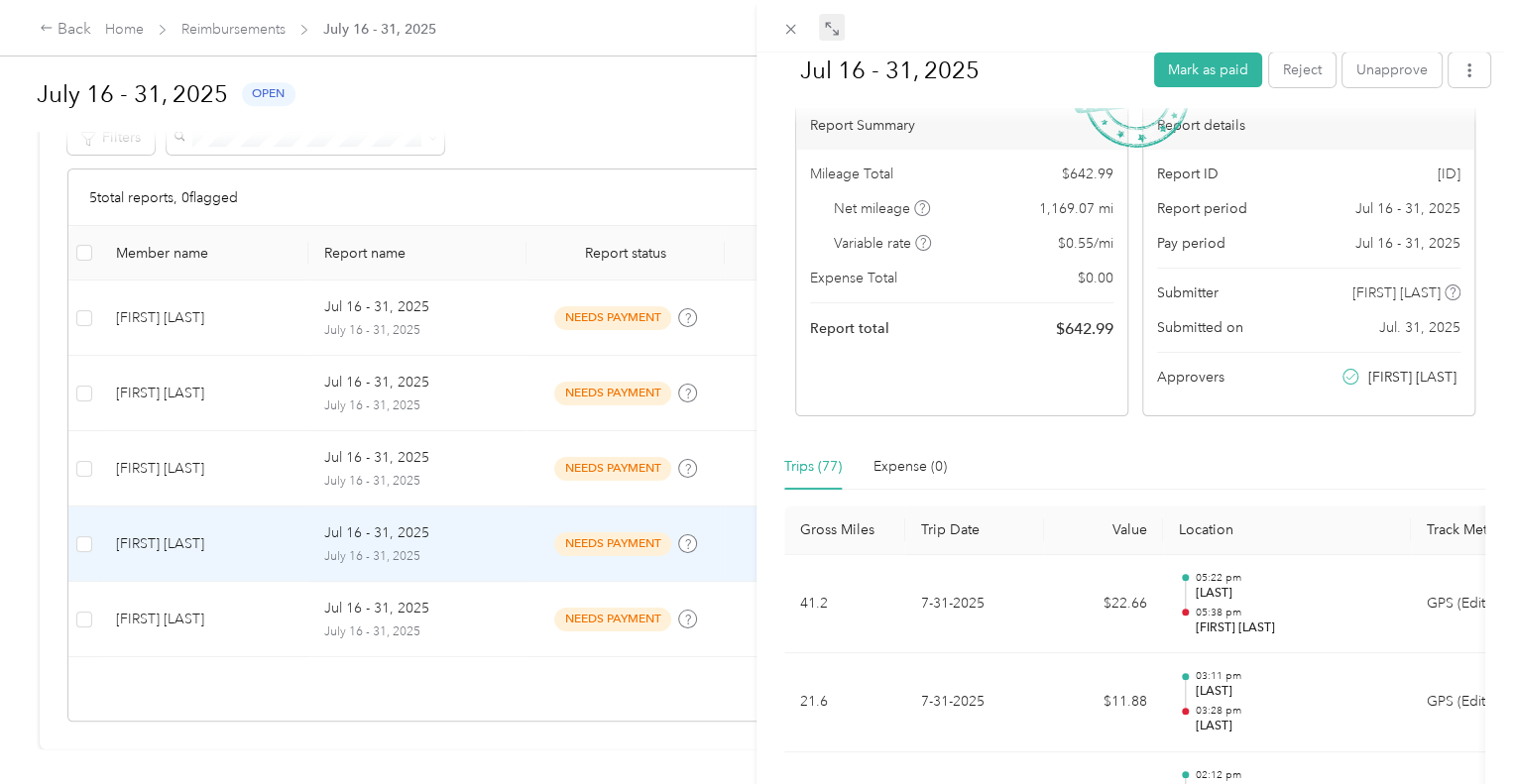 click 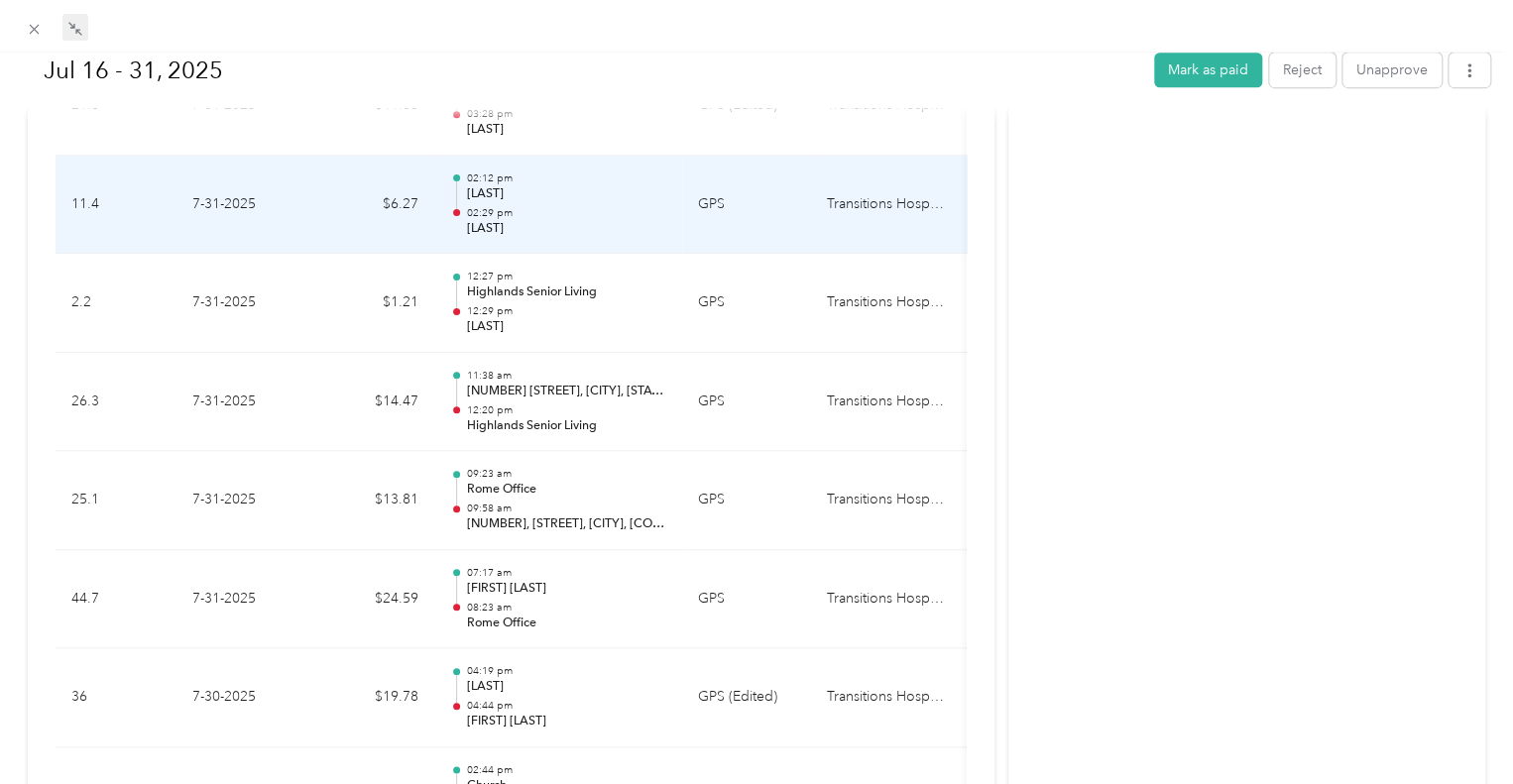 scroll, scrollTop: 793, scrollLeft: 0, axis: vertical 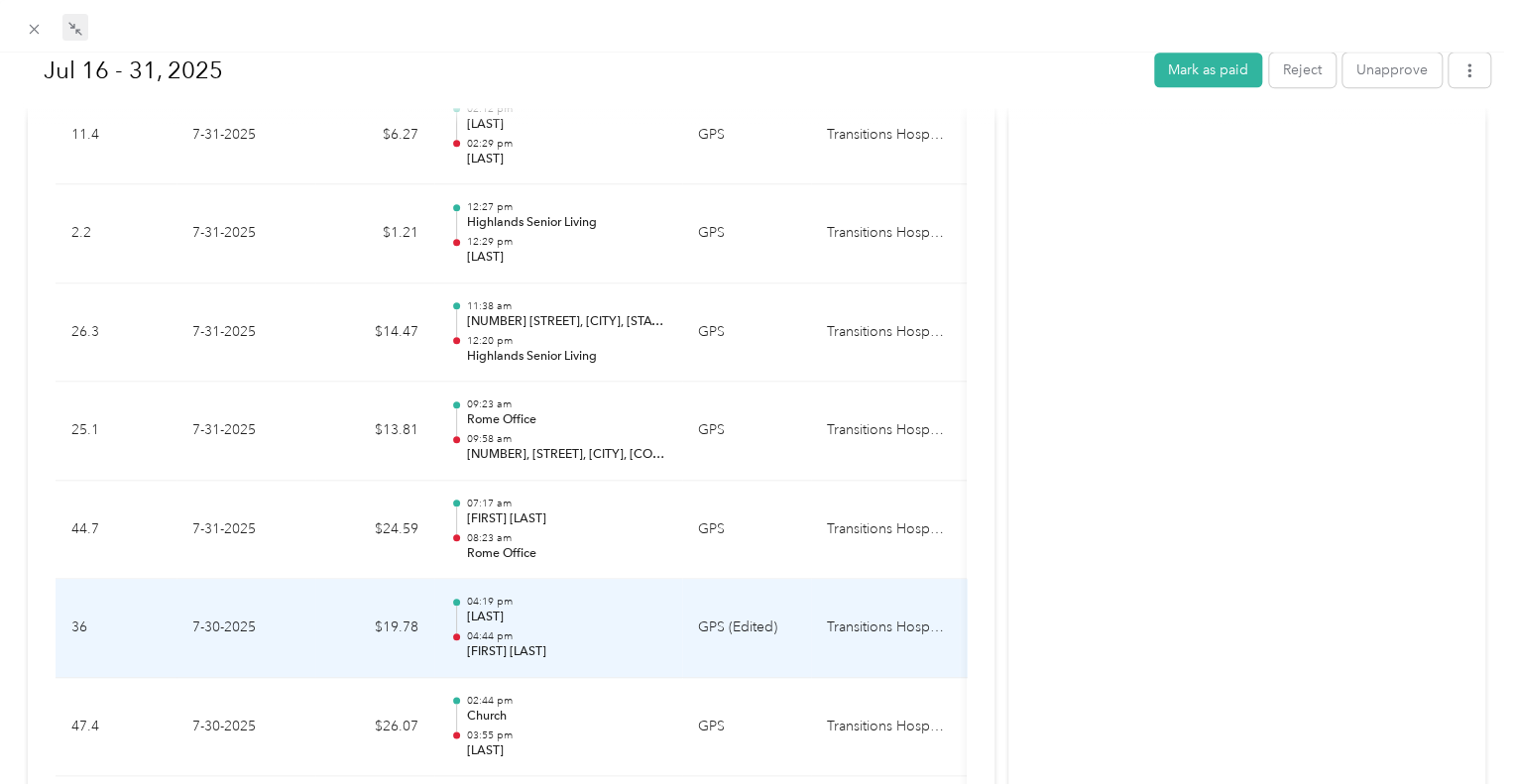 click on "GPS (Edited)" at bounding box center [747, 628] 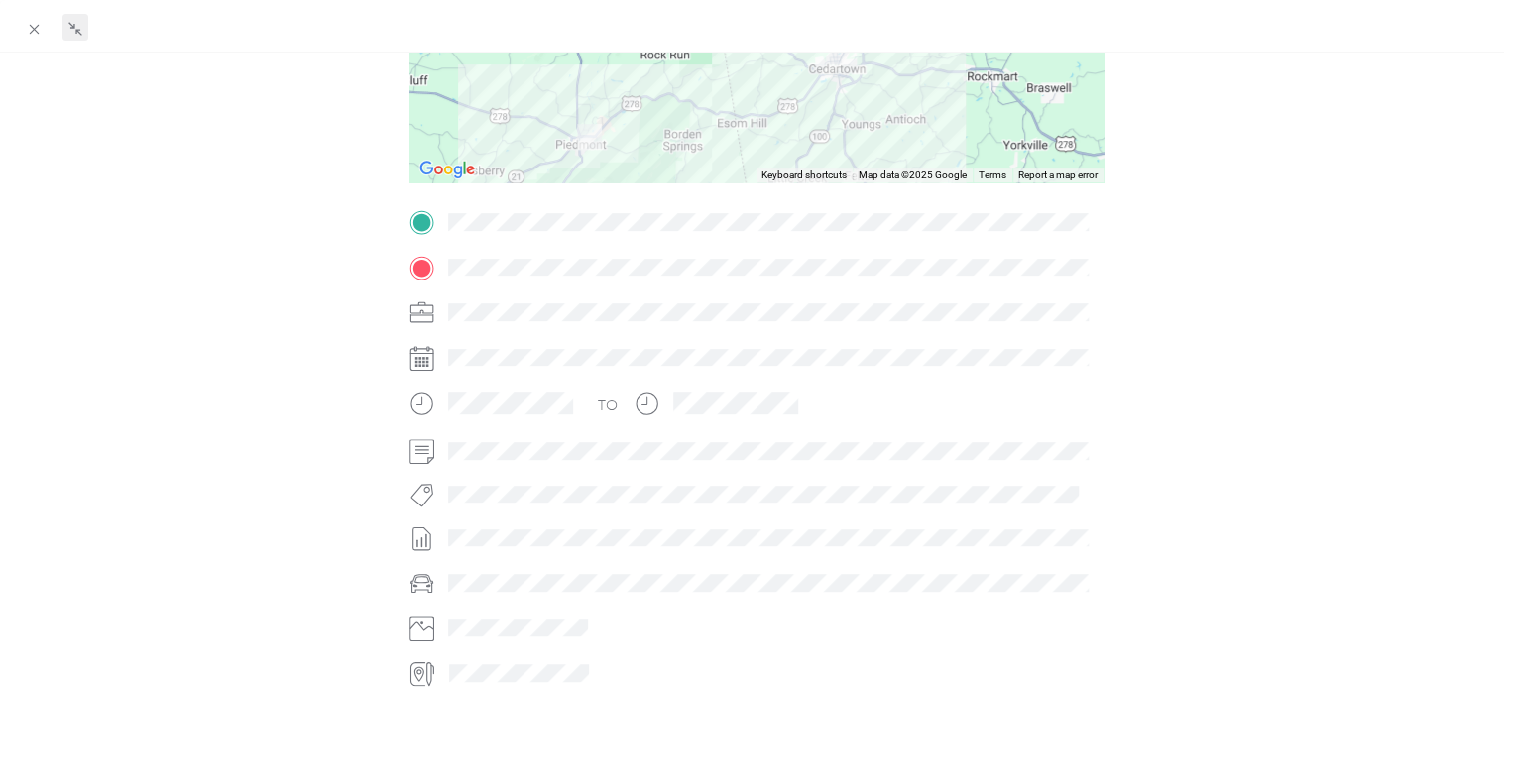 scroll, scrollTop: 100, scrollLeft: 0, axis: vertical 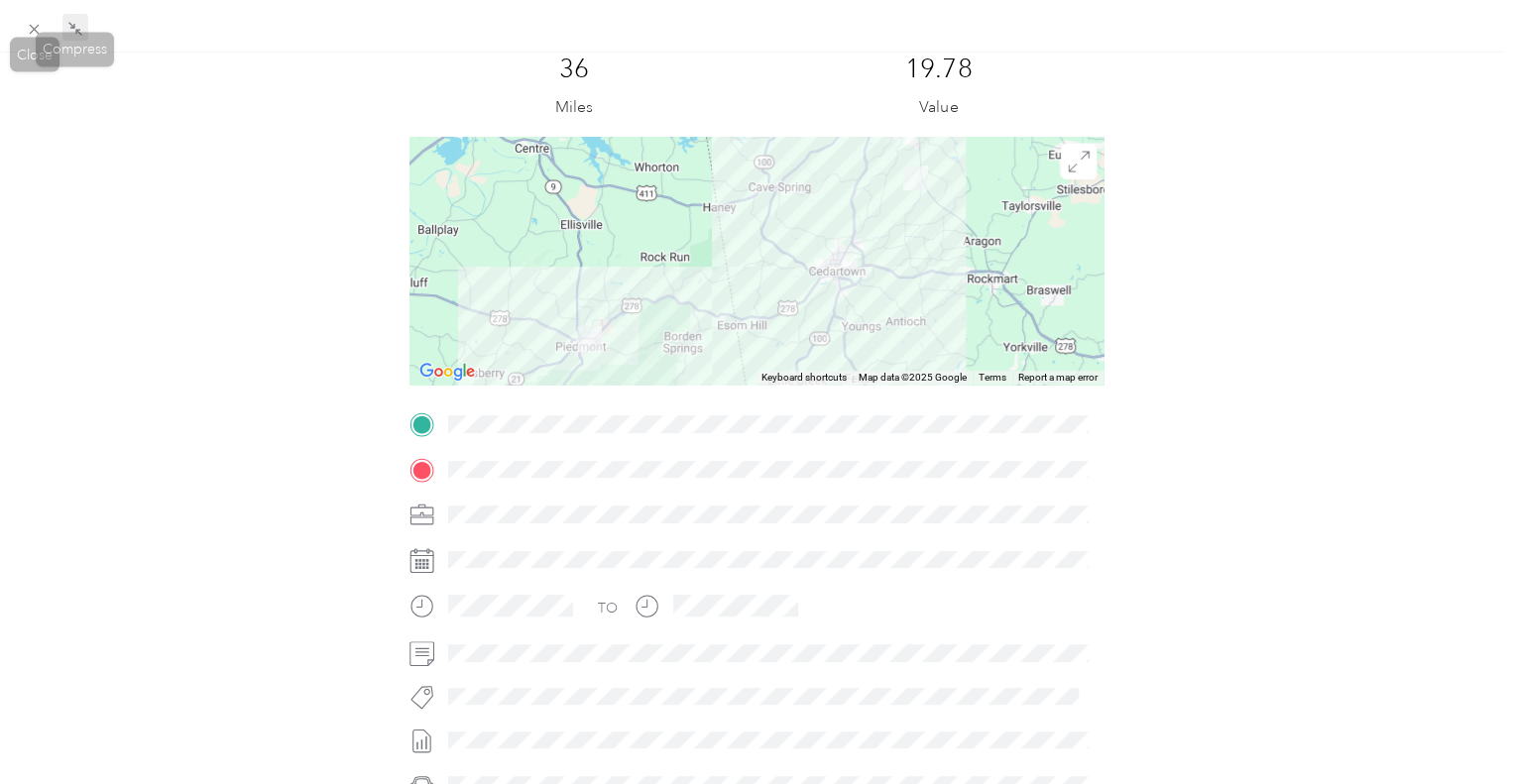 click on "Compress" at bounding box center [74, 50] 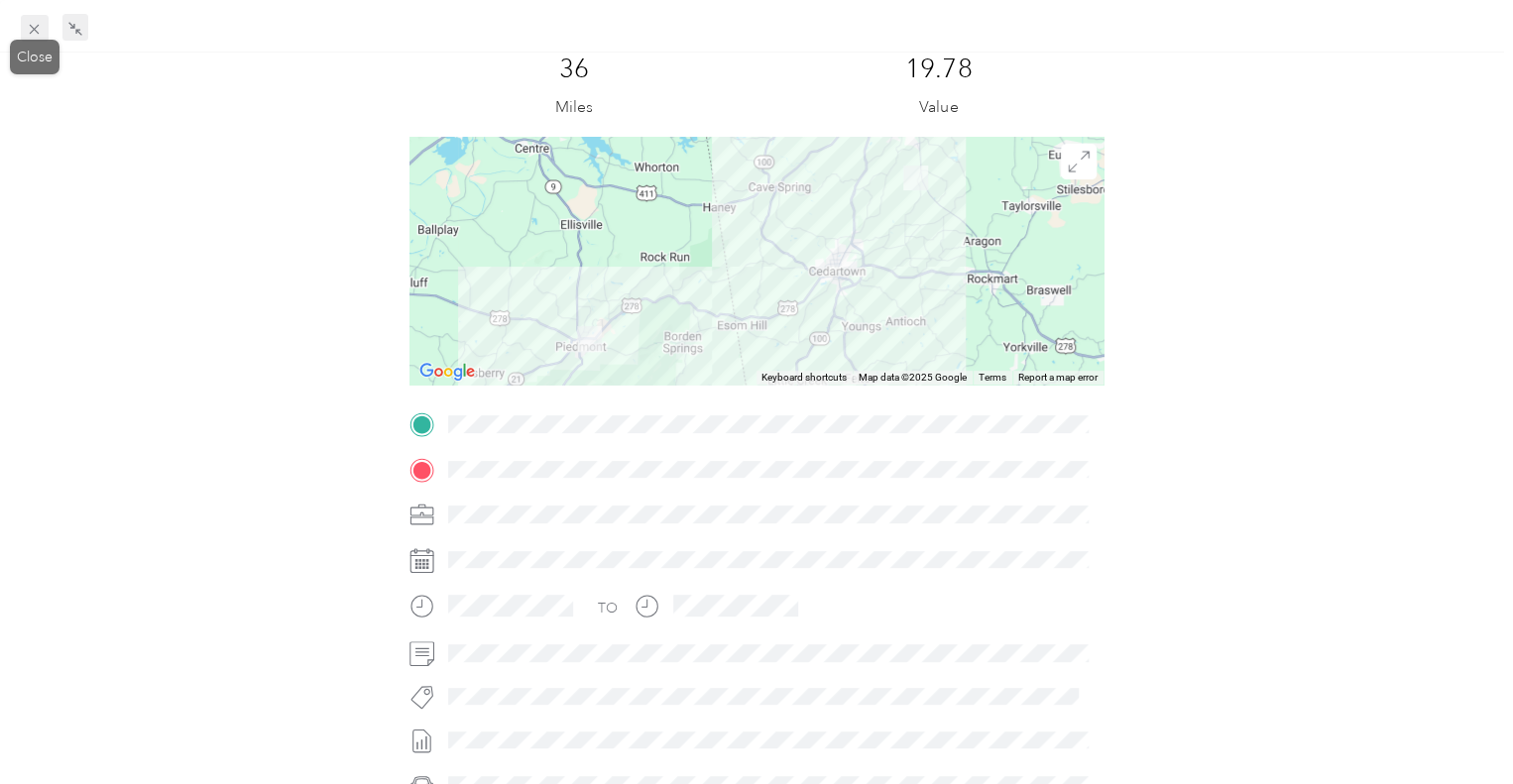 click 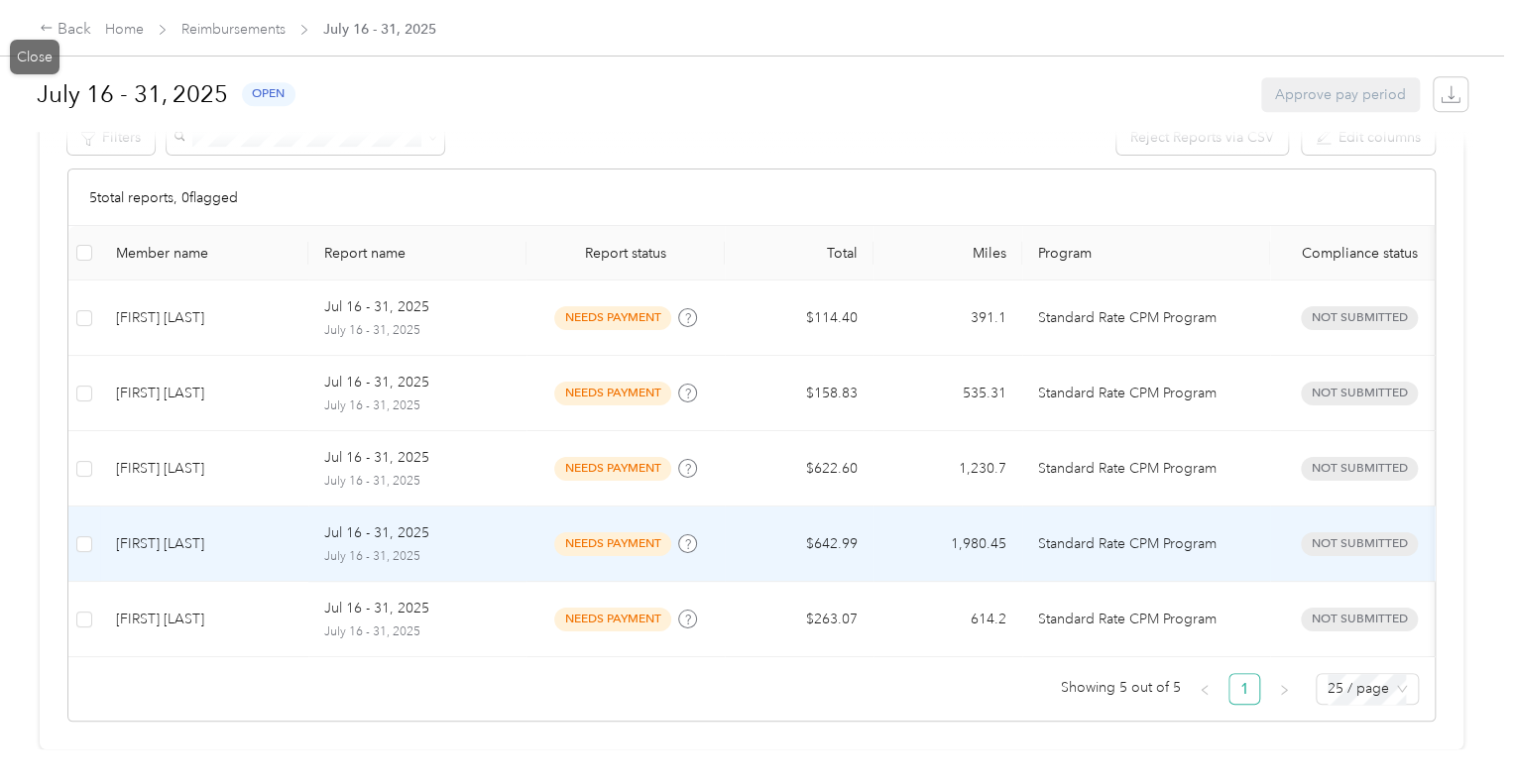 click on "Back Jul [DATE] - [DATE], [YEAR] Trip detail Trip details This trip cannot be edited because it is either under review, approved, or paid. Contact your Team Manager to edit it. [NUMBER] Miles [PRICE] Value  ← Move left → Move right ↑ Move up ↓ Move down + Zoom in - Zoom out Home Jump left by 75% End Jump right by 75% Page Up Jump up by 75% Page Down Jump down by 75% Keyboard shortcuts Map Data Map data ©[YEAR] Google Map data ©[YEAR] Google [NUMBER] km  Click to toggle between metric and imperial units Terms Report a map error TO Close" at bounding box center [752, 784] 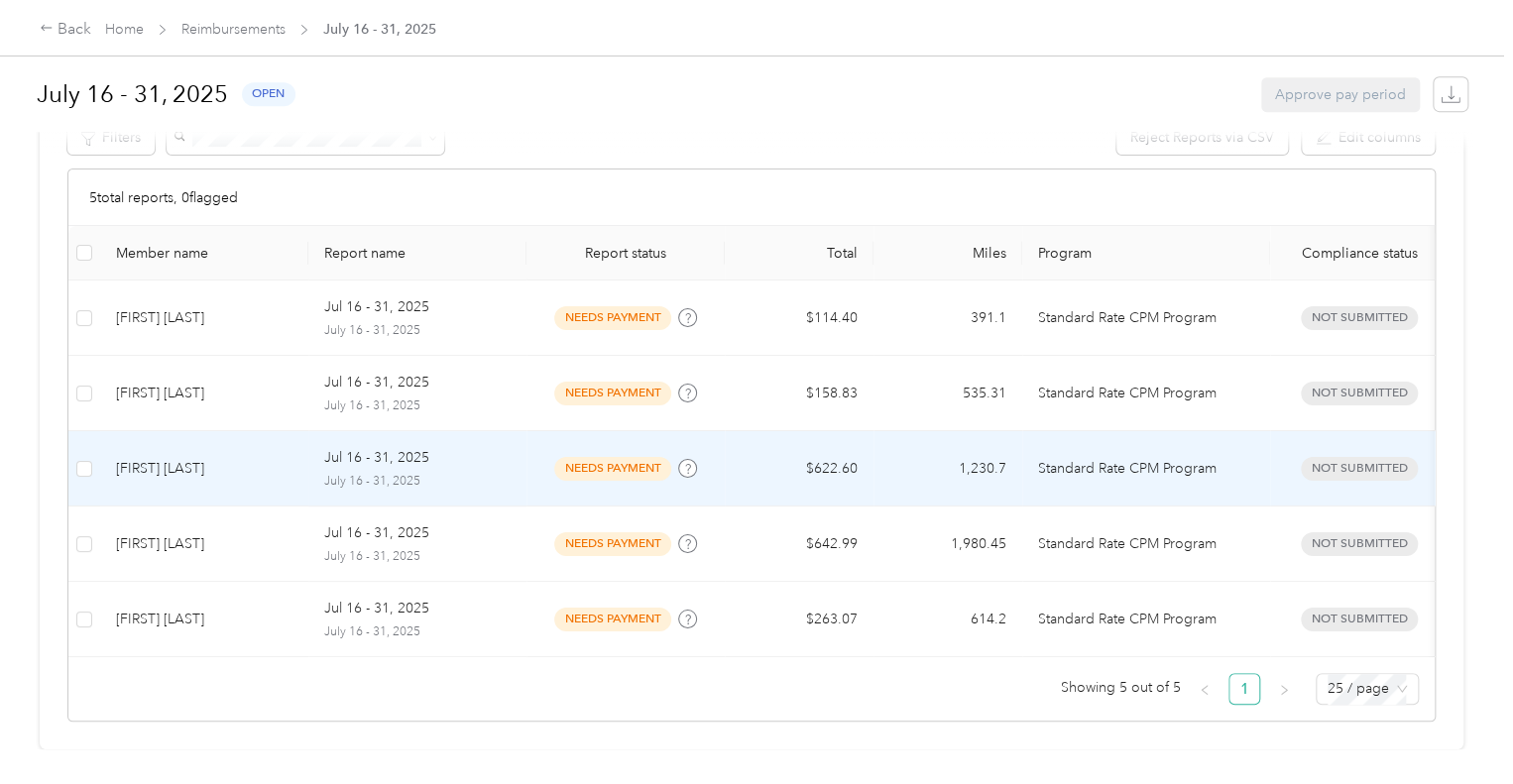 click on "[FIRST] [LAST]" at bounding box center [204, 469] 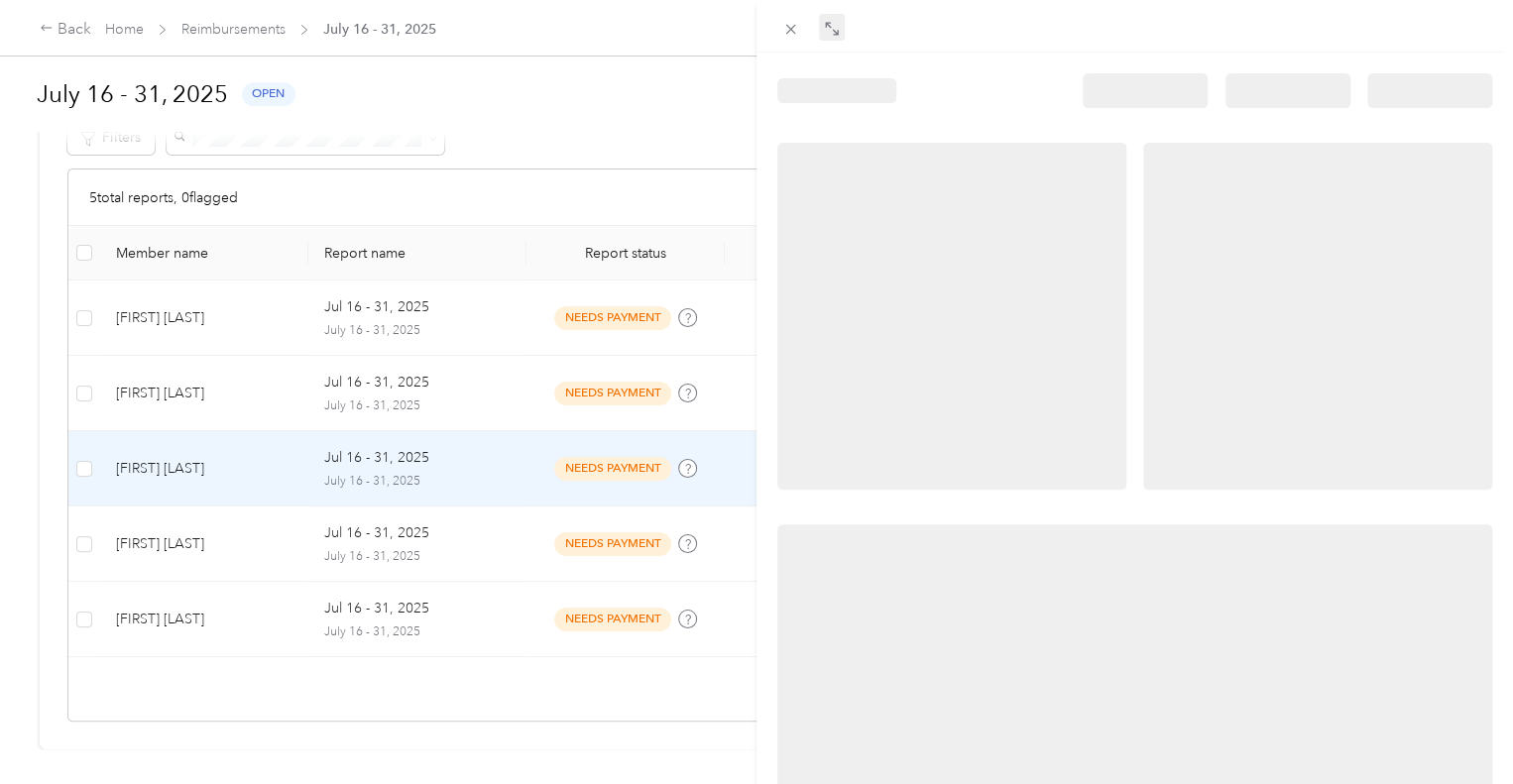 click 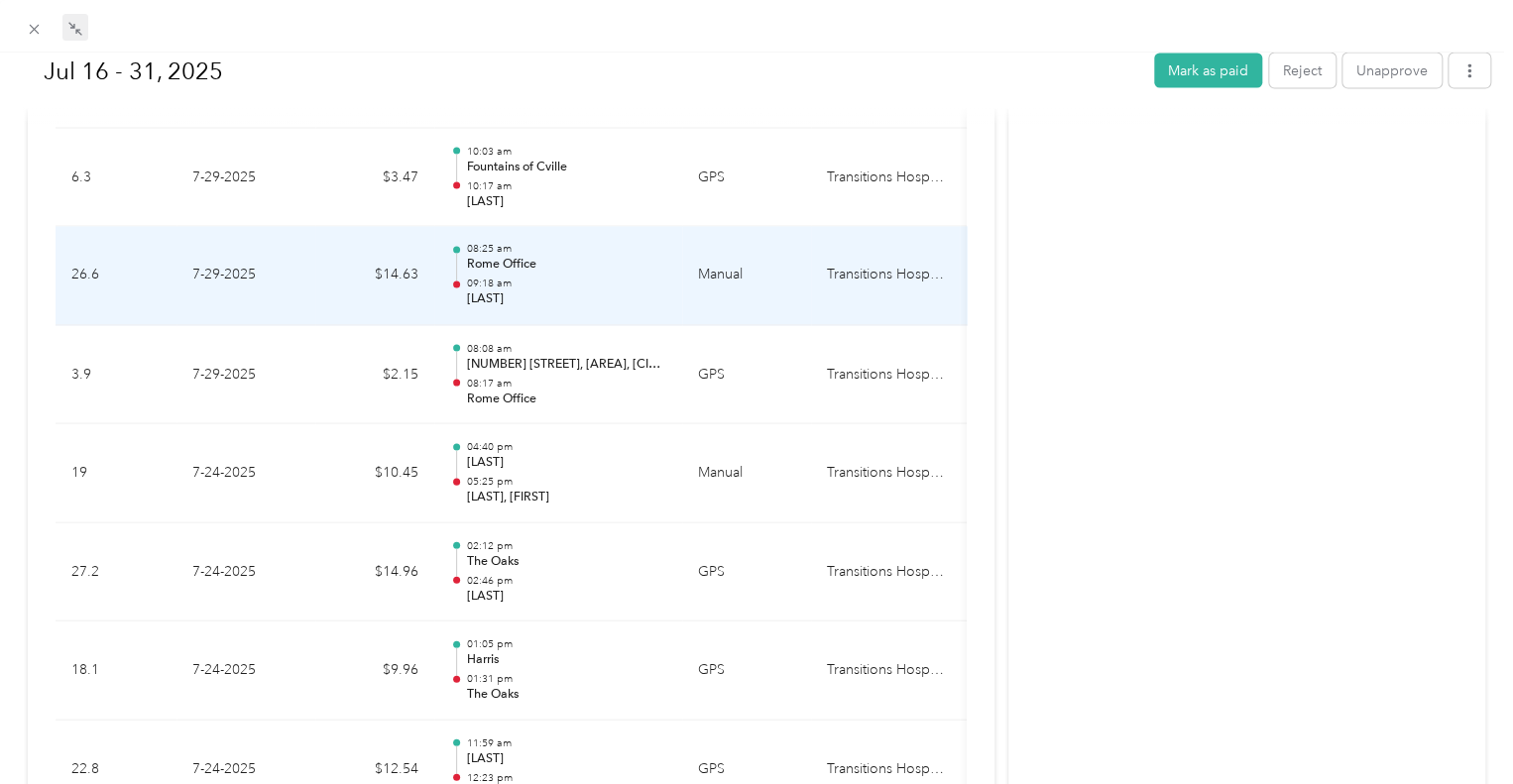 scroll, scrollTop: 1982, scrollLeft: 0, axis: vertical 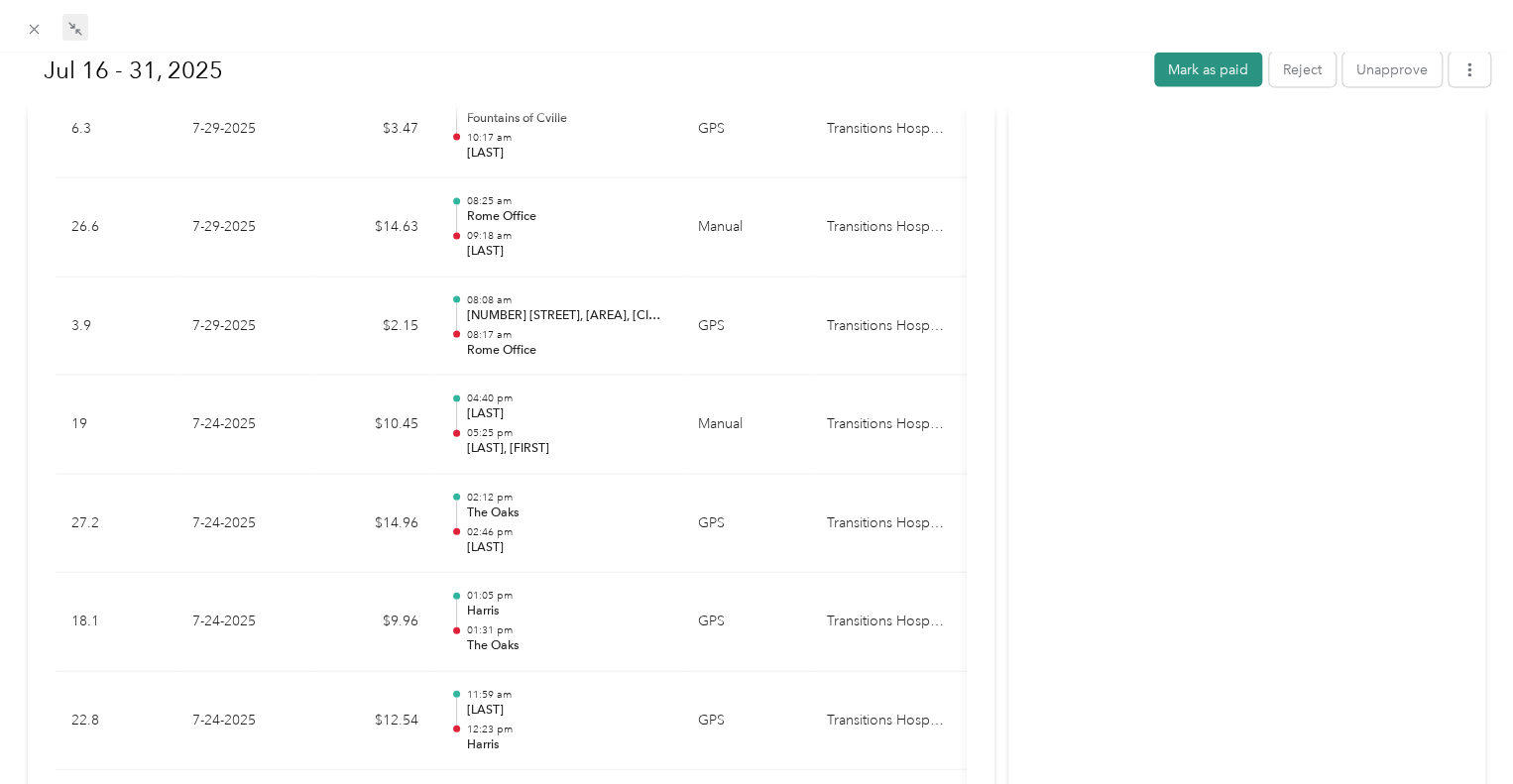 click on "Mark as paid" at bounding box center (1208, 69) 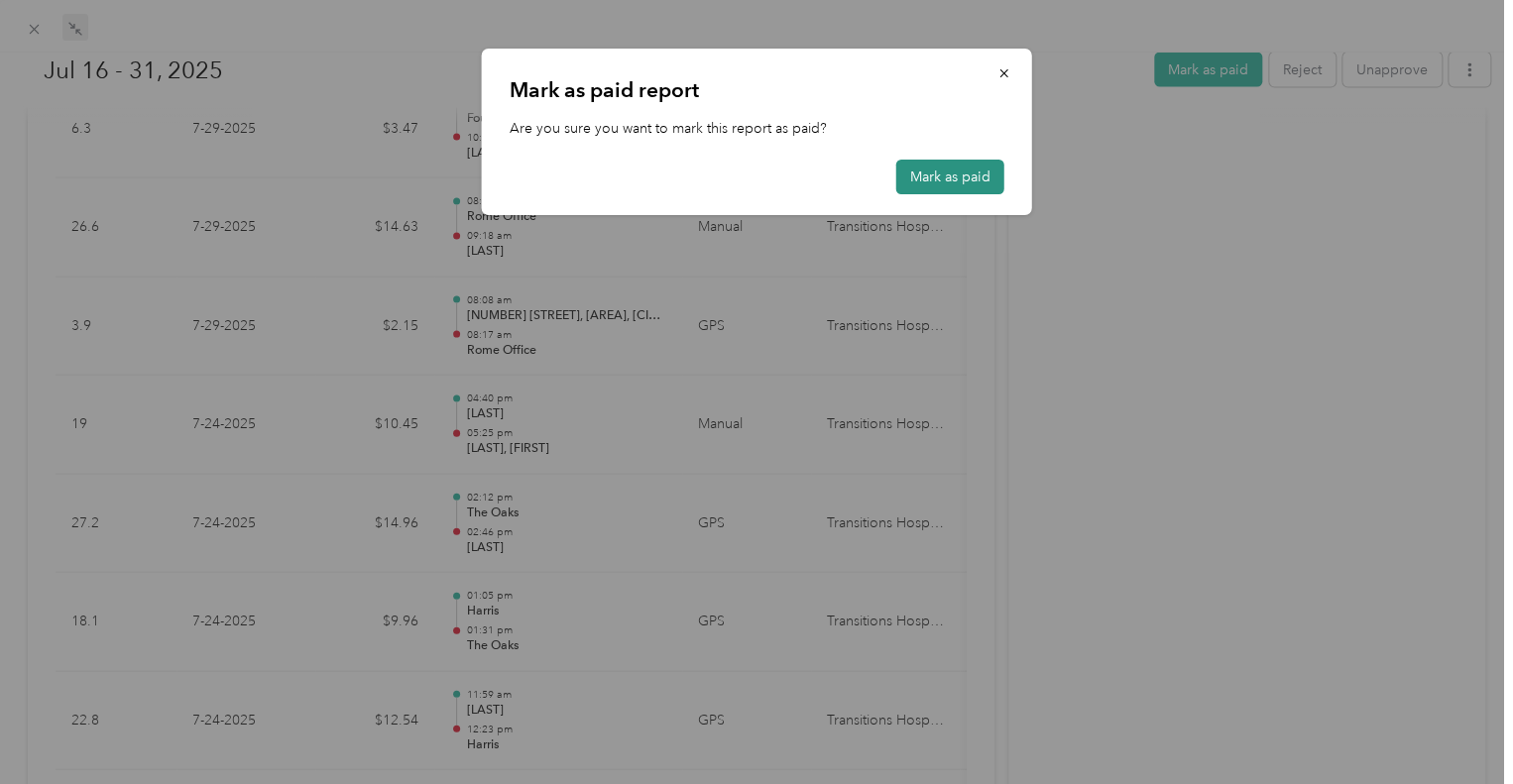 click on "Mark as paid" at bounding box center [950, 176] 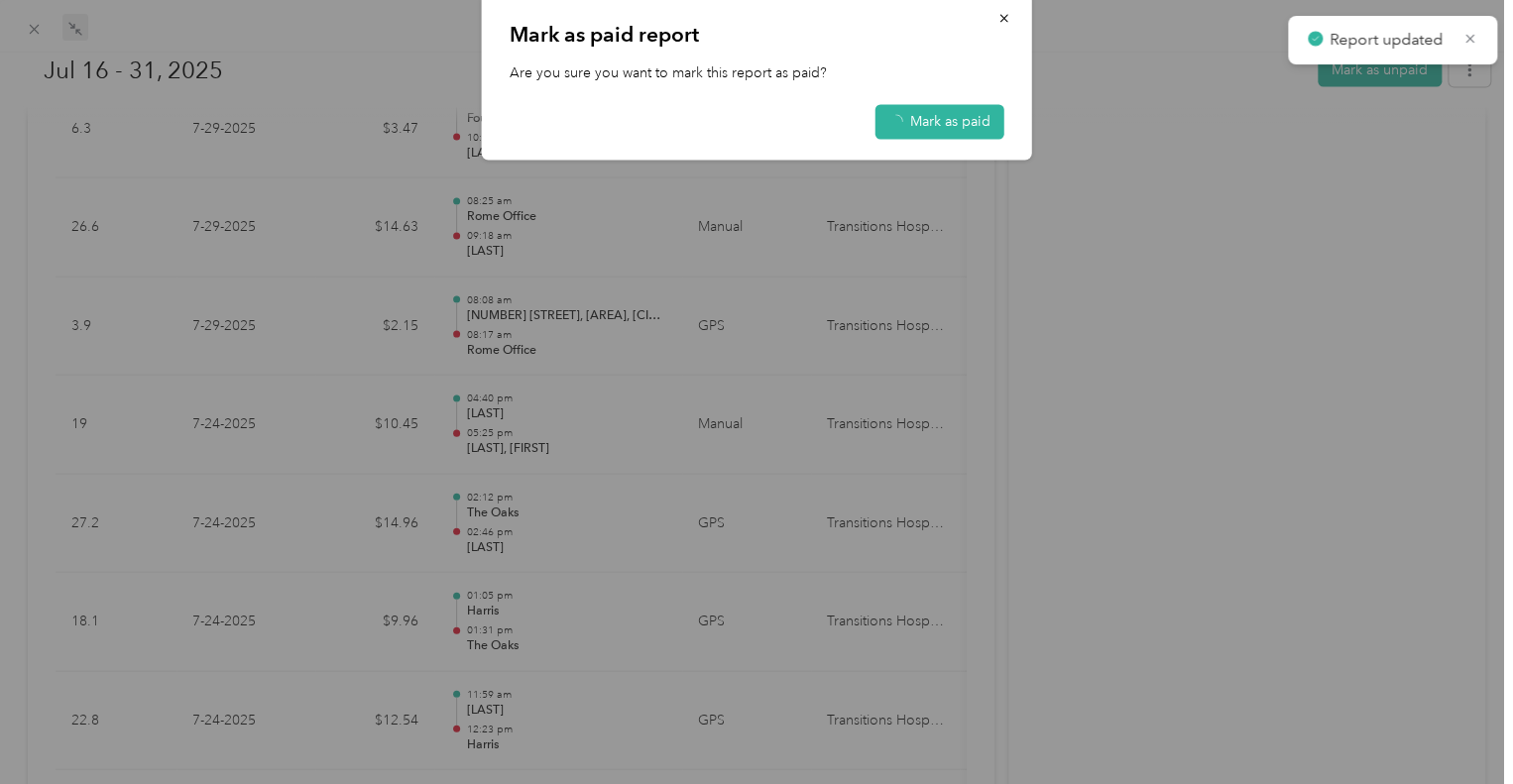 scroll, scrollTop: 383, scrollLeft: 0, axis: vertical 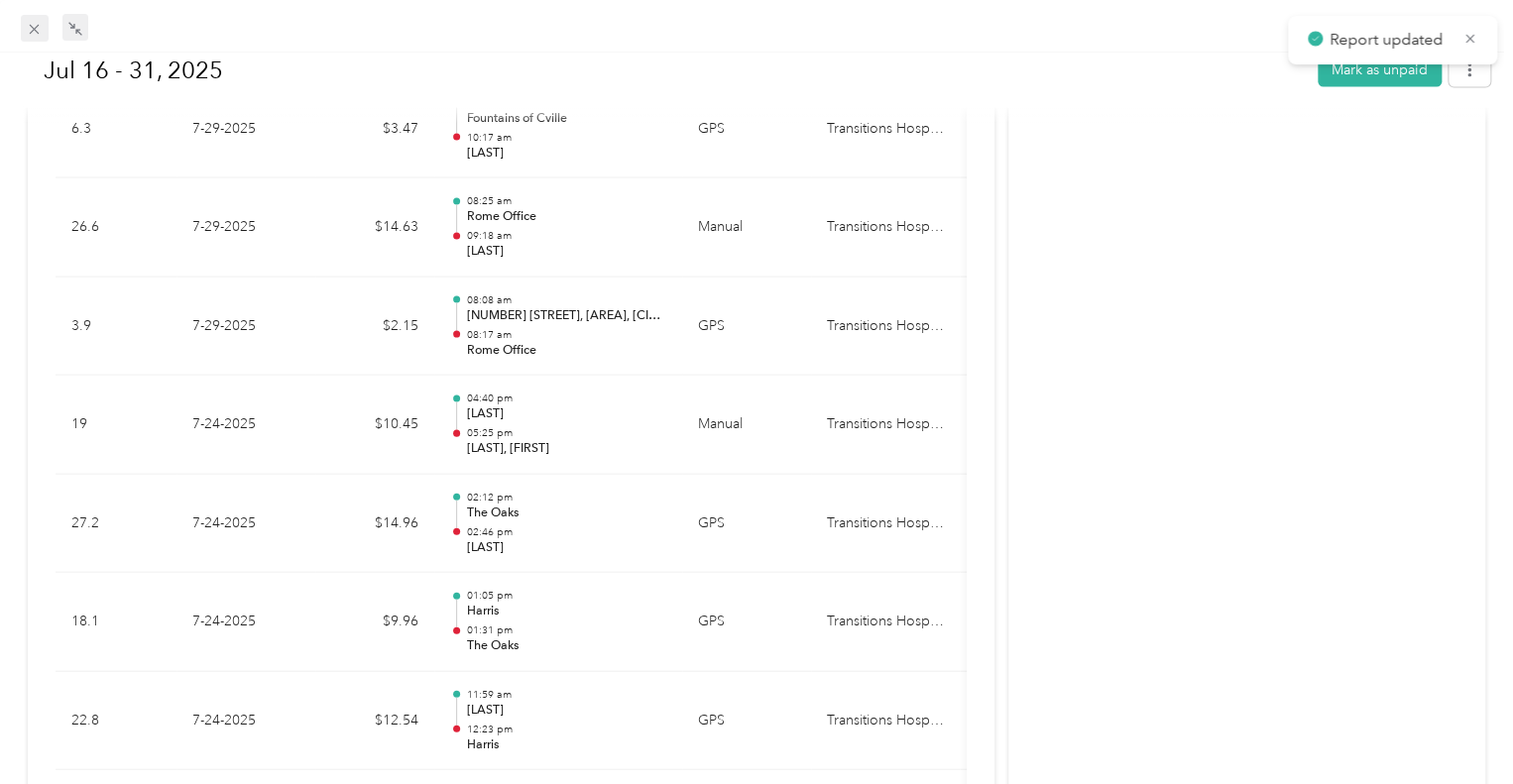 click 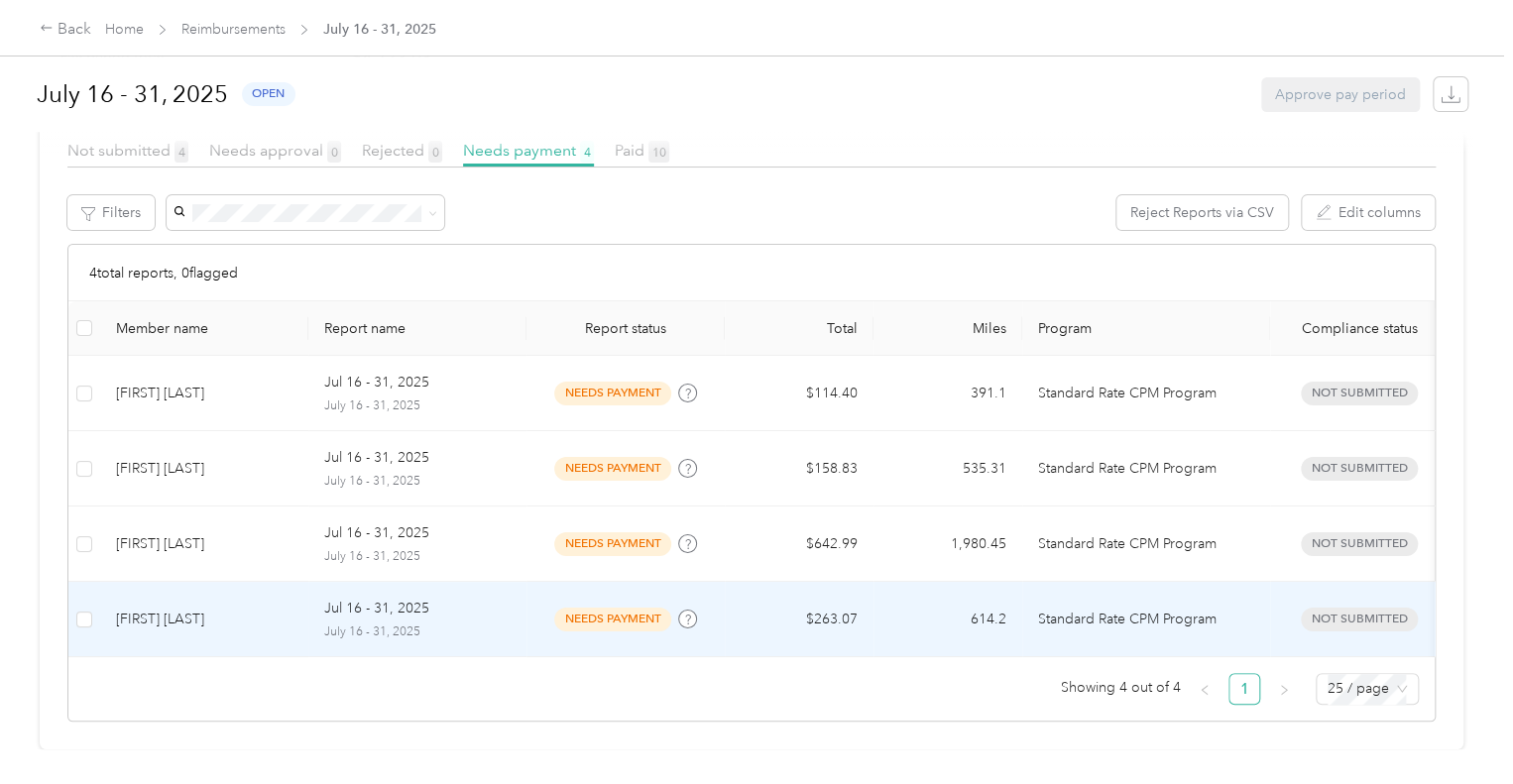 click on "Jul 16 - 31, 2025" at bounding box center [417, 609] 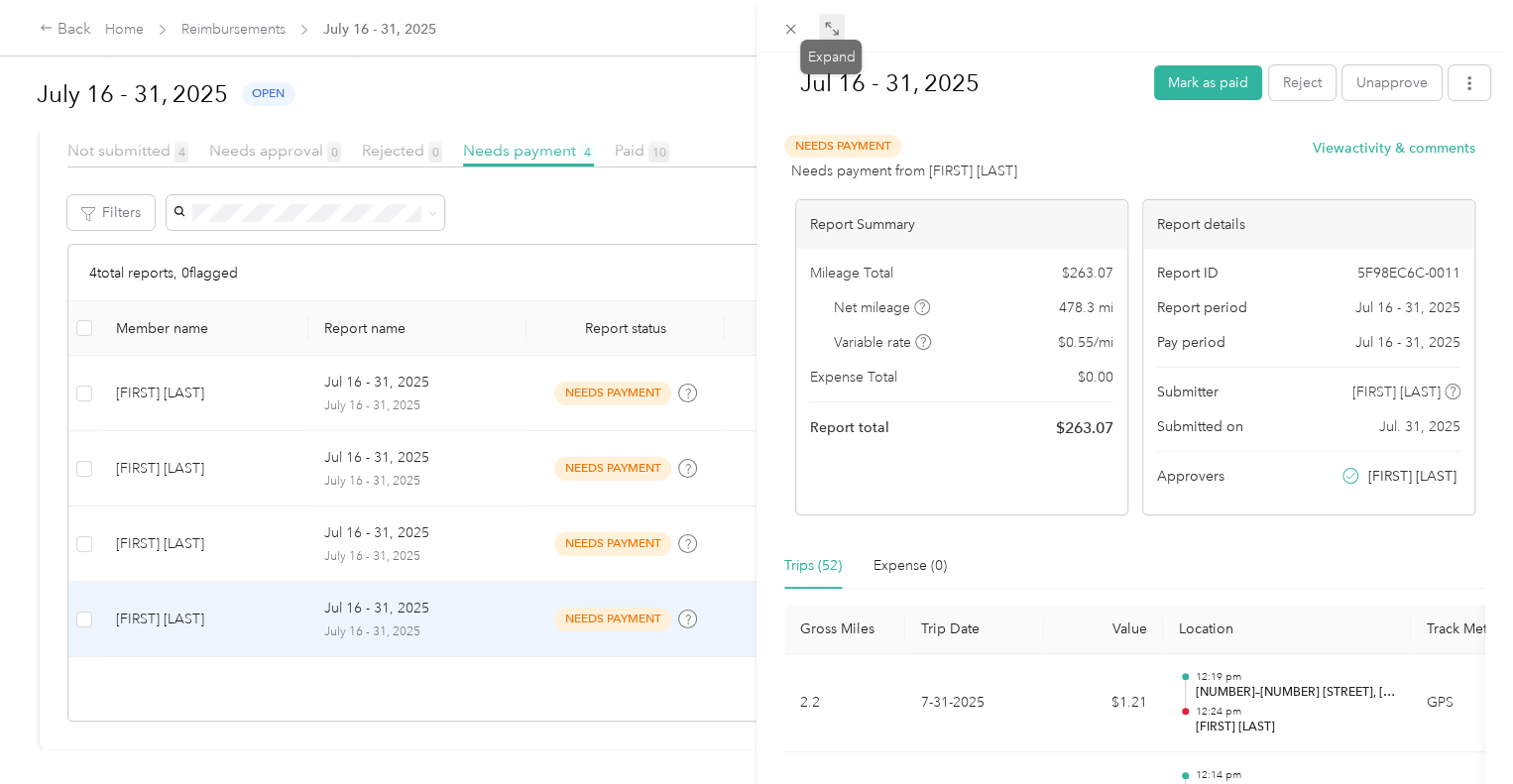 click 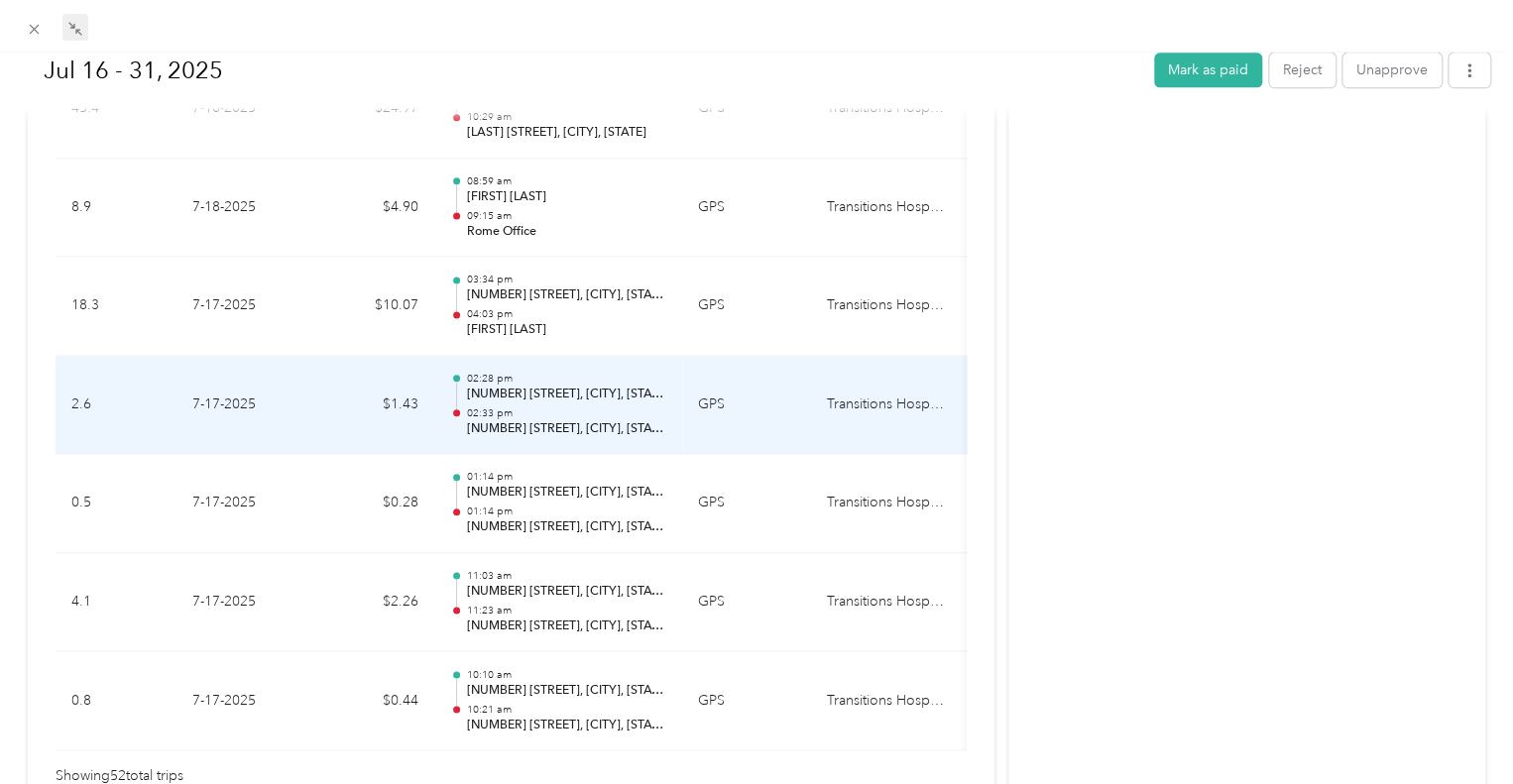 scroll, scrollTop: 5095, scrollLeft: 0, axis: vertical 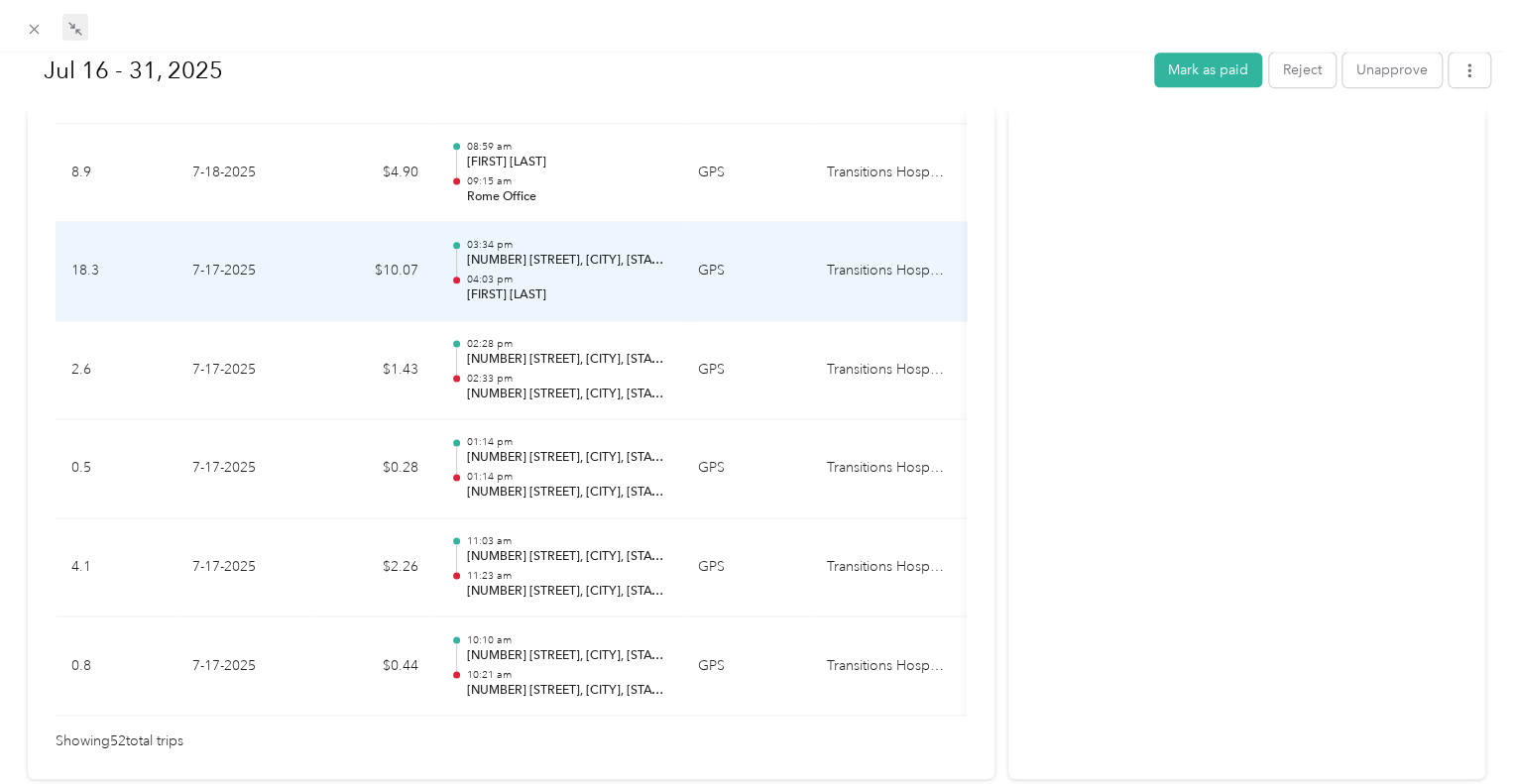 click on "[FIRST] [LAST]" at bounding box center [566, 295] 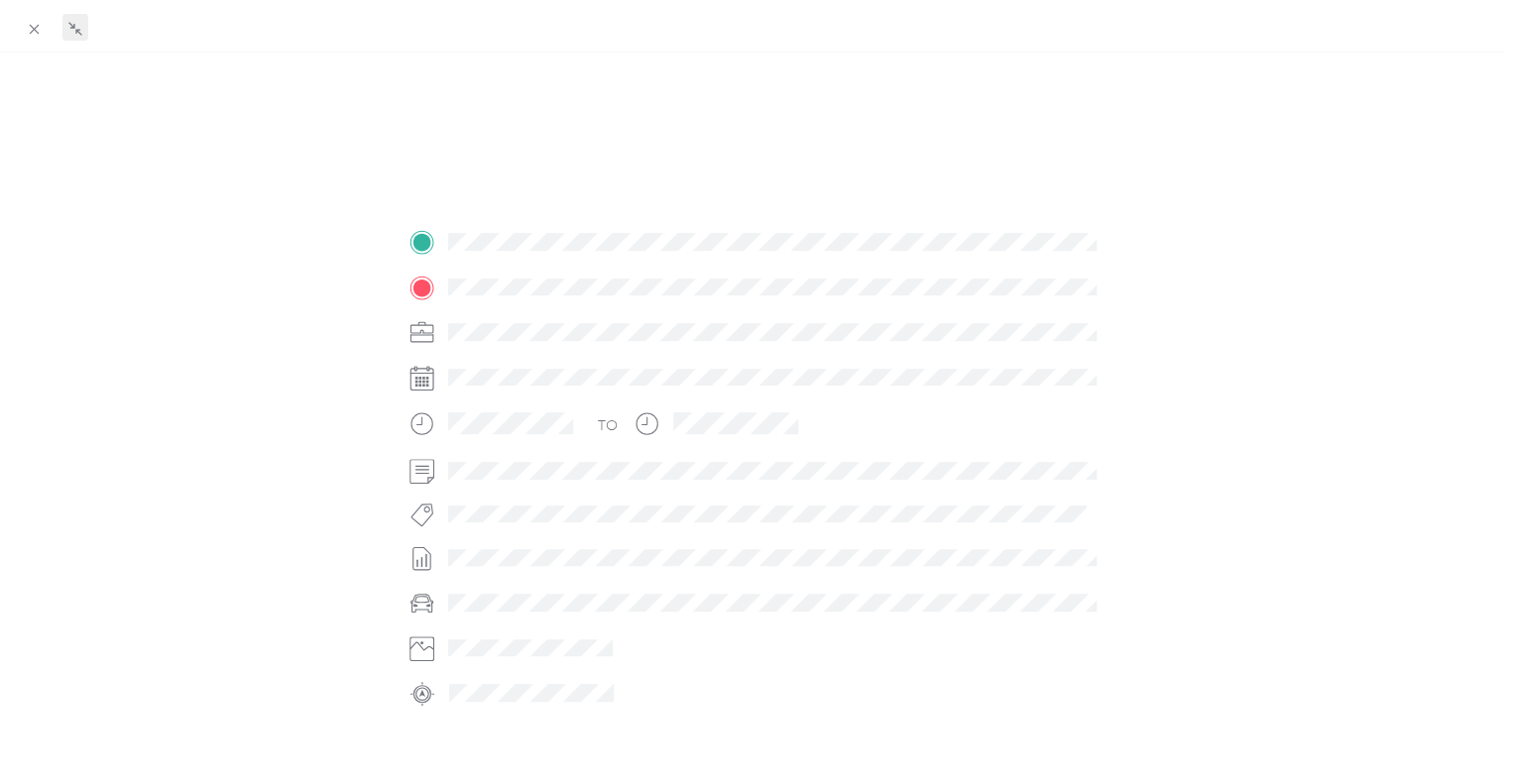 scroll, scrollTop: 0, scrollLeft: 0, axis: both 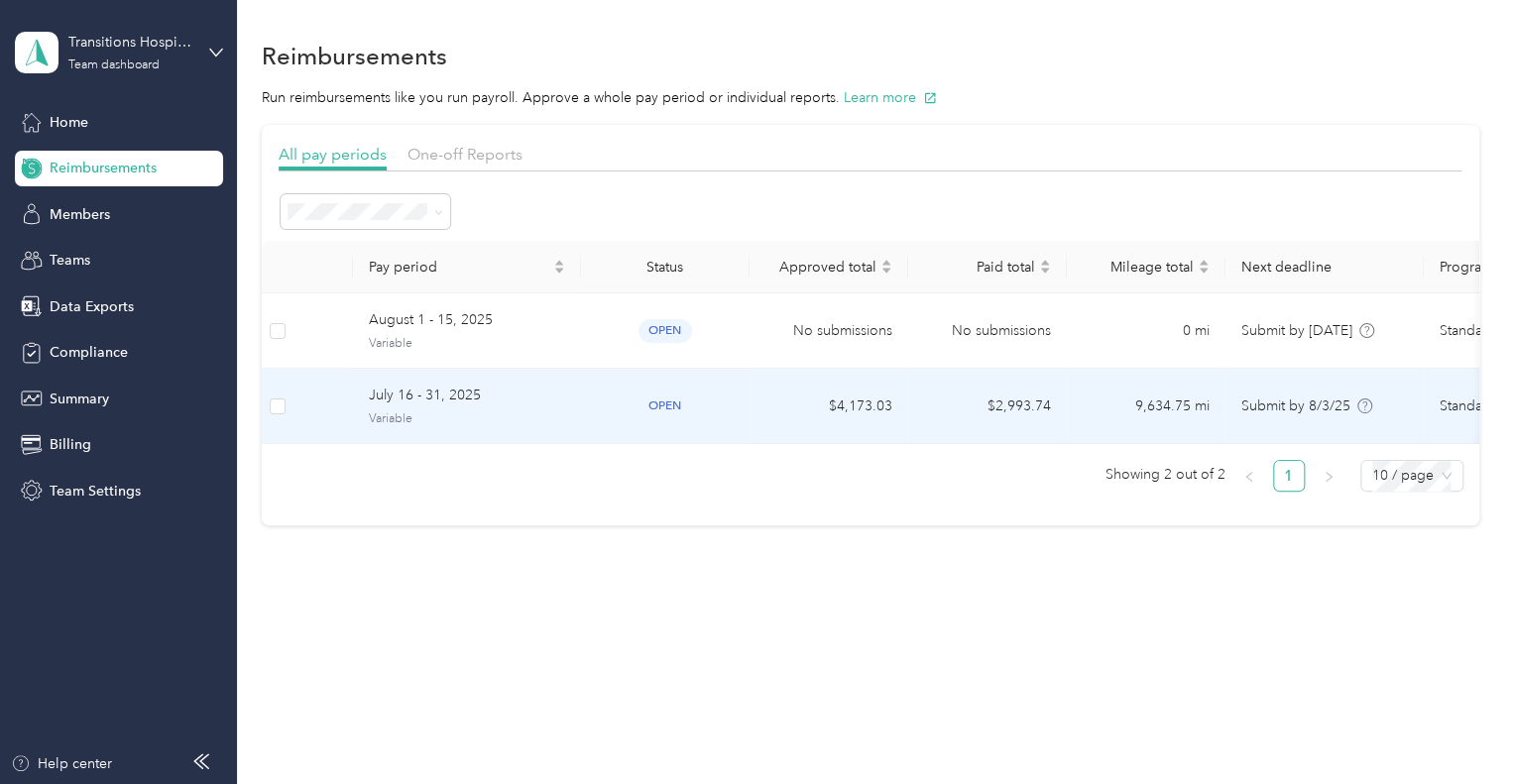 click on "[DATE] [VARIABLE]" at bounding box center (467, 406) 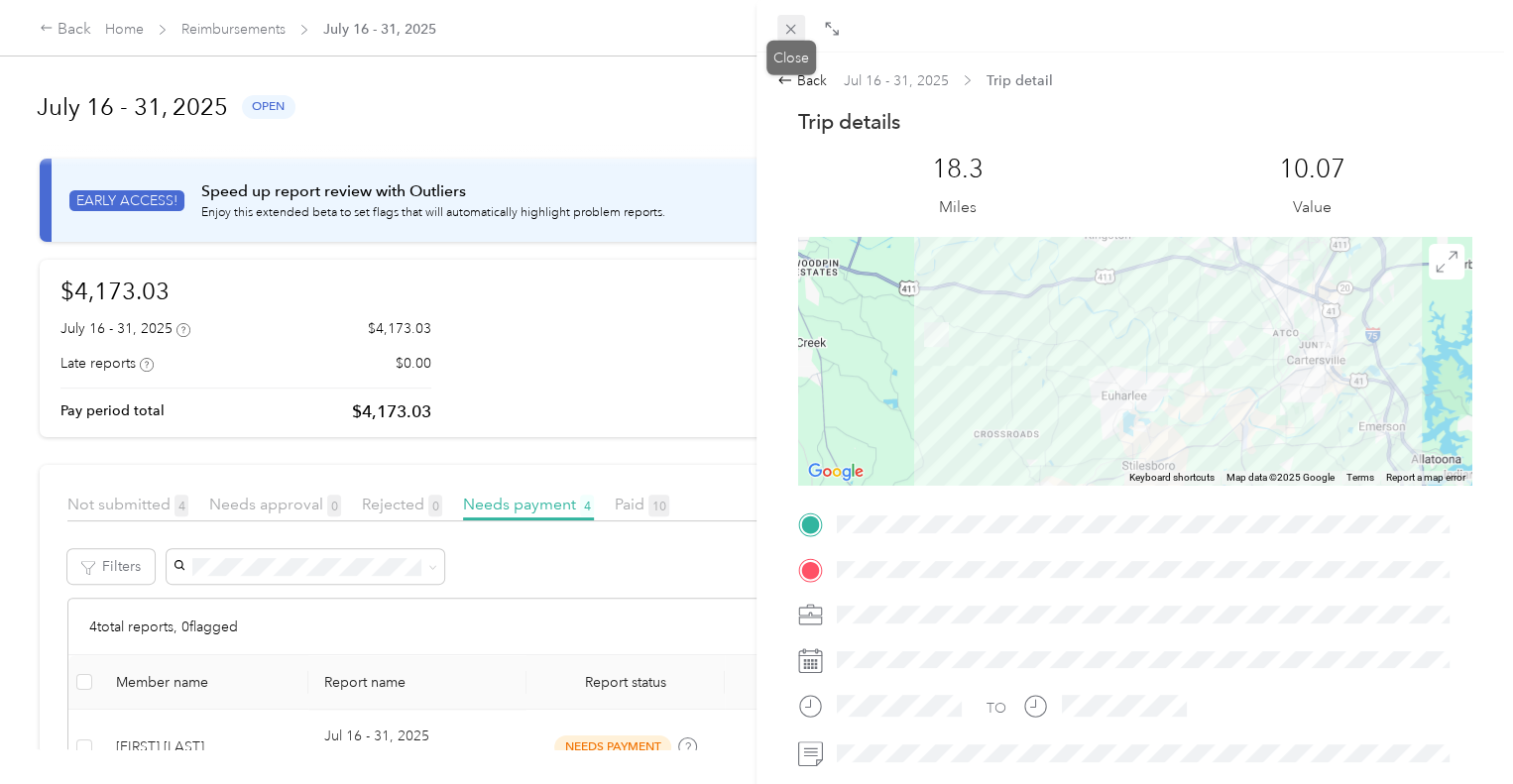 click 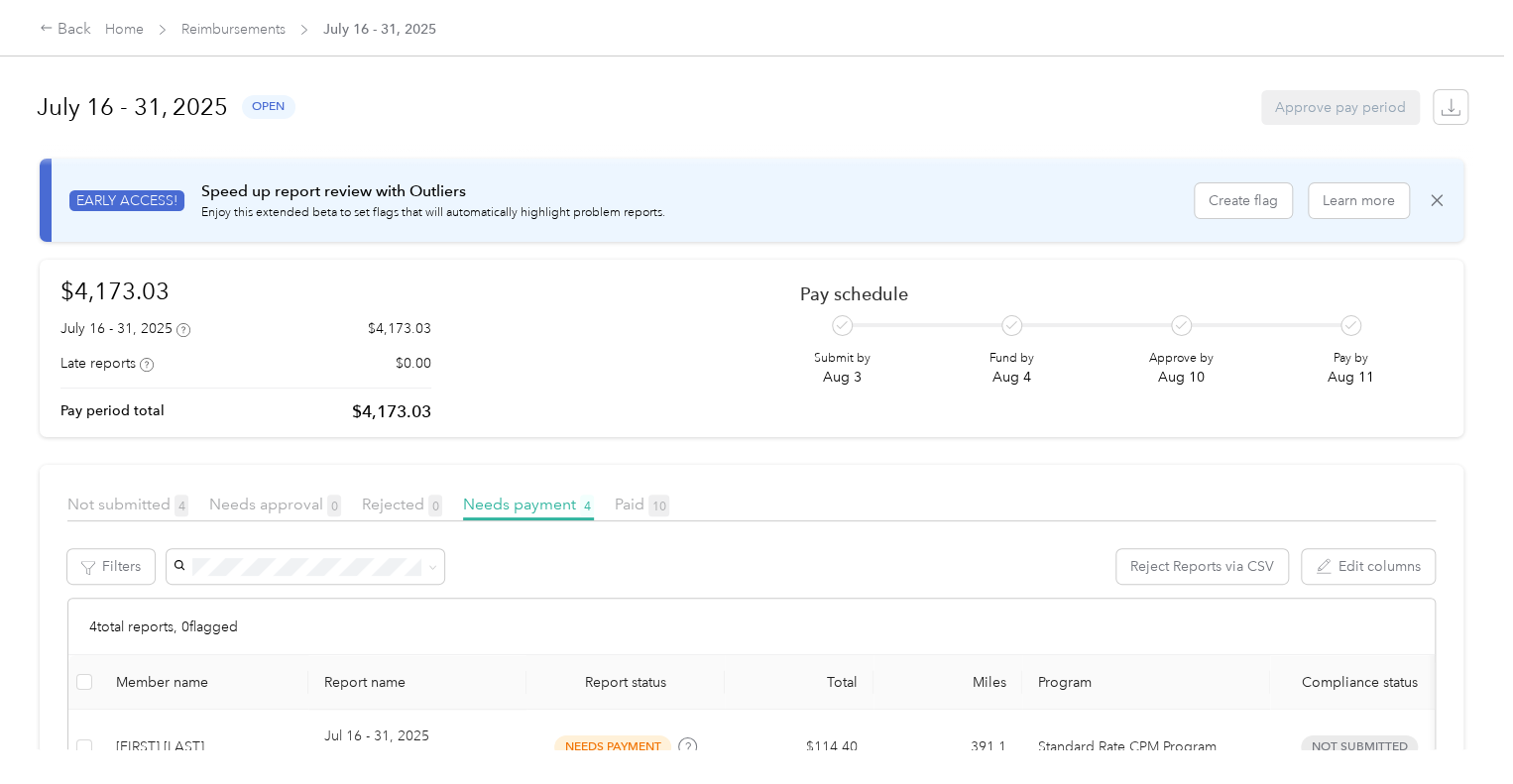 scroll, scrollTop: 297, scrollLeft: 0, axis: vertical 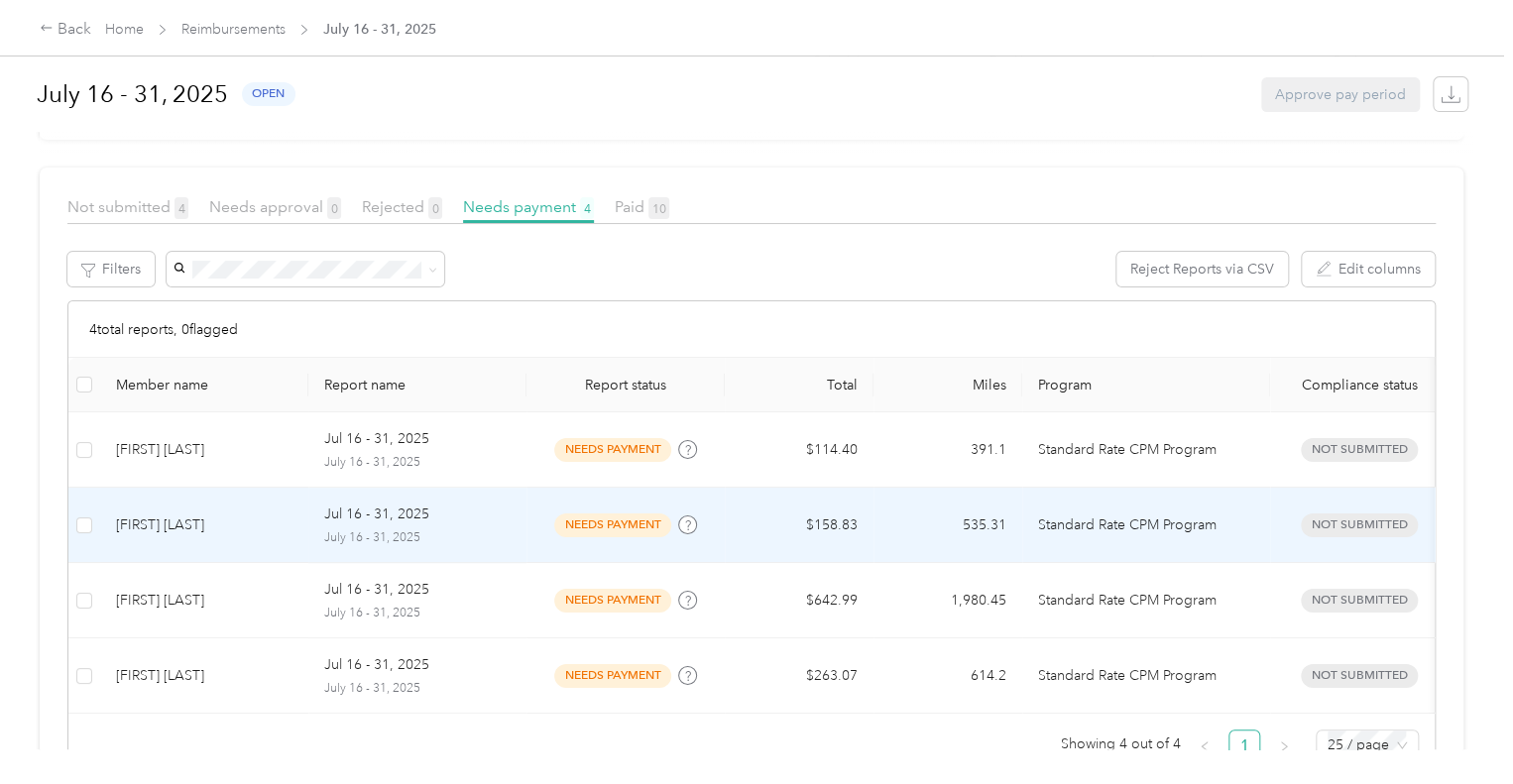 click on "Jul 16 - 31, 2025" at bounding box center (377, 514) 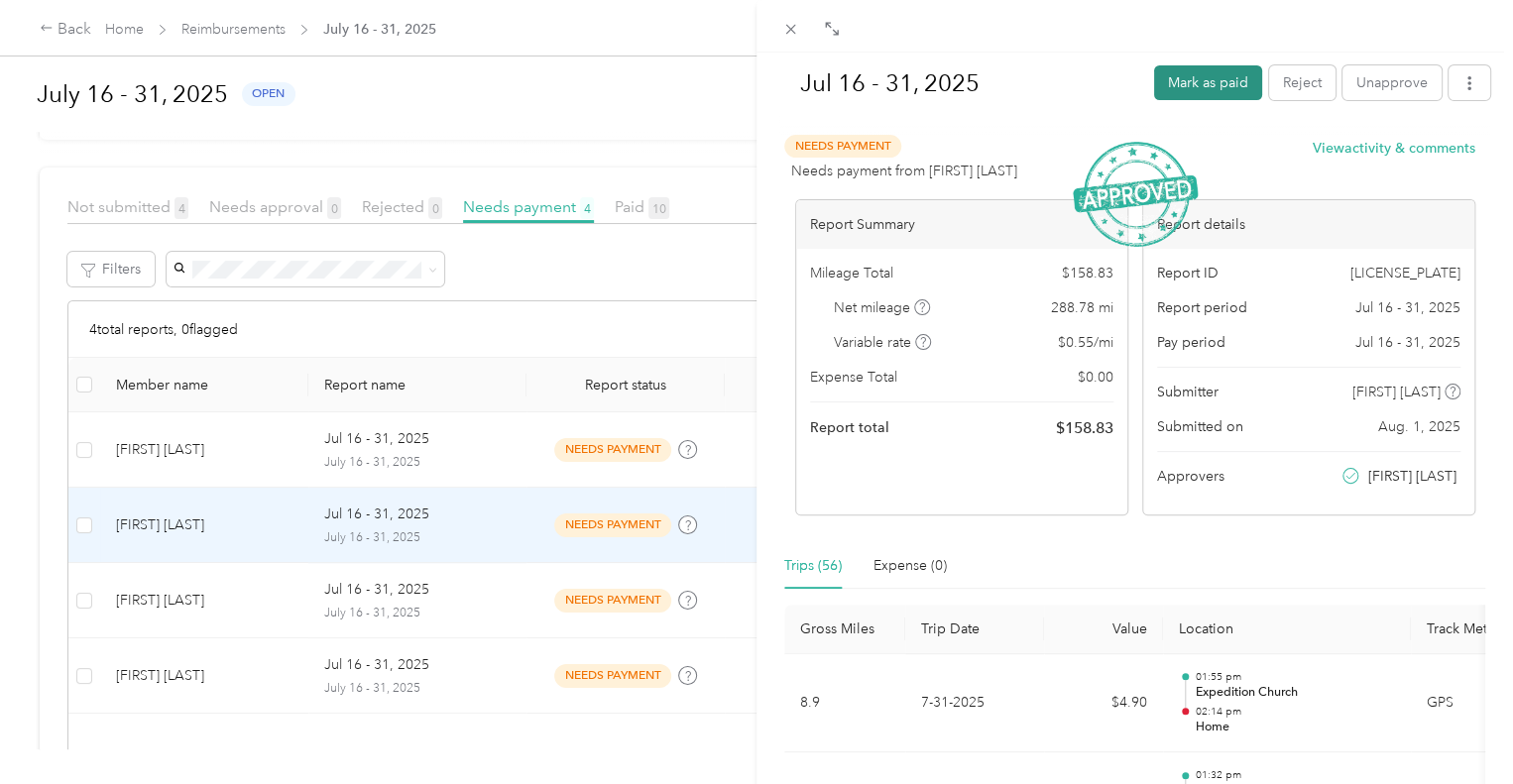 click on "Mark as paid" at bounding box center (1208, 82) 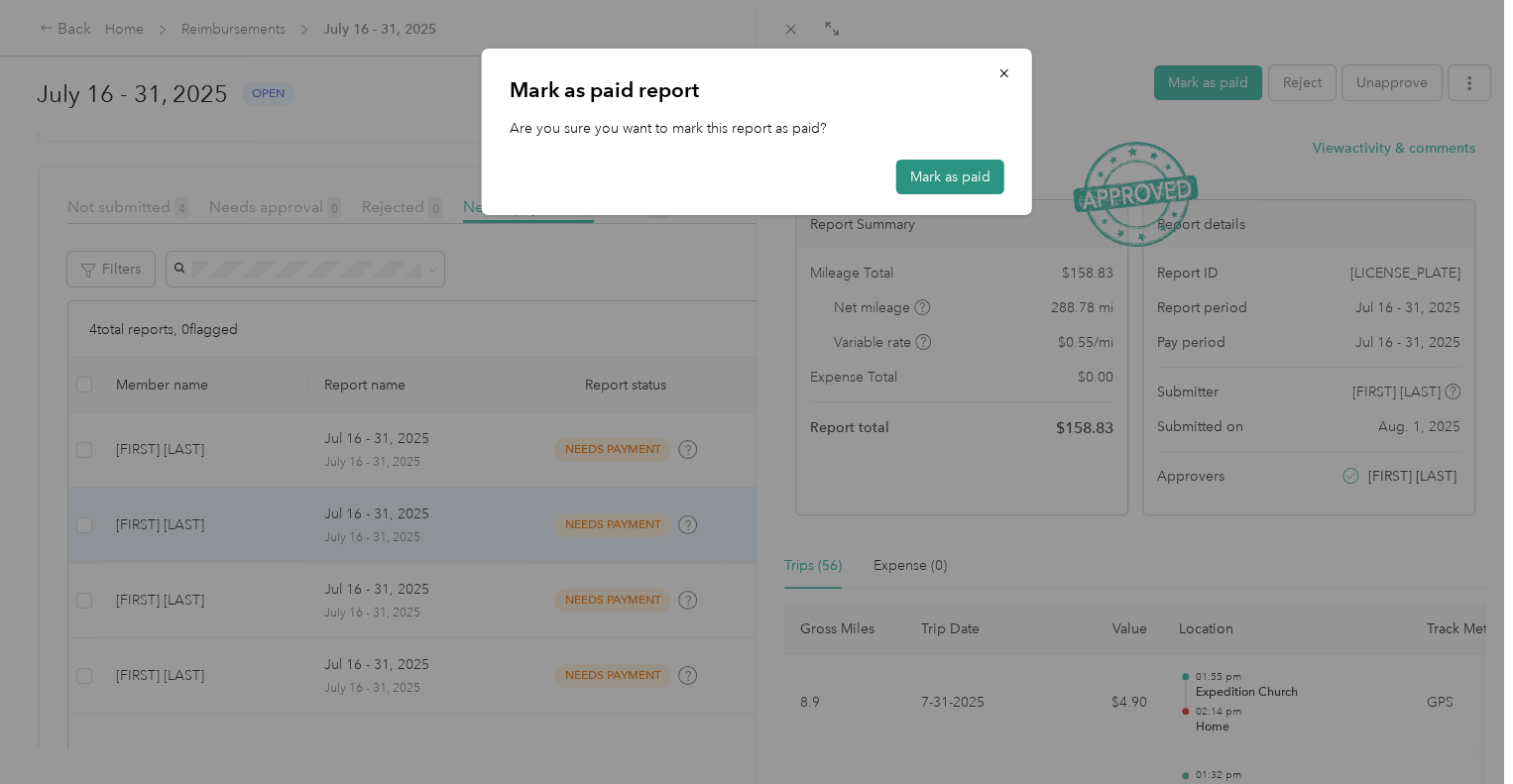 click on "Mark as paid" at bounding box center [950, 176] 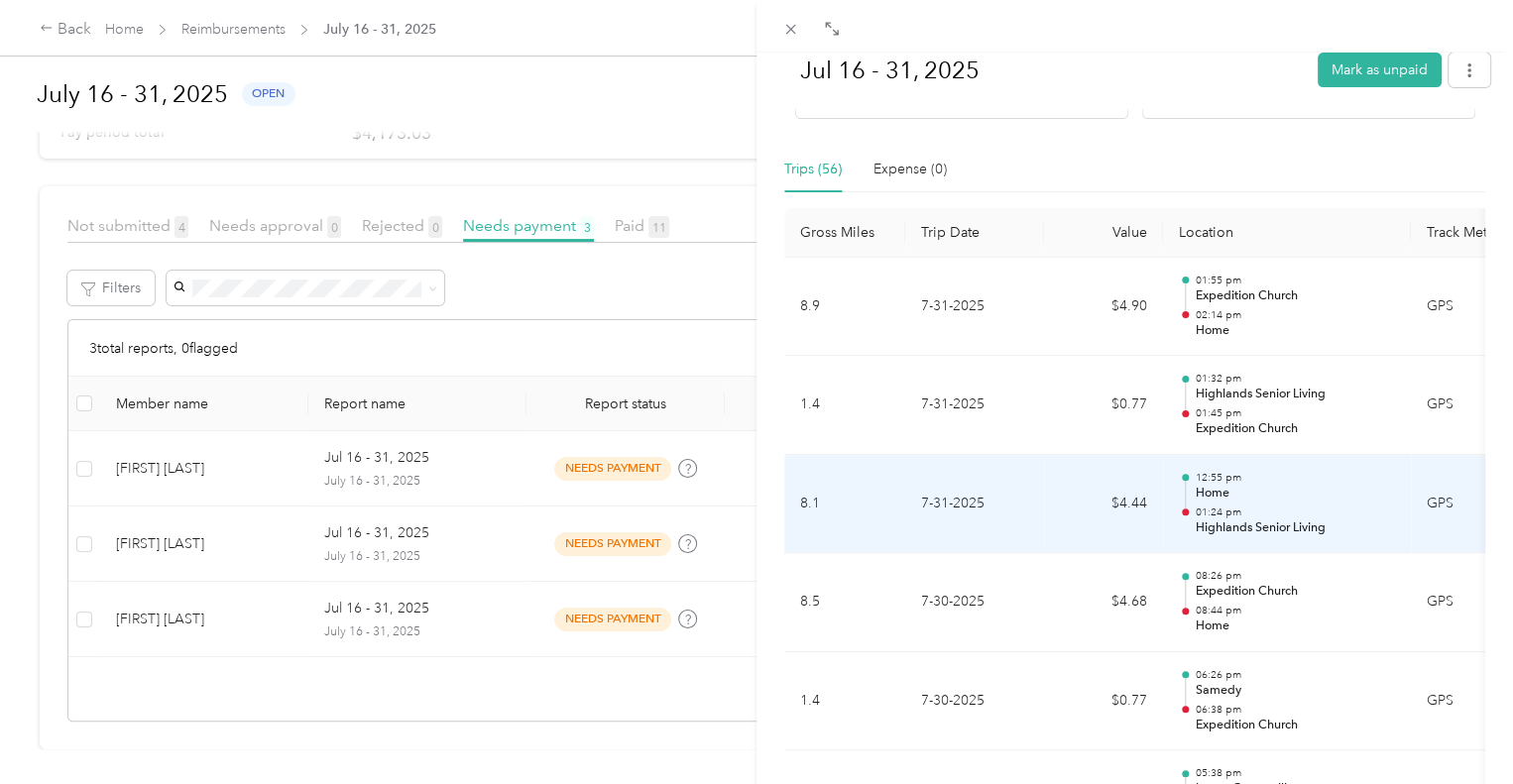 scroll, scrollTop: 496, scrollLeft: 0, axis: vertical 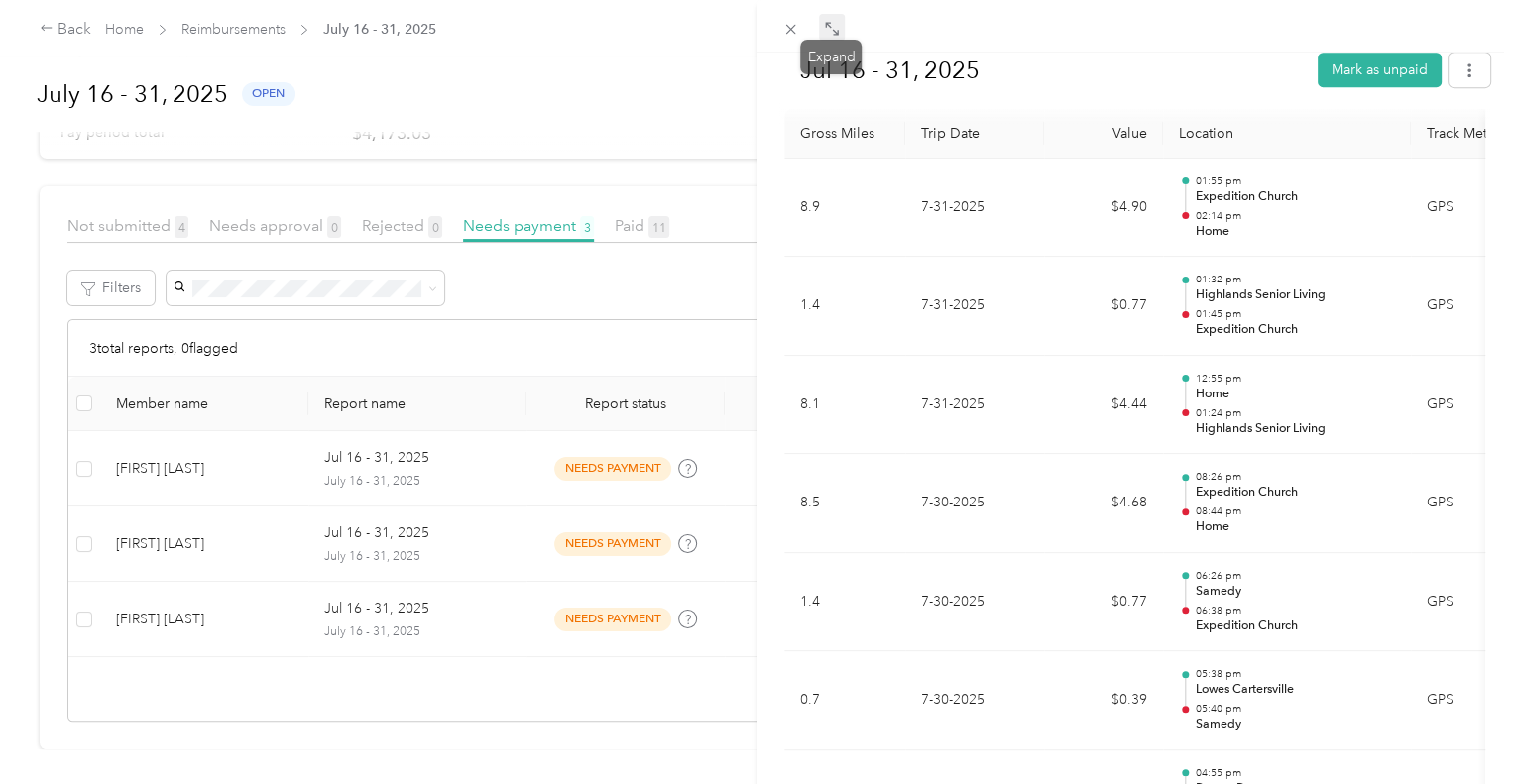 click 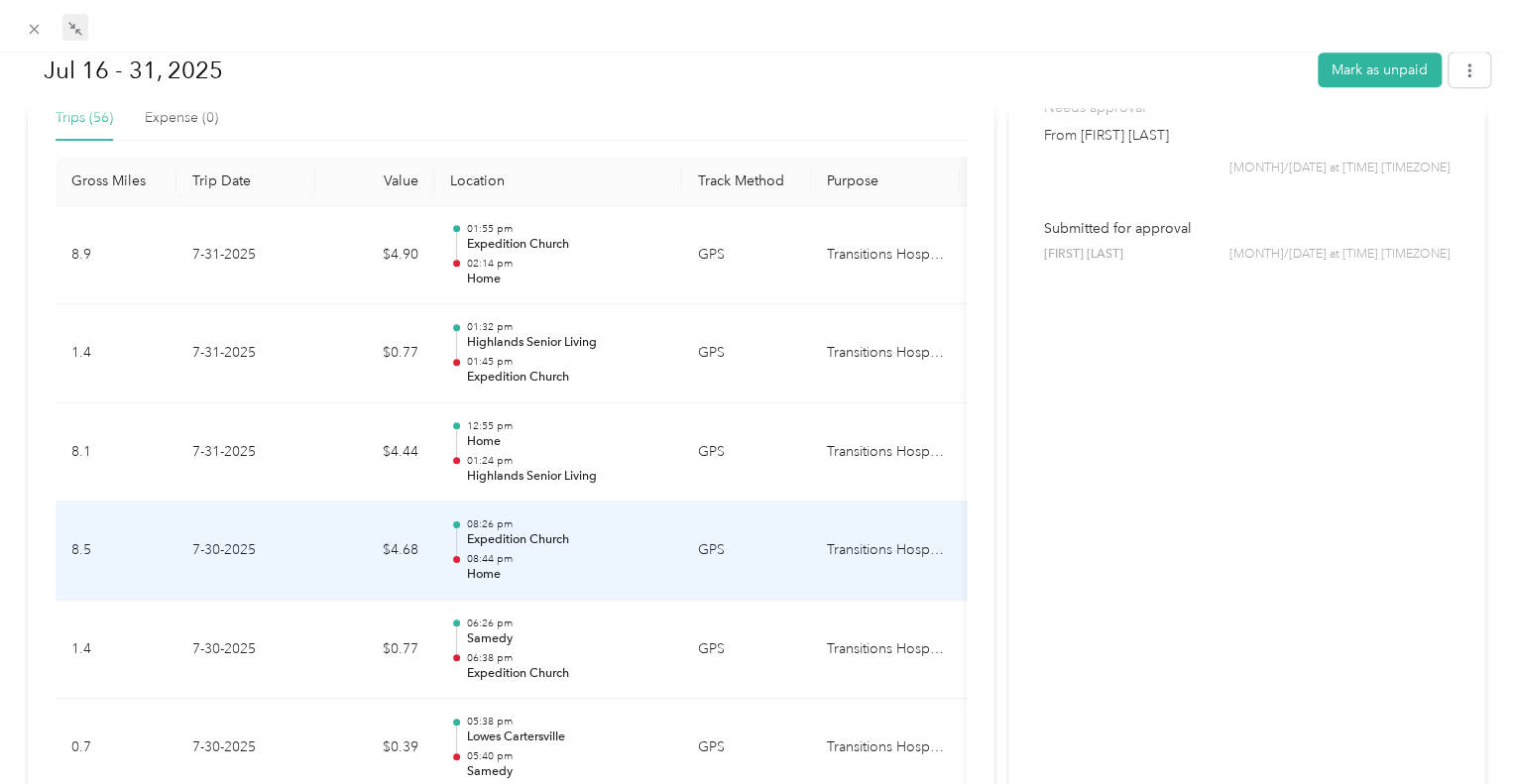 scroll, scrollTop: 433, scrollLeft: 0, axis: vertical 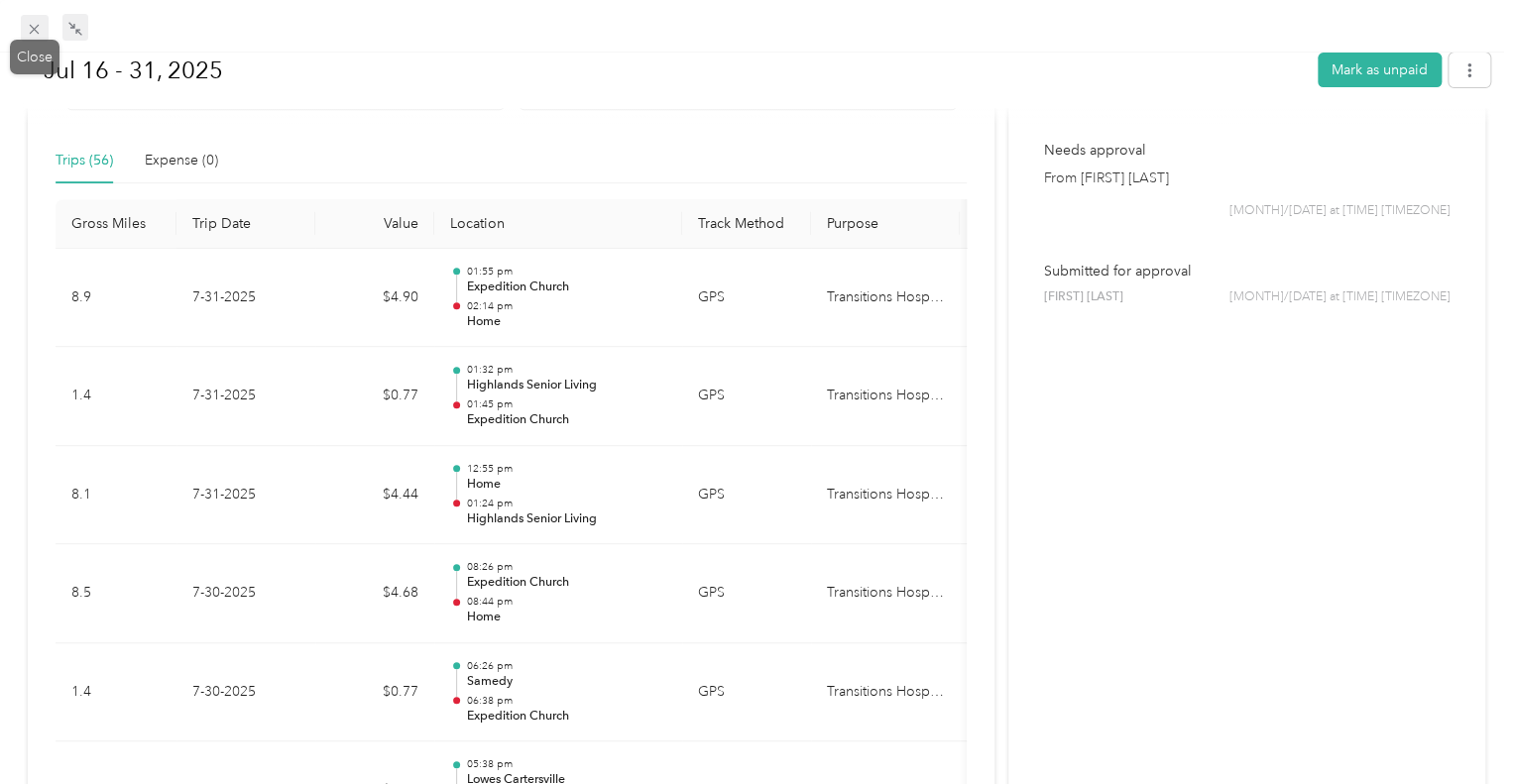 click 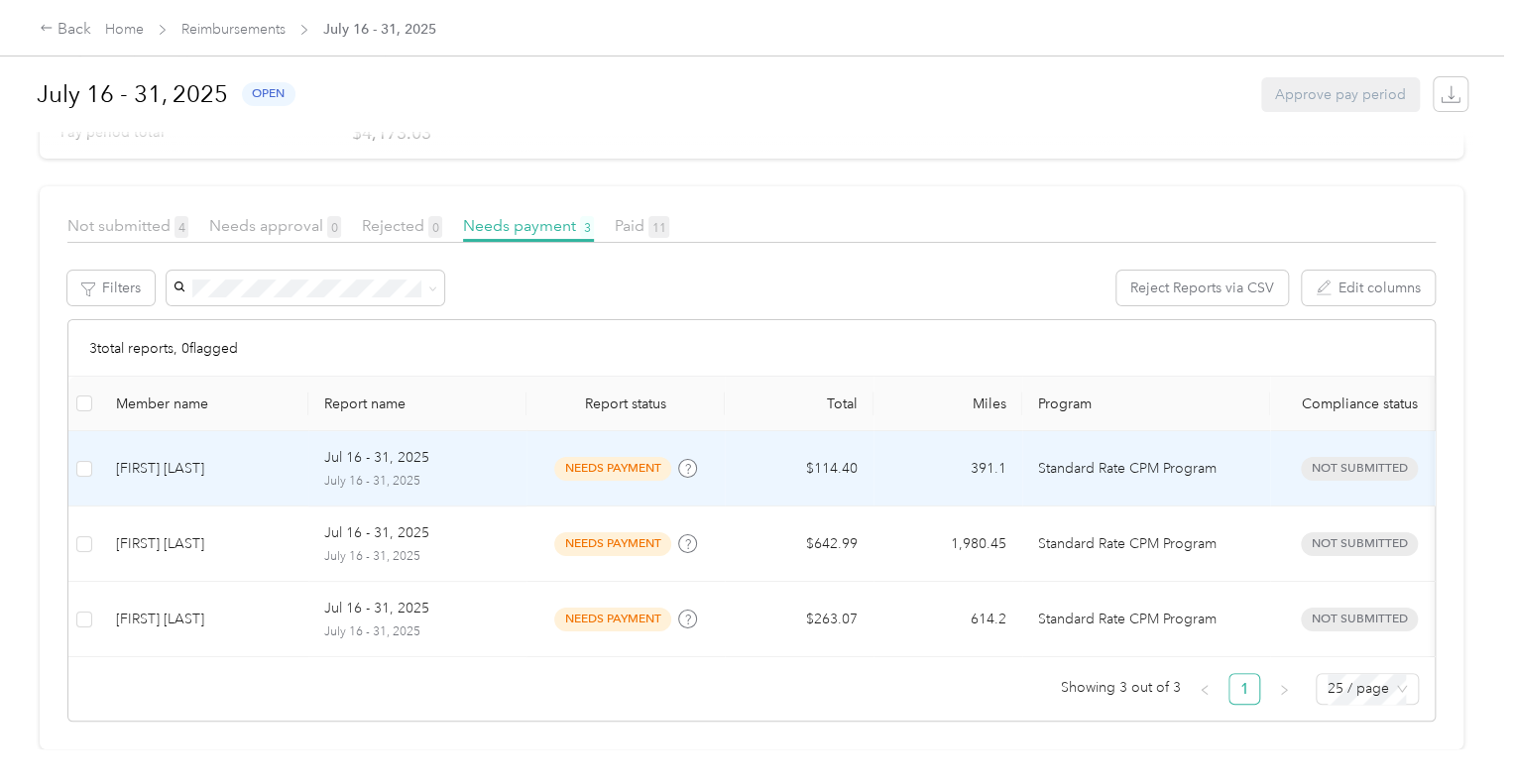 click on "needs payment" at bounding box center [613, 468] 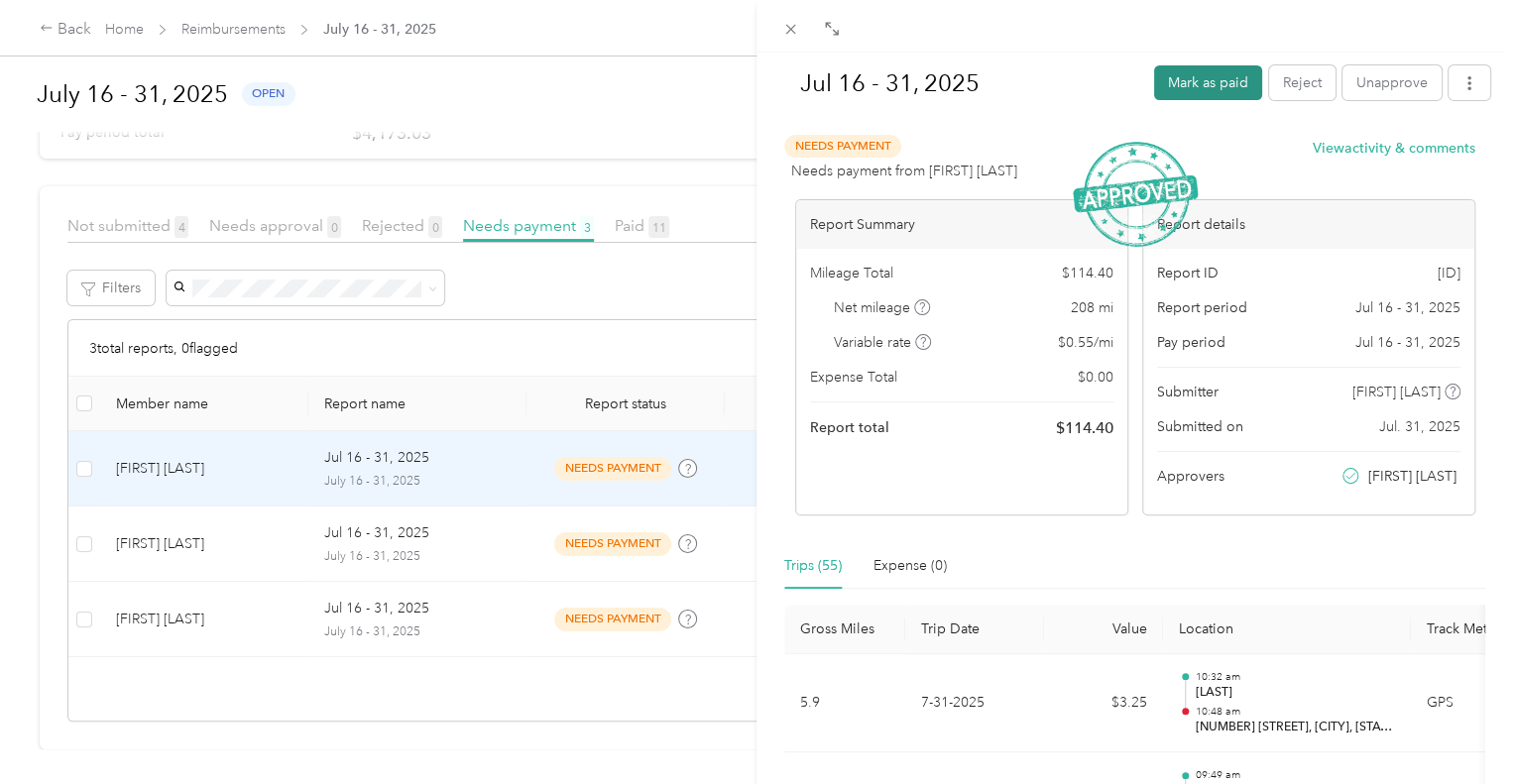 click on "Mark as paid" at bounding box center (1208, 82) 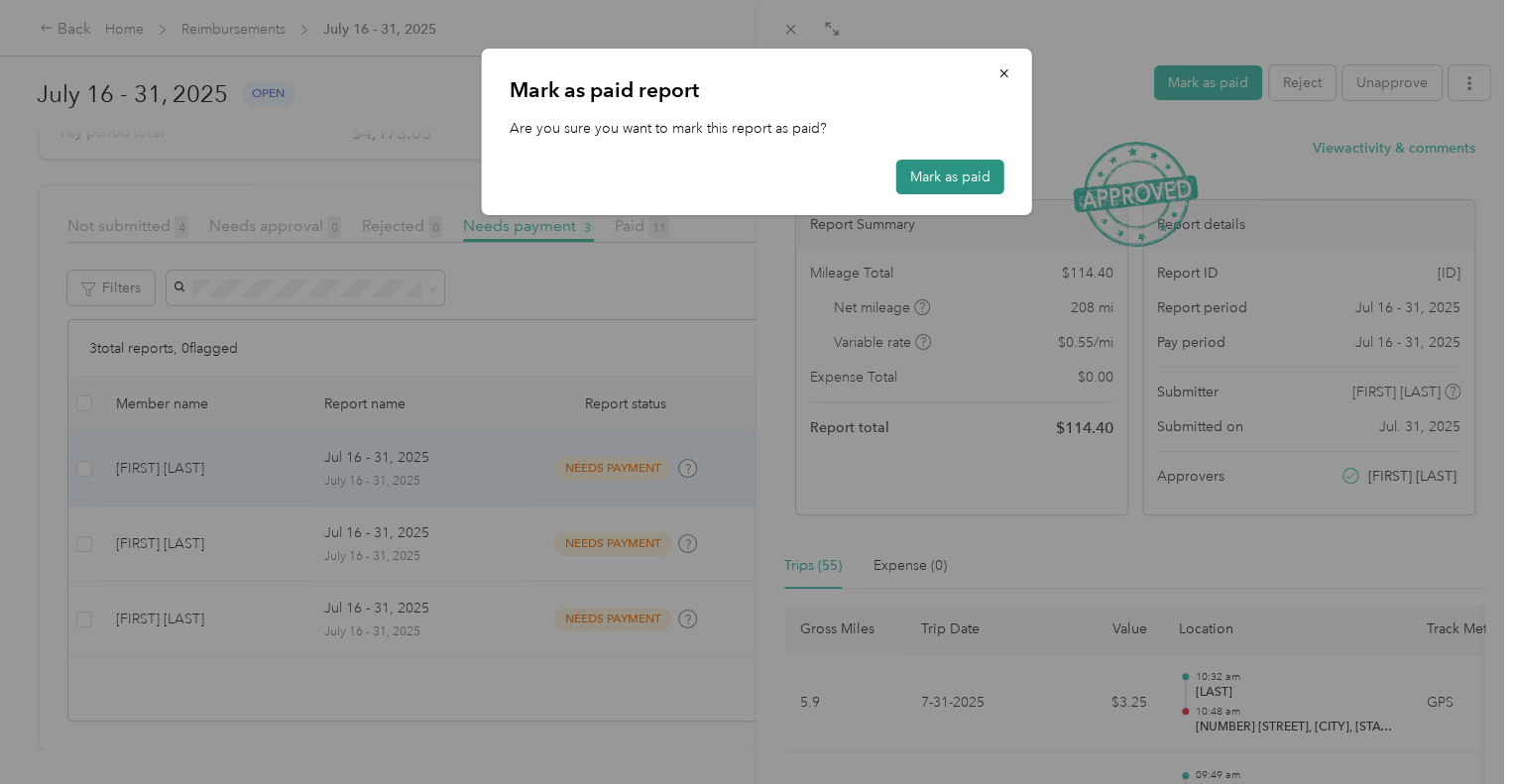 click on "Mark as paid" at bounding box center [950, 176] 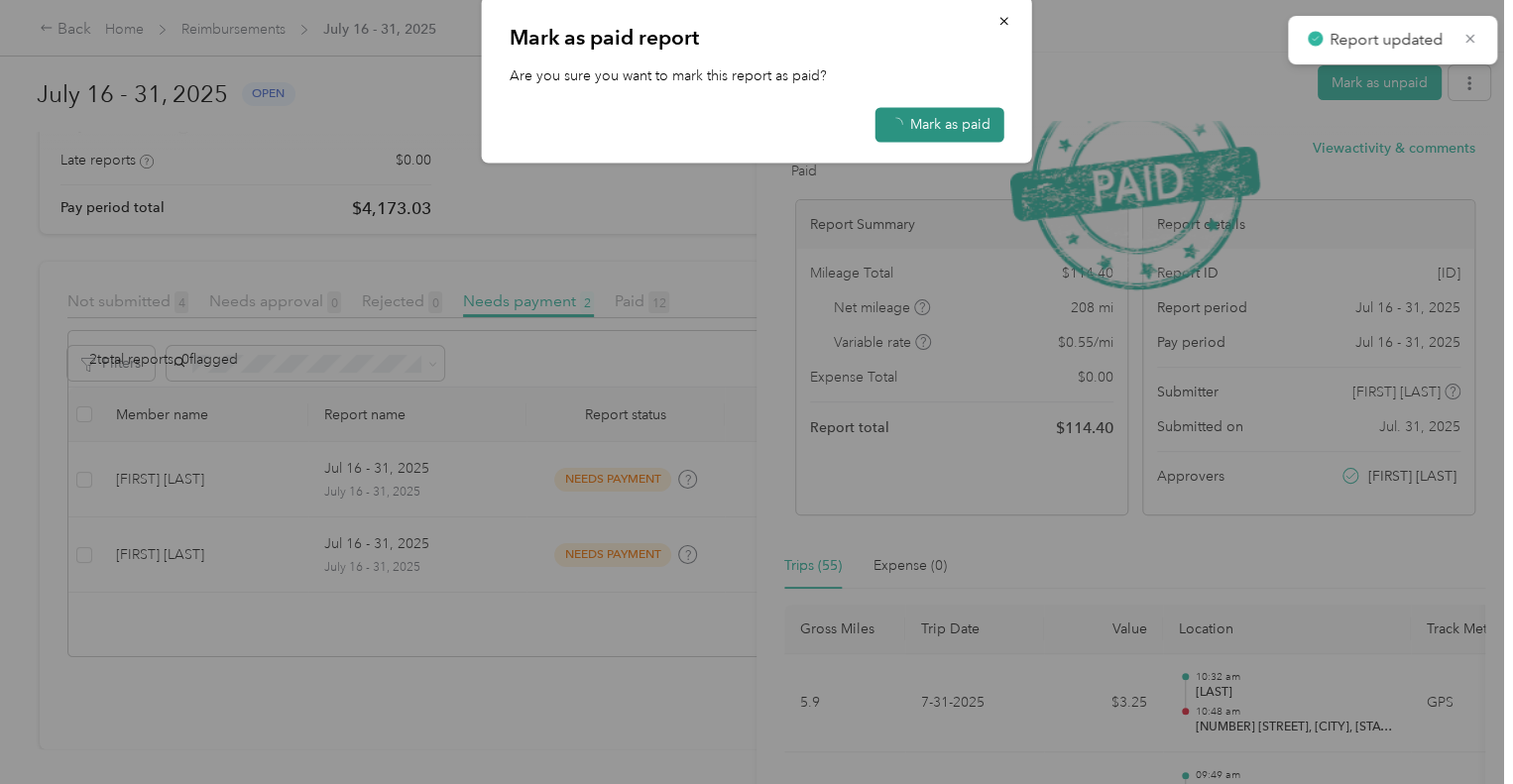 scroll, scrollTop: 232, scrollLeft: 0, axis: vertical 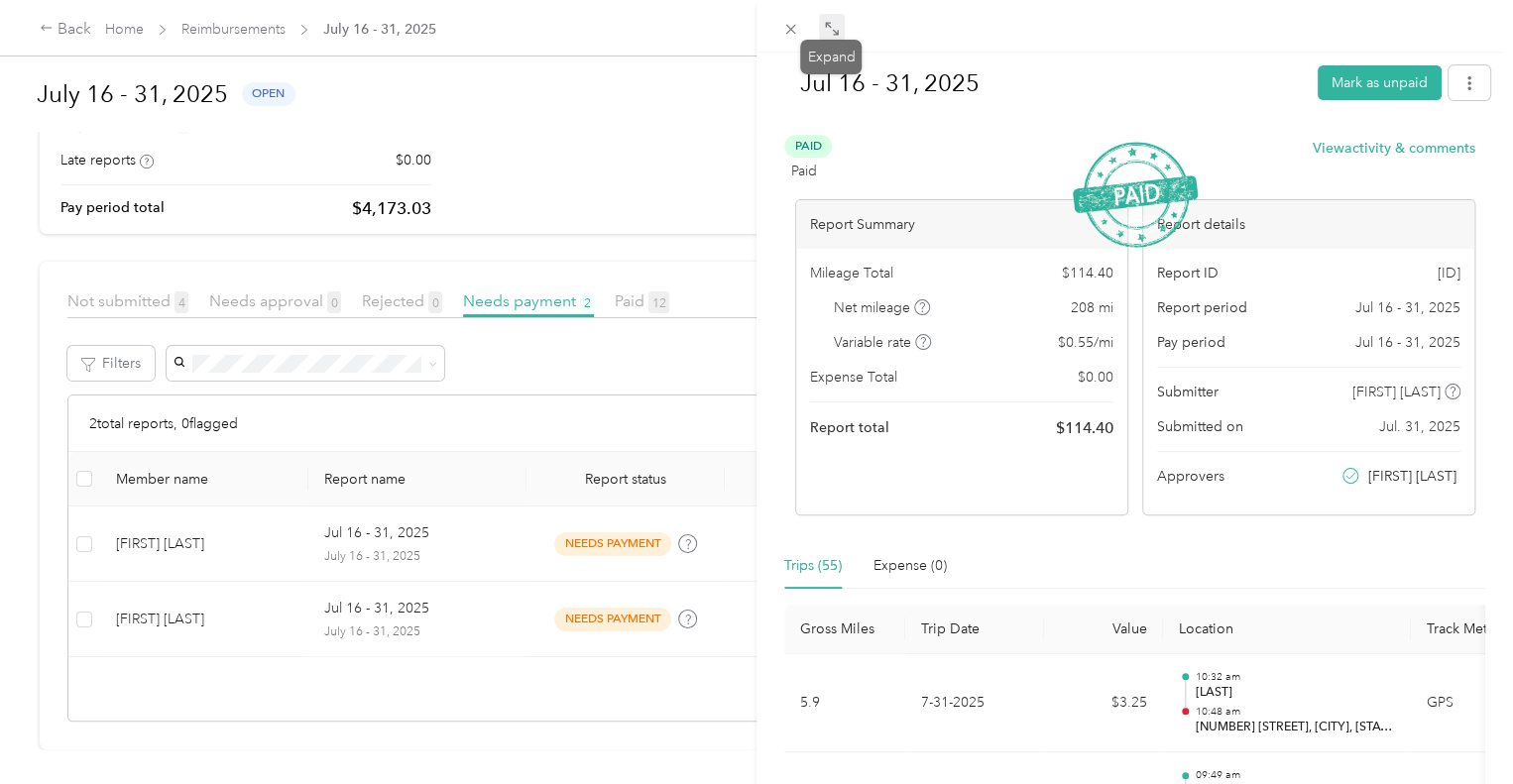 click 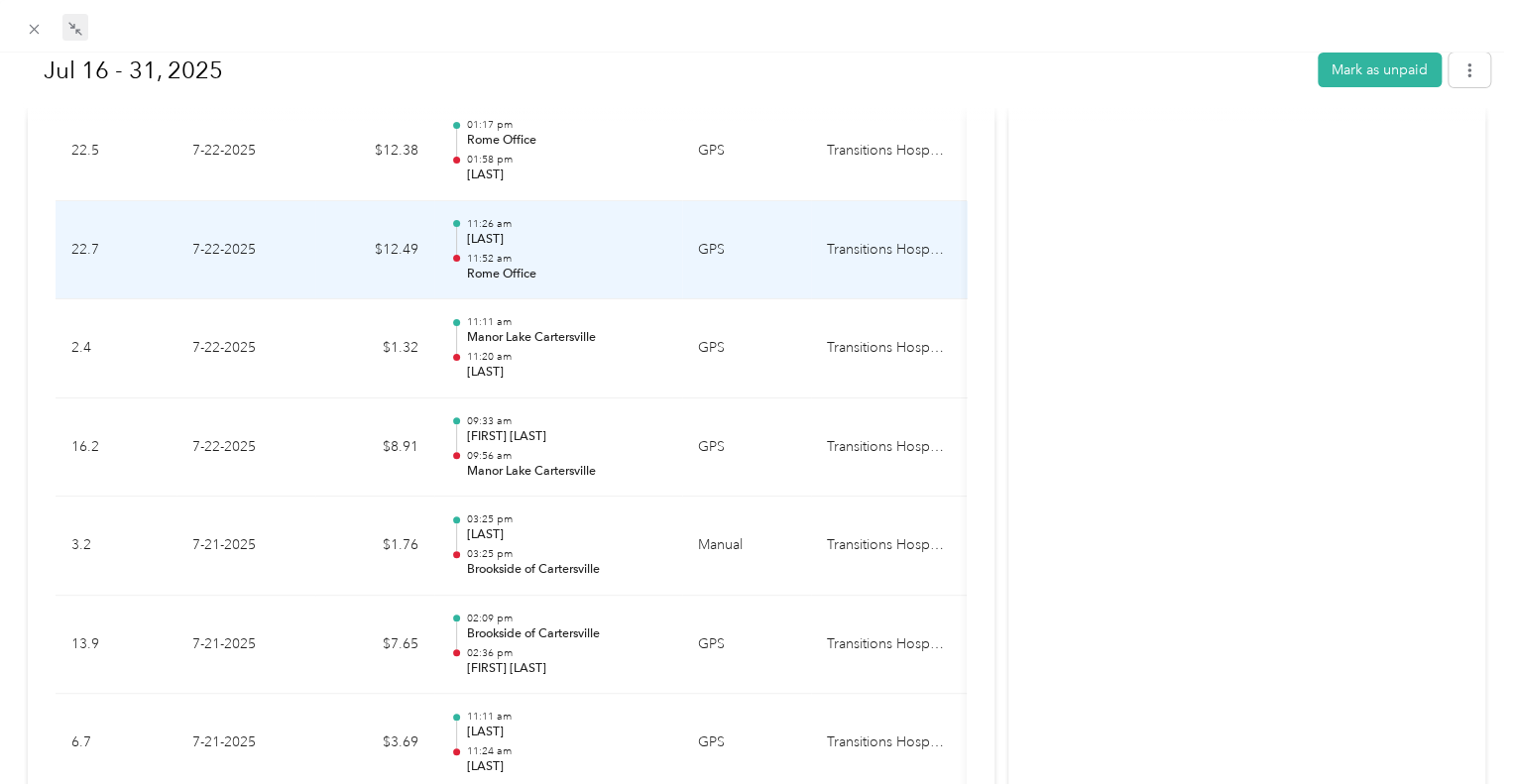 scroll, scrollTop: 4064, scrollLeft: 0, axis: vertical 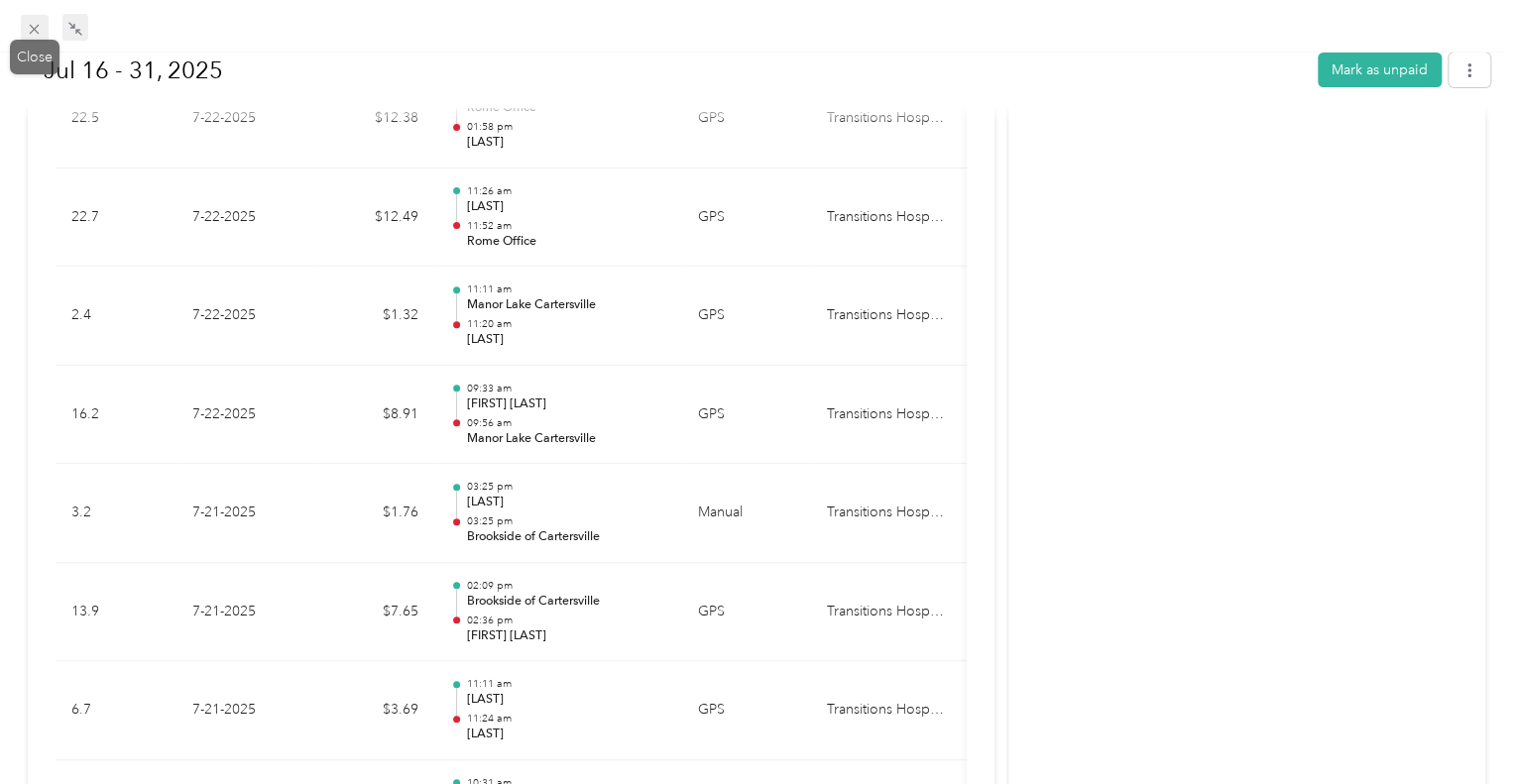 click 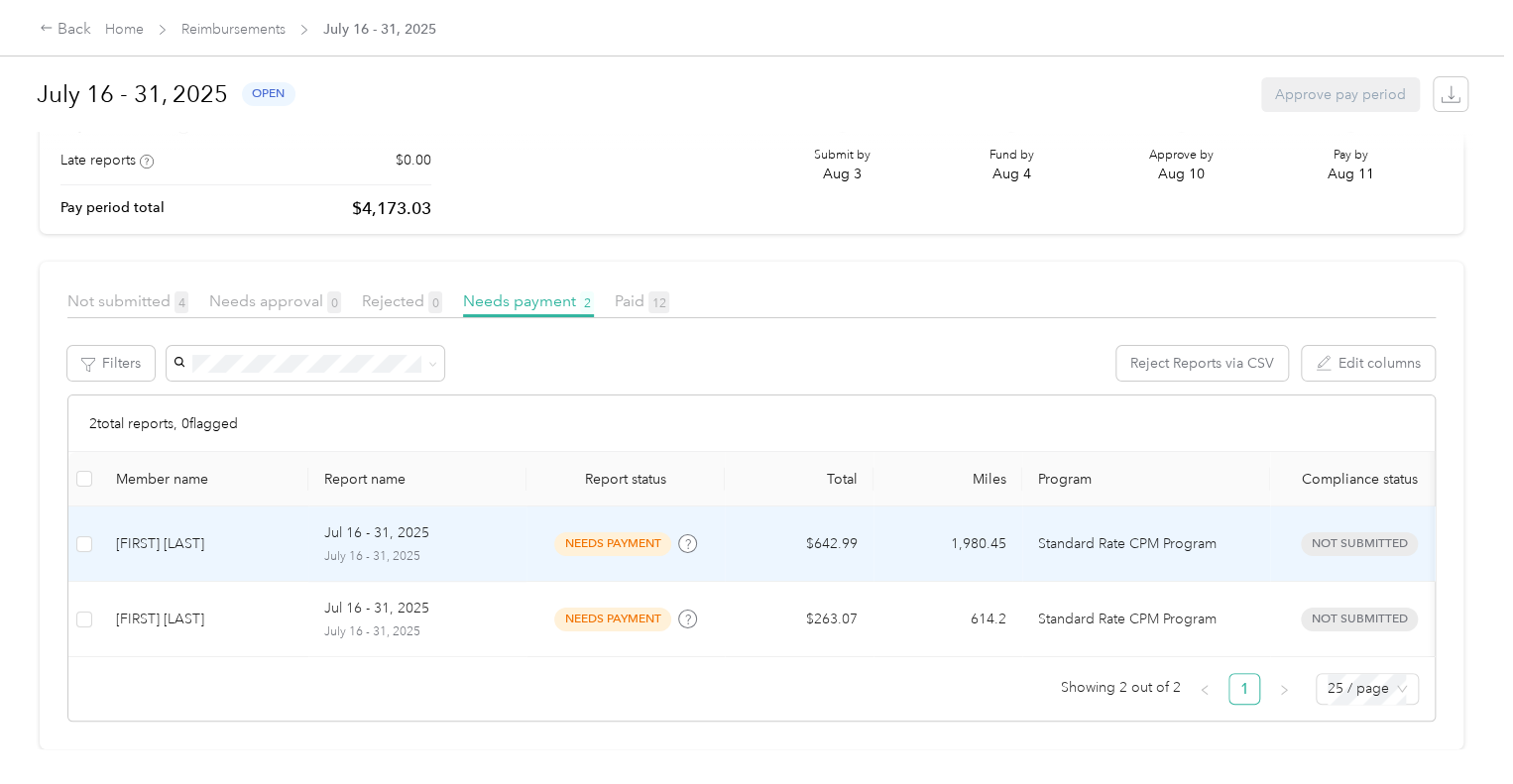 click on "Jul [DATE] - [DATE], [YEAR] July [DATE] - [DATE], [YEAR]" at bounding box center [417, 544] 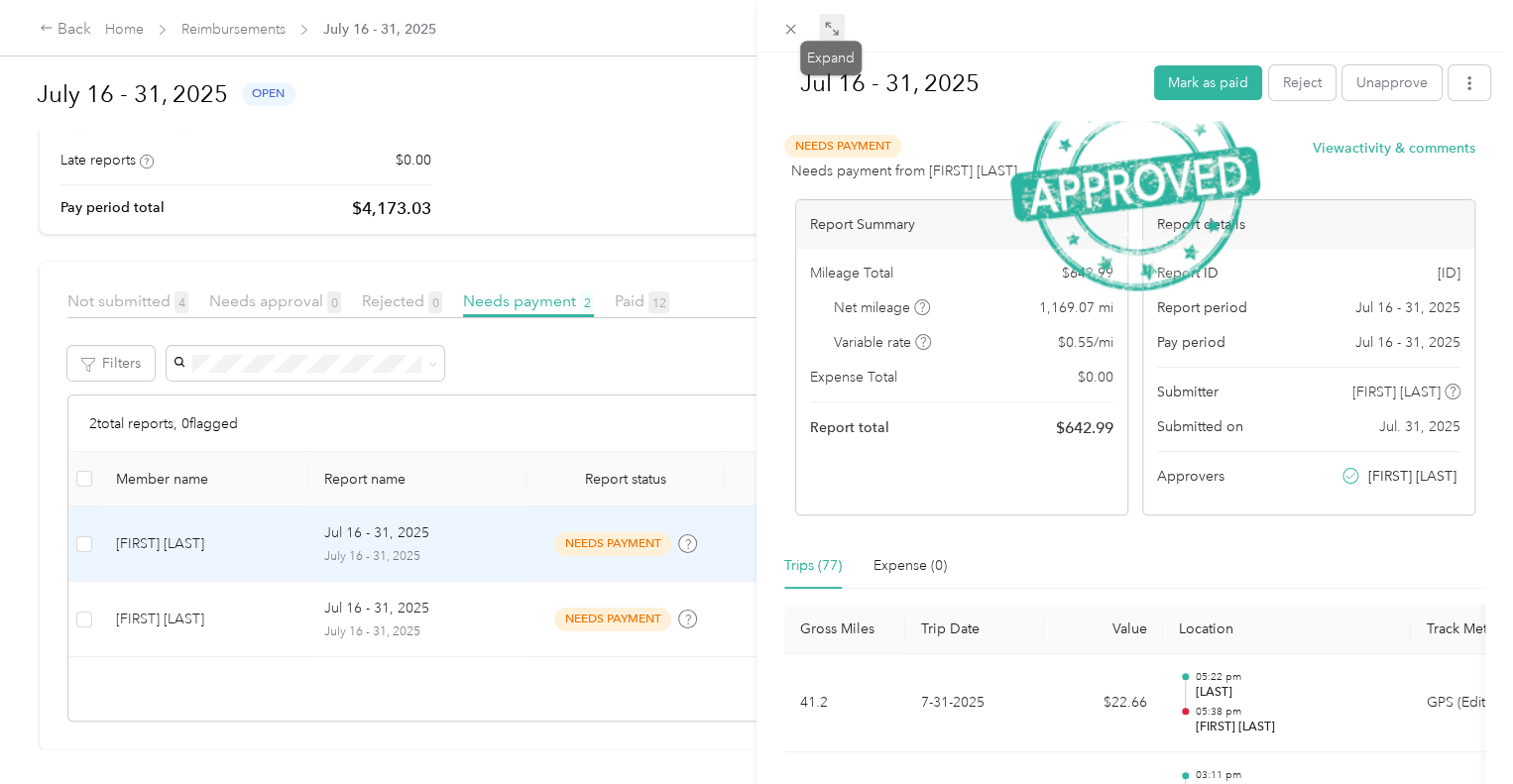 click 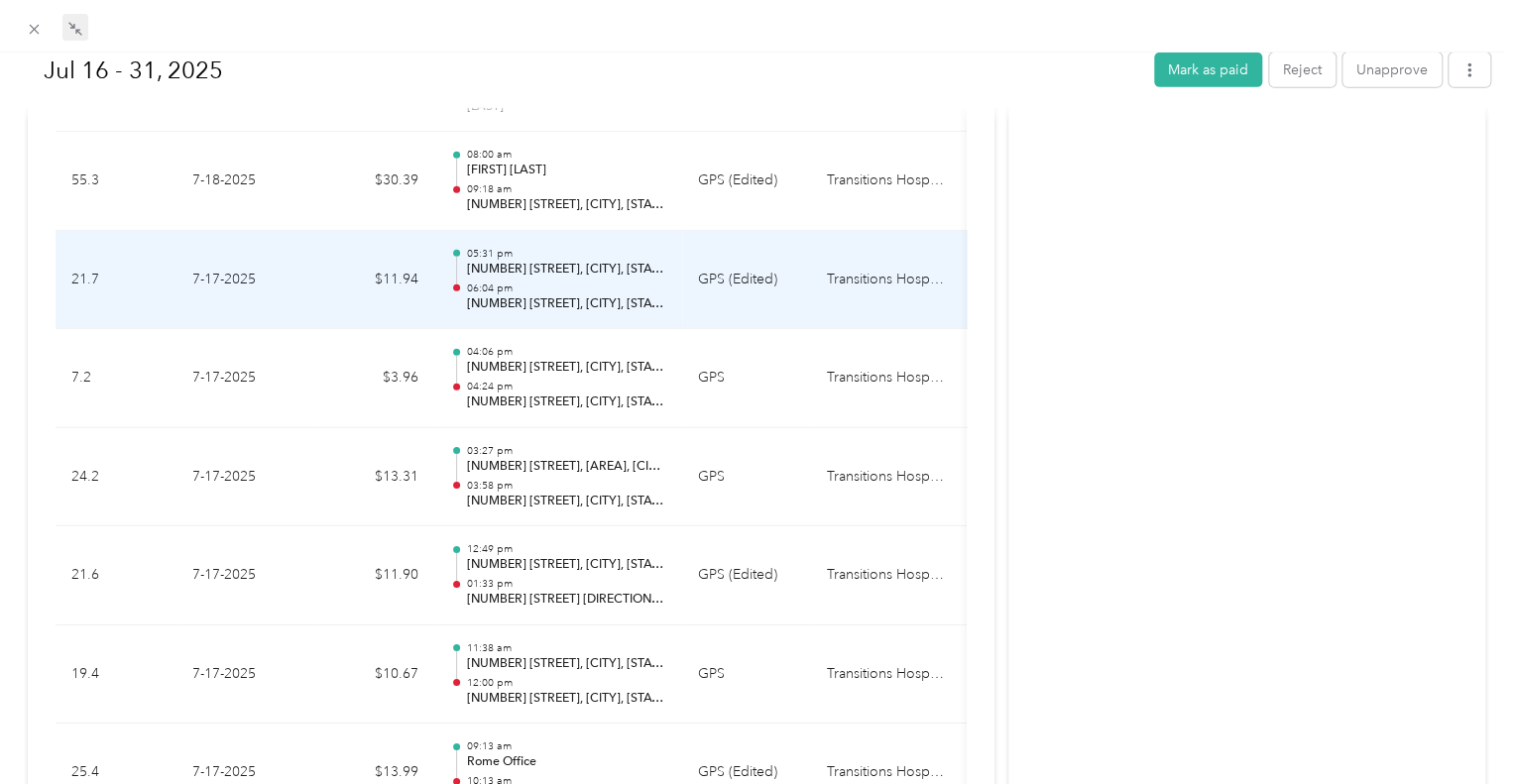 scroll, scrollTop: 6664, scrollLeft: 0, axis: vertical 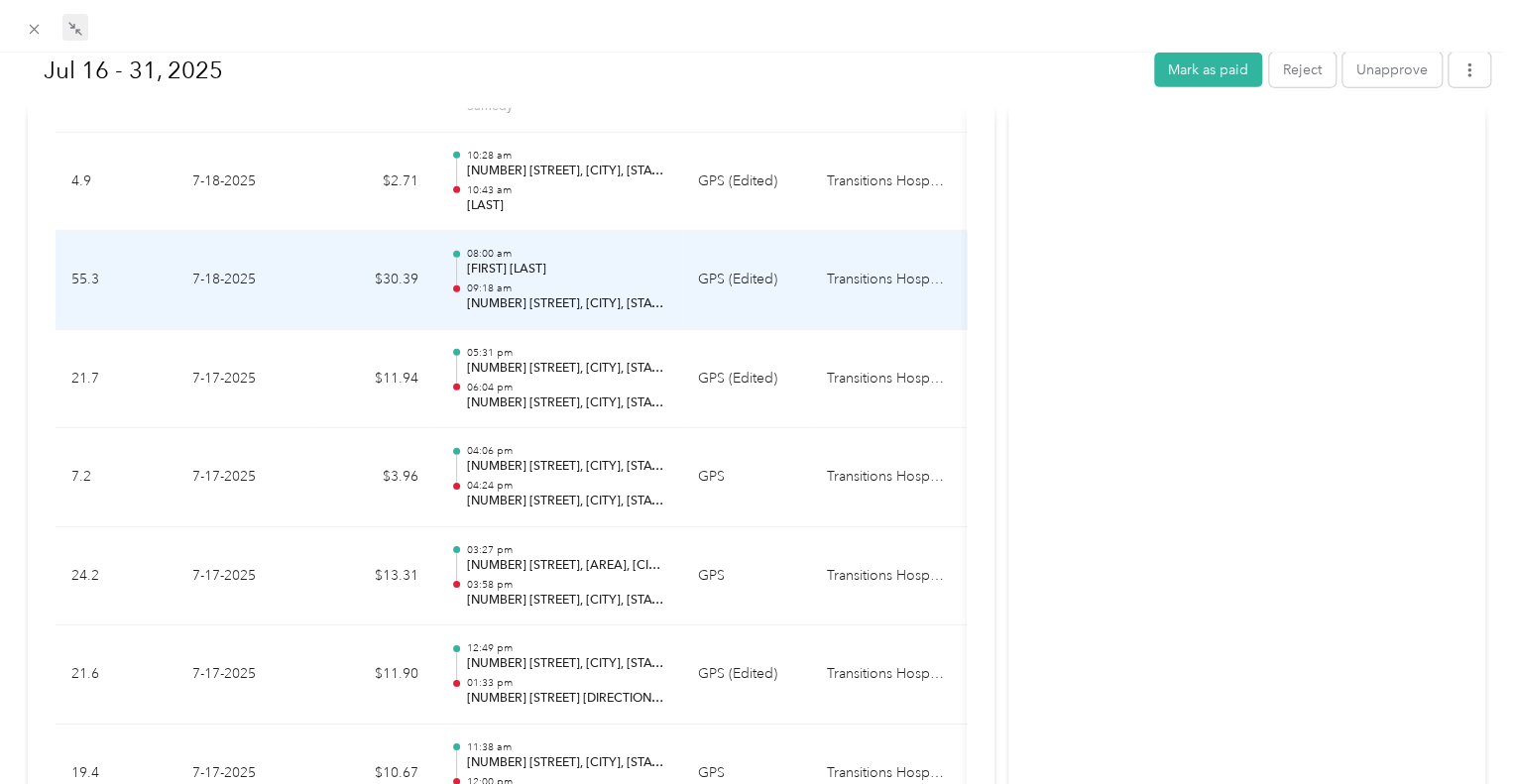 click on "[NUMBER] [STREET], [CITY], [STATE], [COUNTRY]" at bounding box center (566, 304) 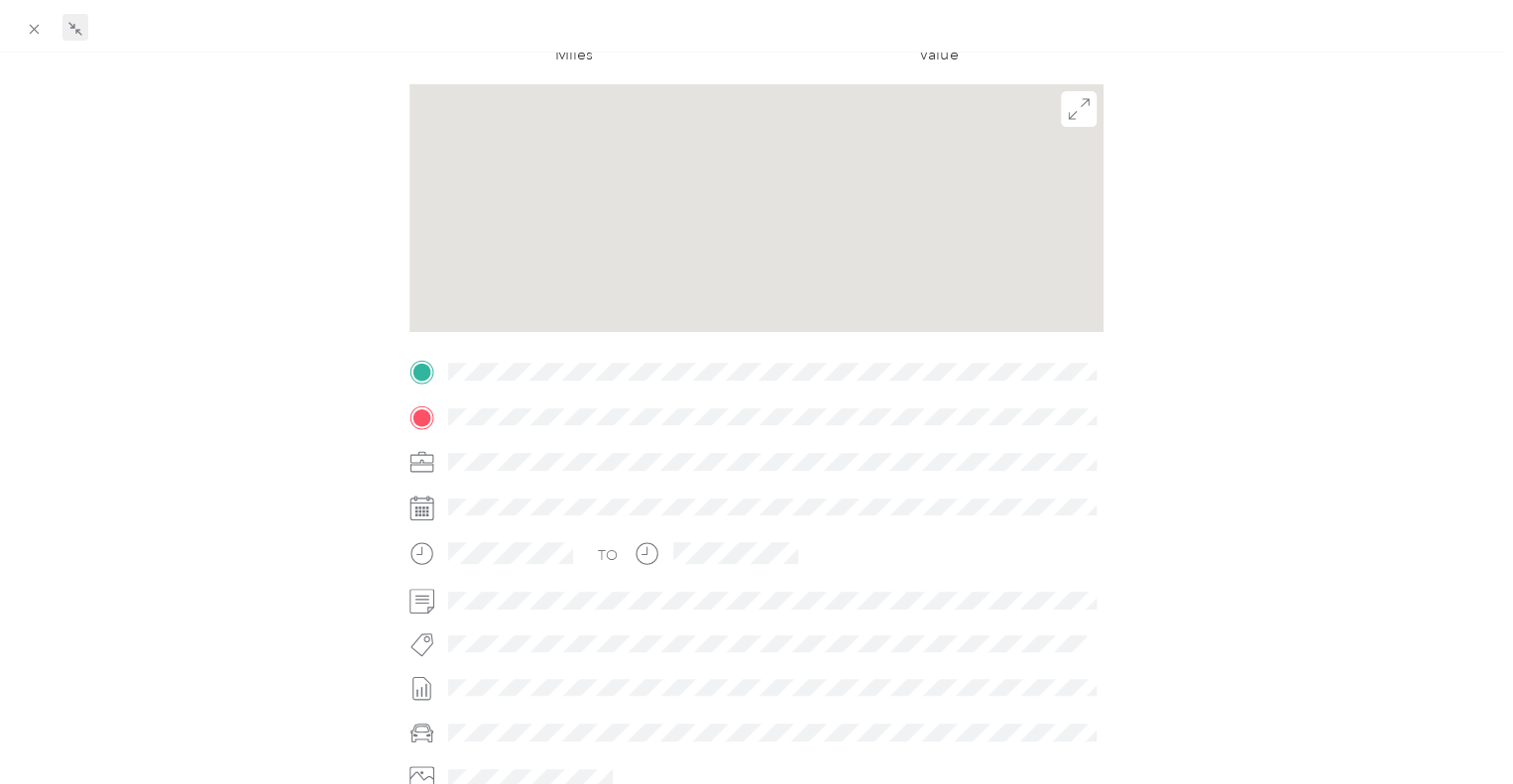 scroll, scrollTop: 0, scrollLeft: 0, axis: both 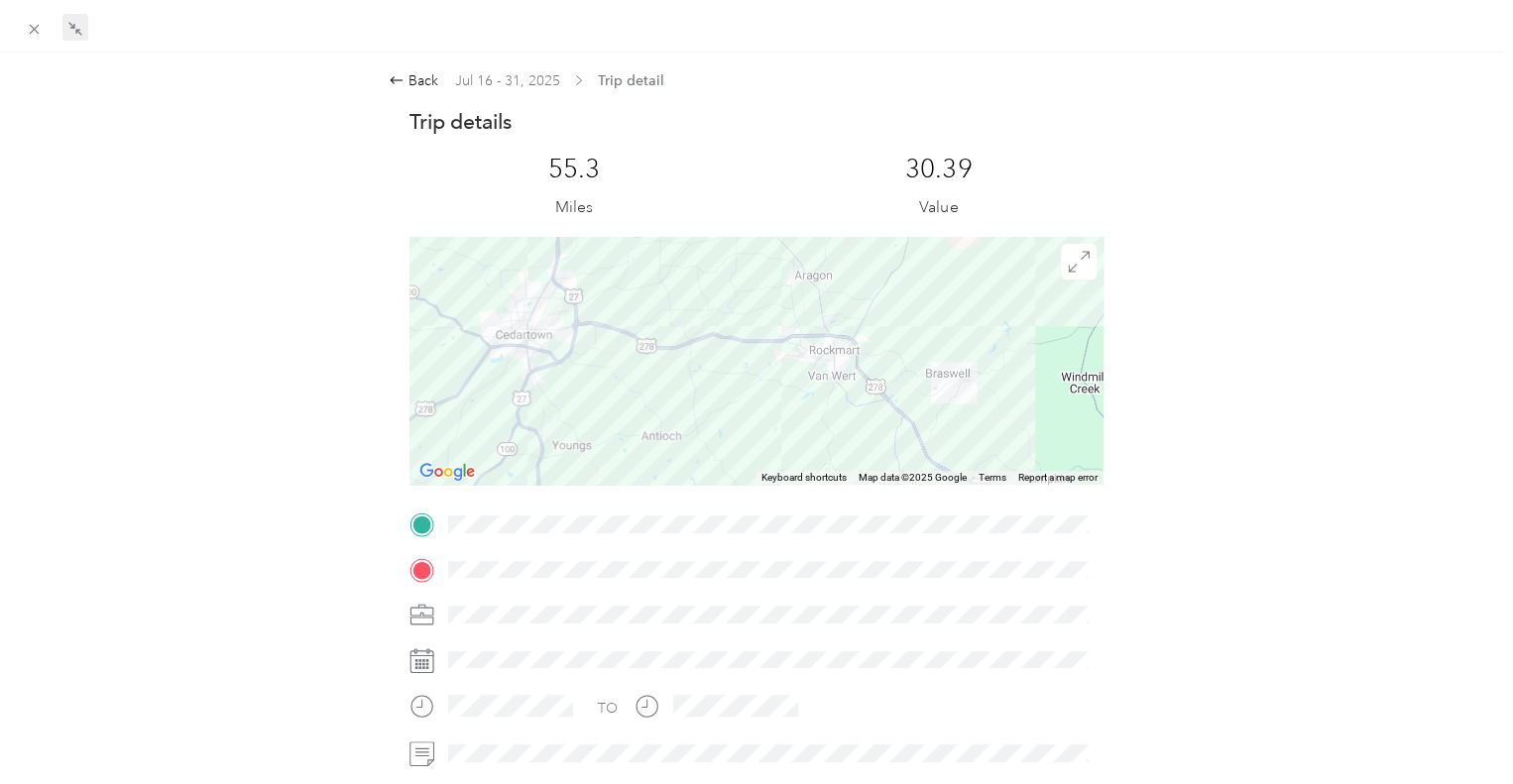drag, startPoint x: 940, startPoint y: 354, endPoint x: 571, endPoint y: 372, distance: 369.43876 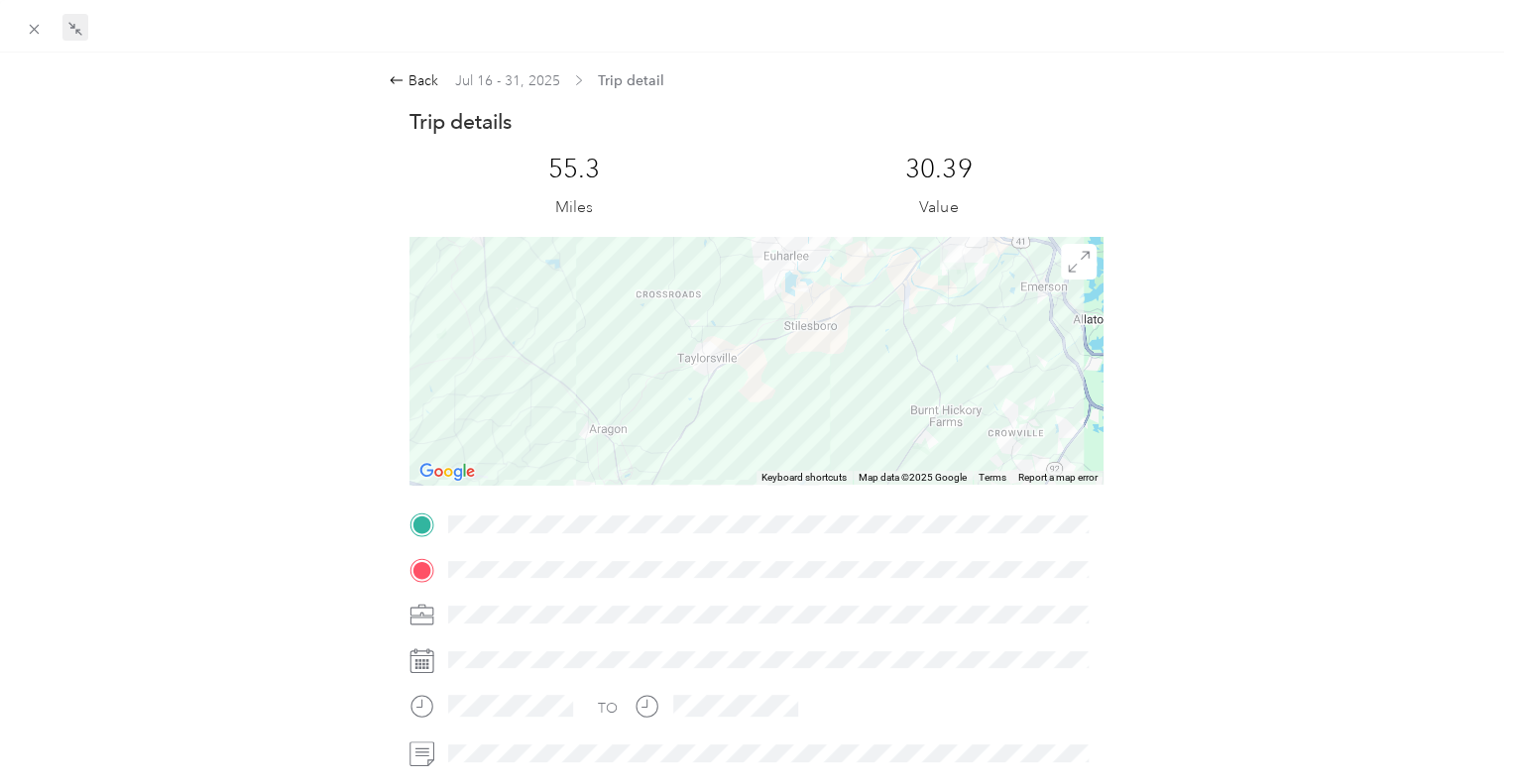 drag, startPoint x: 951, startPoint y: 301, endPoint x: 754, endPoint y: 452, distance: 248.21362 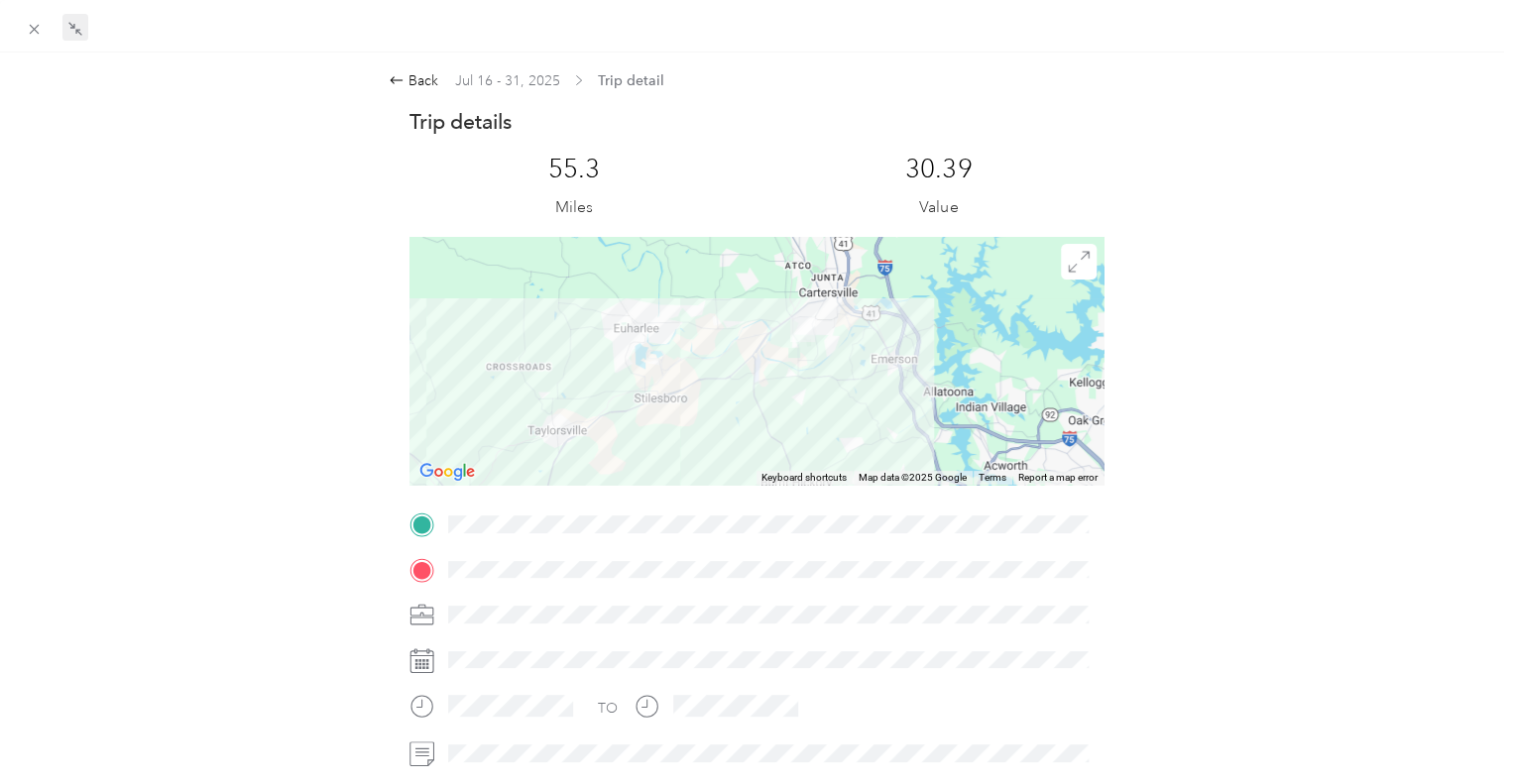 drag, startPoint x: 933, startPoint y: 336, endPoint x: 797, endPoint y: 402, distance: 151.16878 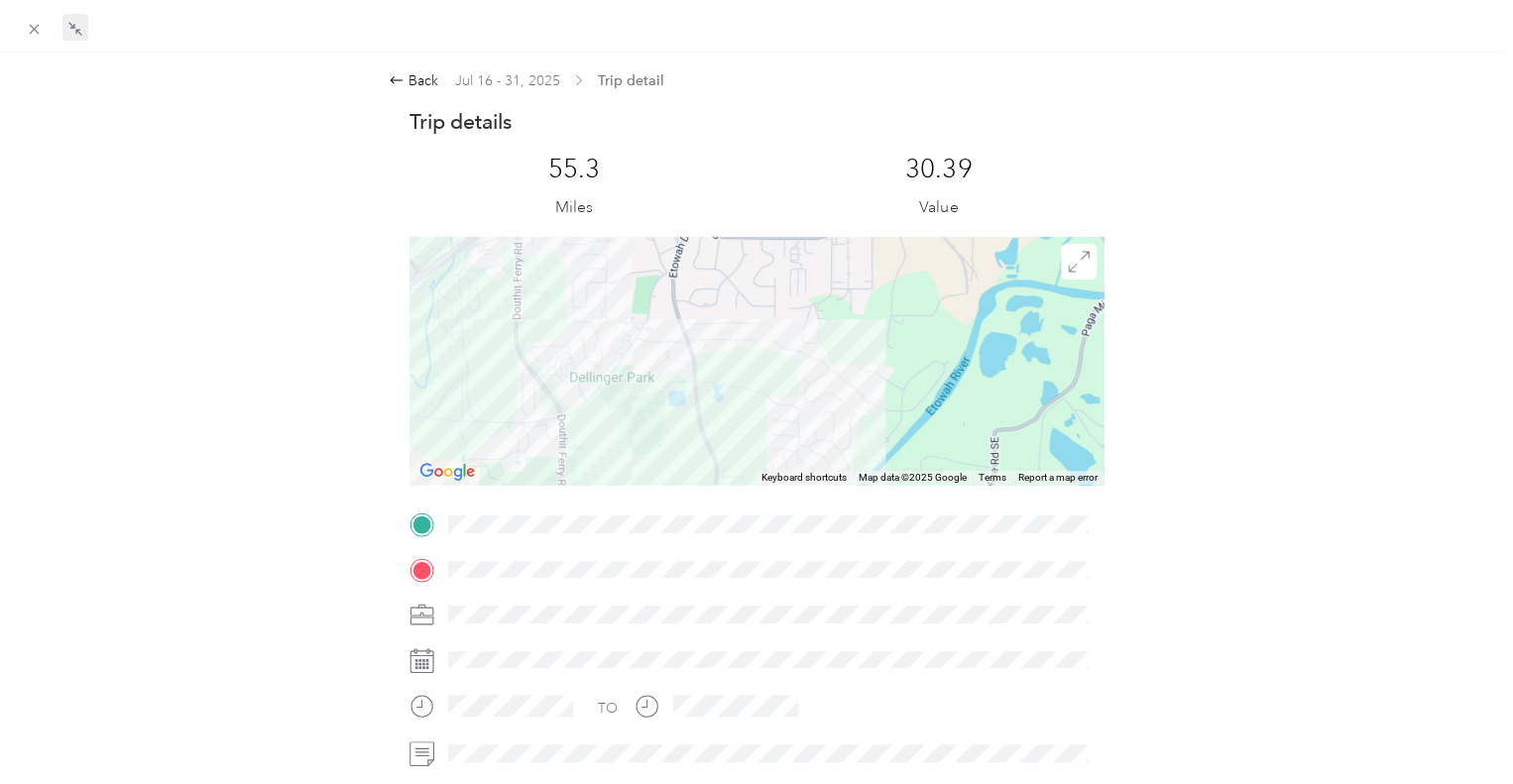 drag, startPoint x: 533, startPoint y: 331, endPoint x: 706, endPoint y: 349, distance: 173.9339 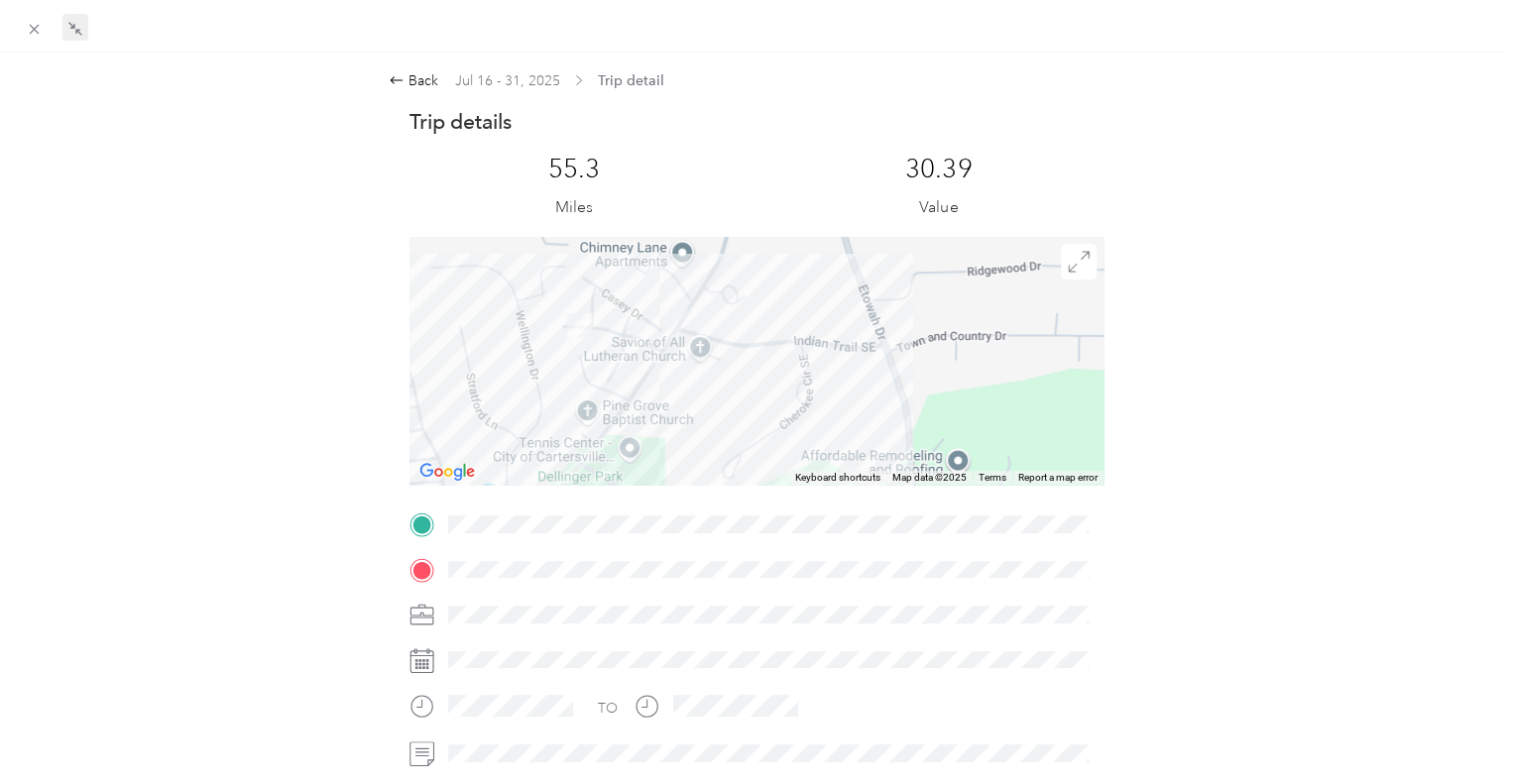 drag, startPoint x: 543, startPoint y: 354, endPoint x: 718, endPoint y: 361, distance: 175.13994 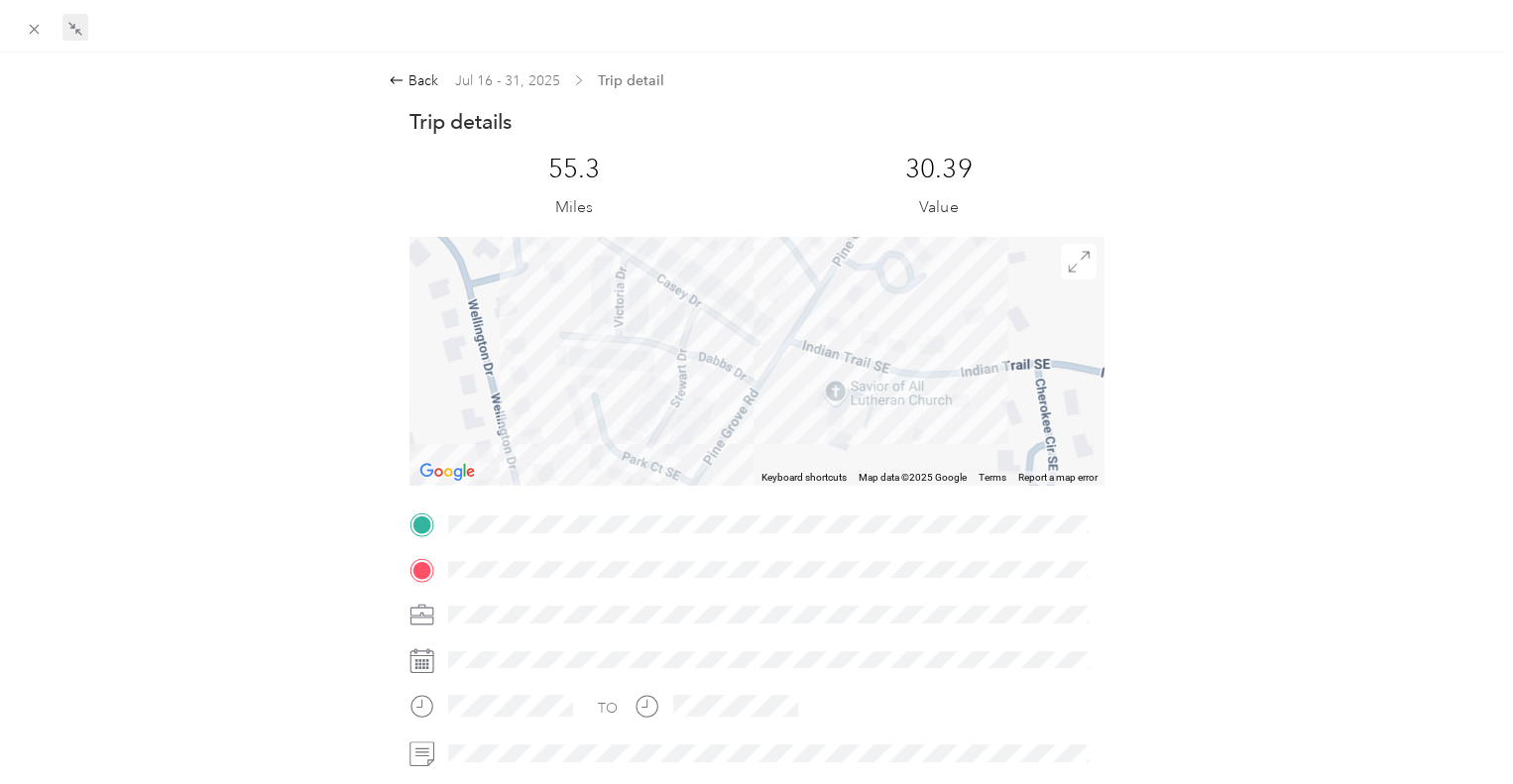 drag, startPoint x: 583, startPoint y: 298, endPoint x: 583, endPoint y: 364, distance: 66 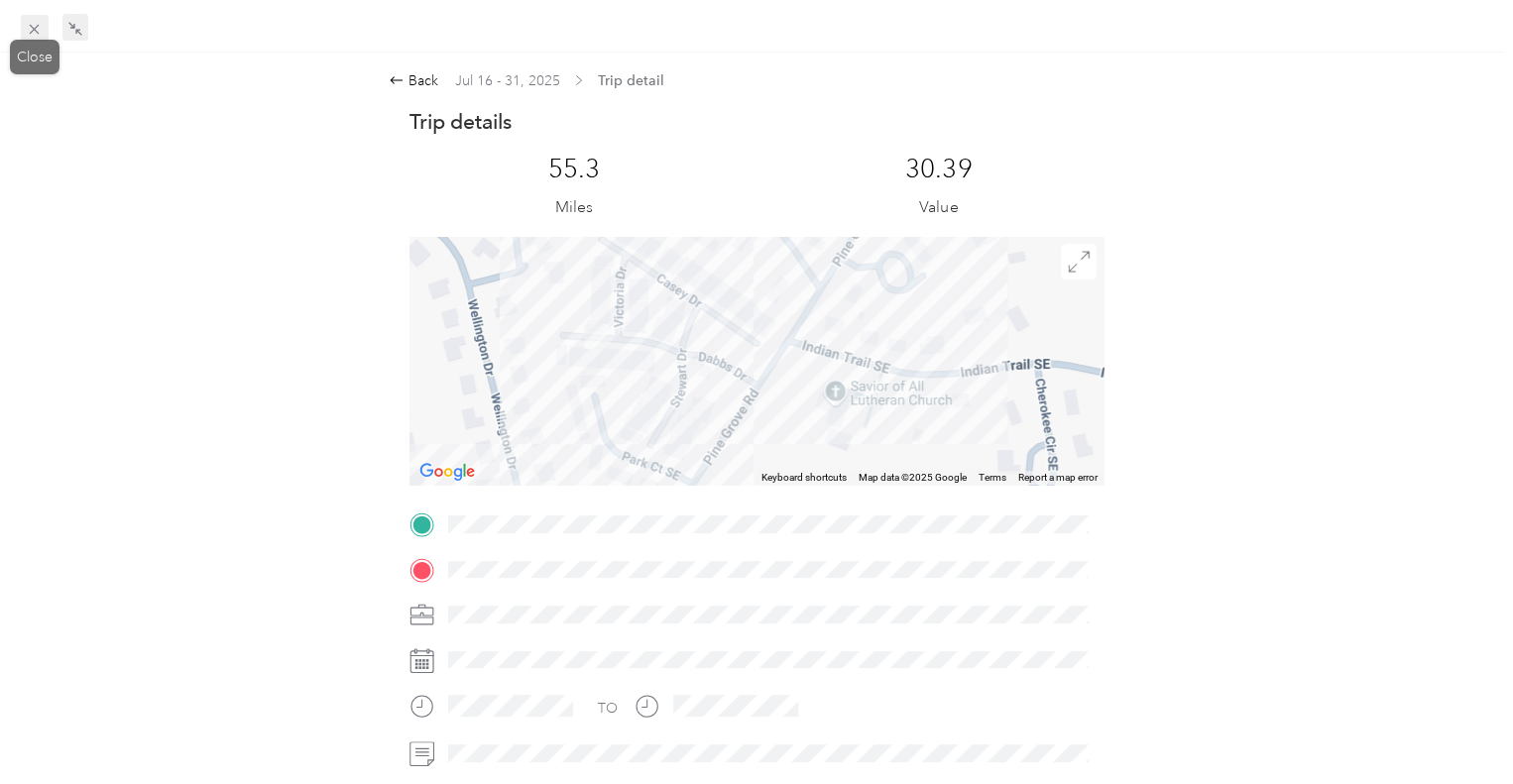 click 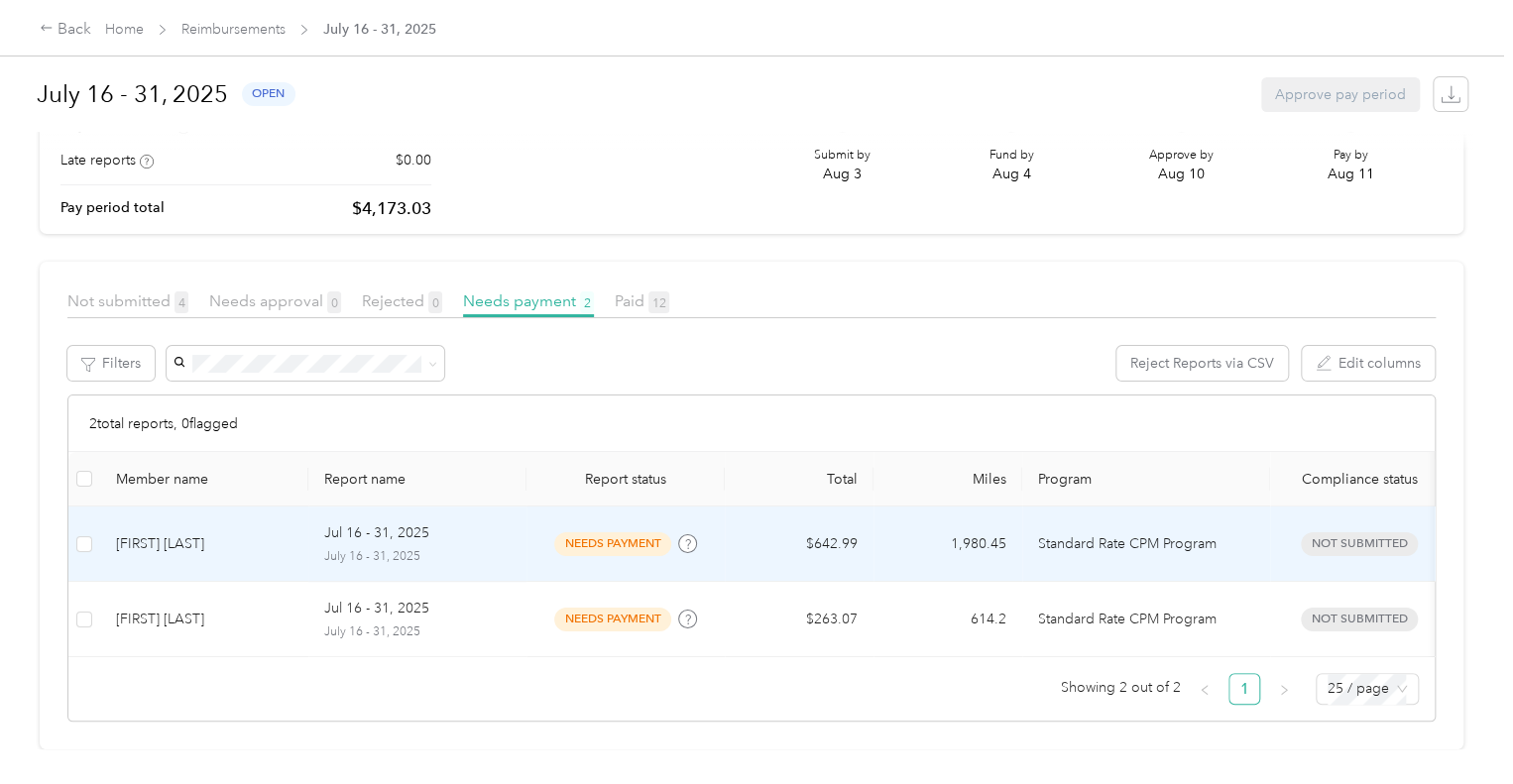 click on "needs payment" at bounding box center (613, 543) 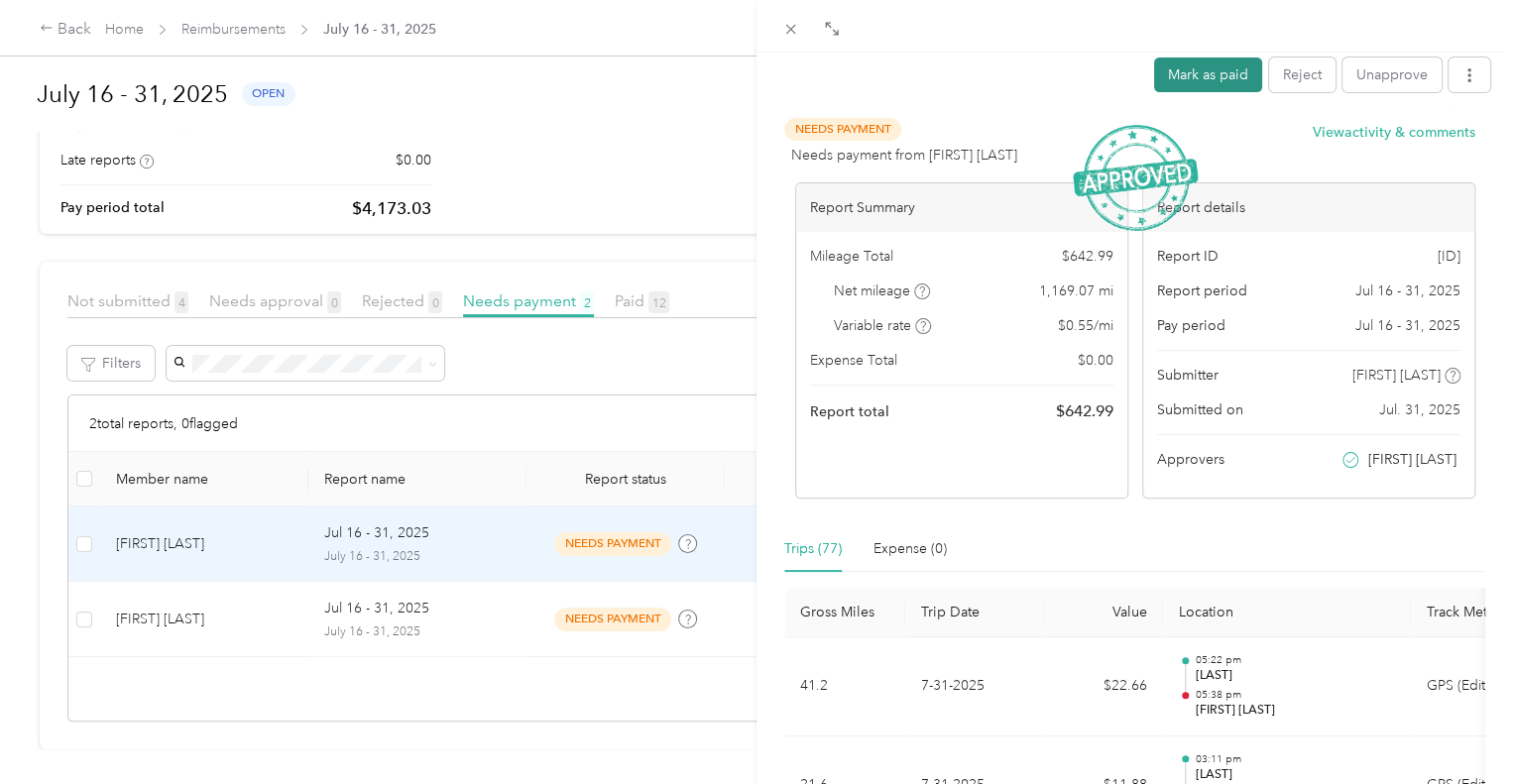 click on "Mark as paid" at bounding box center [1208, 74] 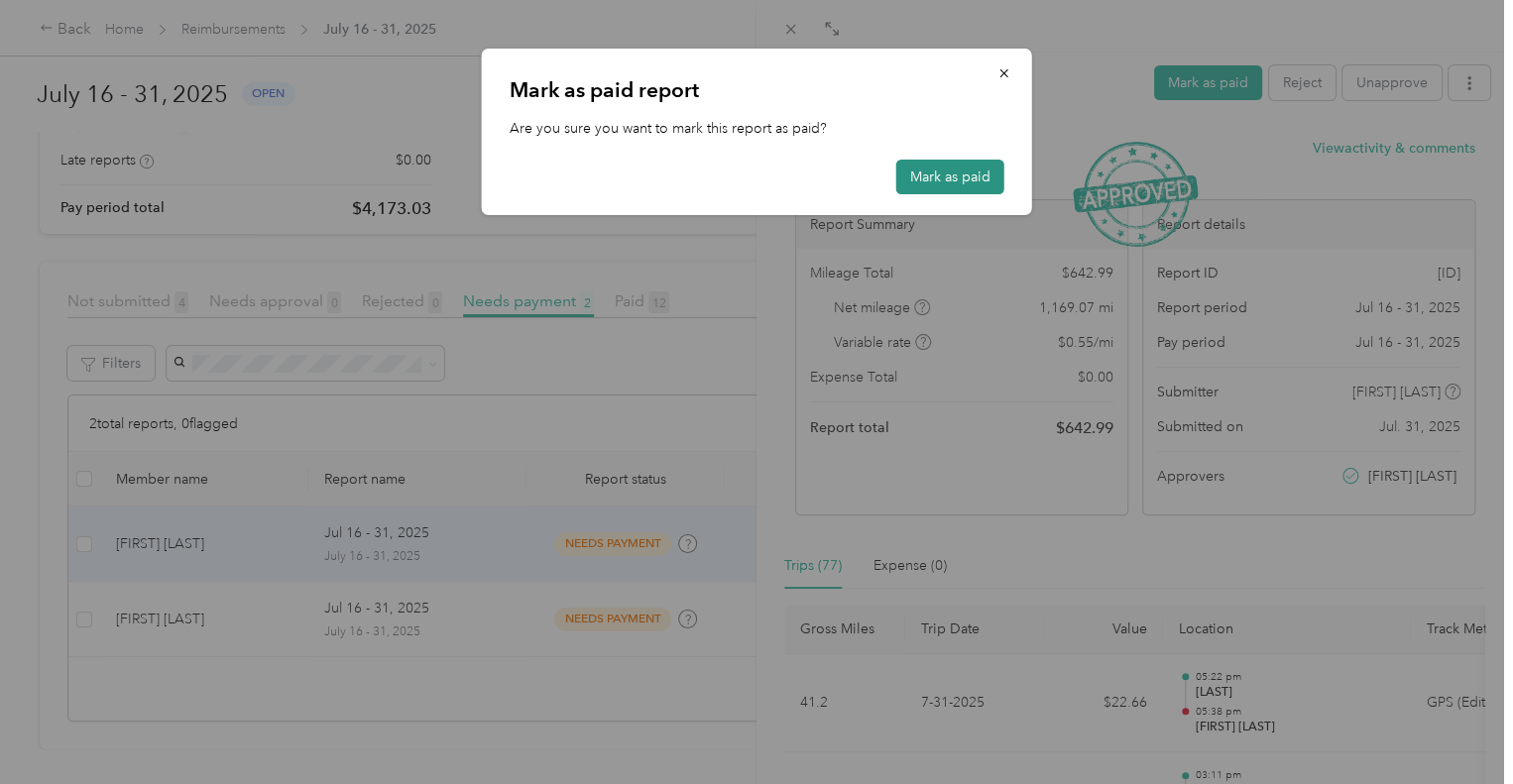 click on "Mark as paid" at bounding box center (950, 176) 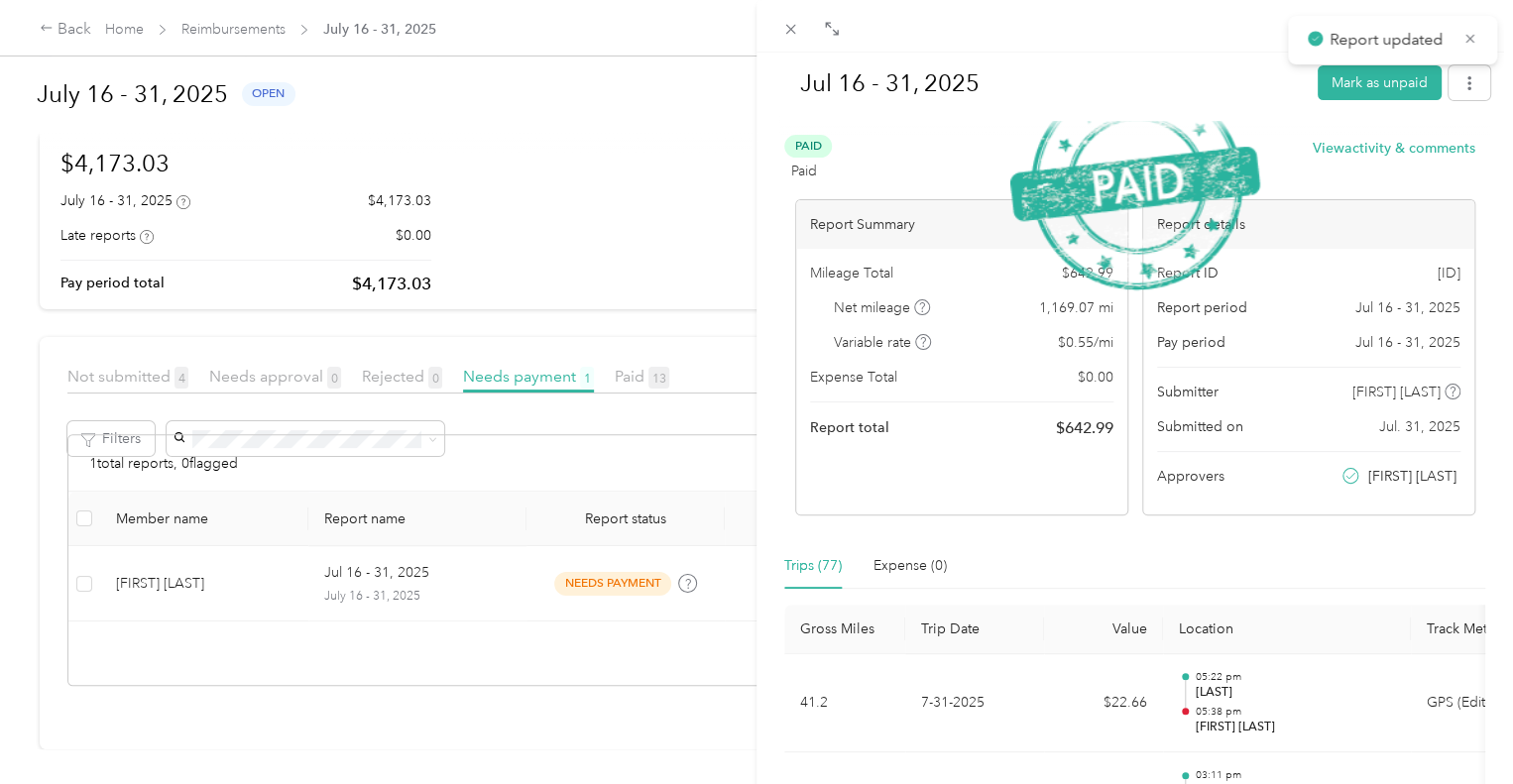 scroll, scrollTop: 158, scrollLeft: 0, axis: vertical 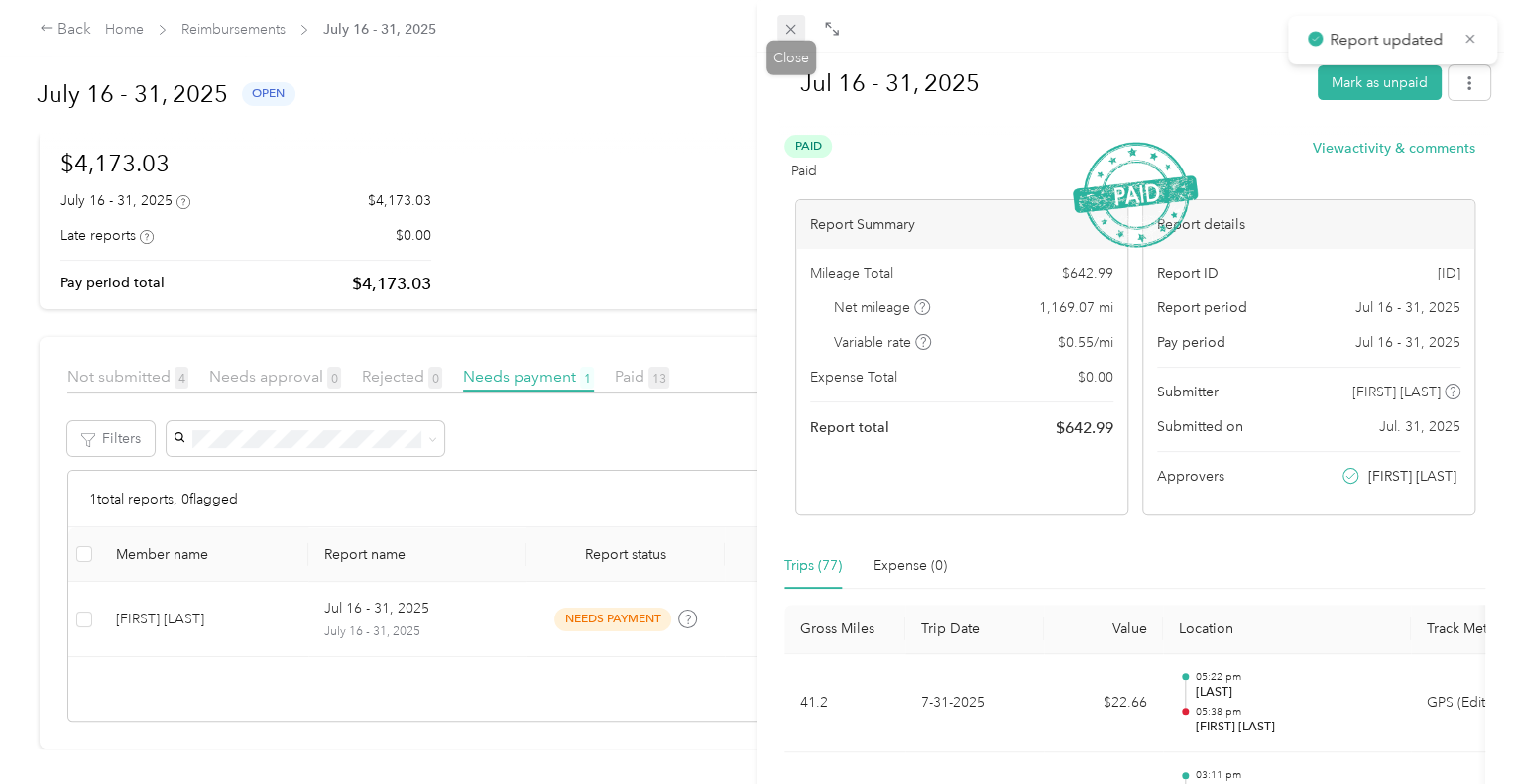 click 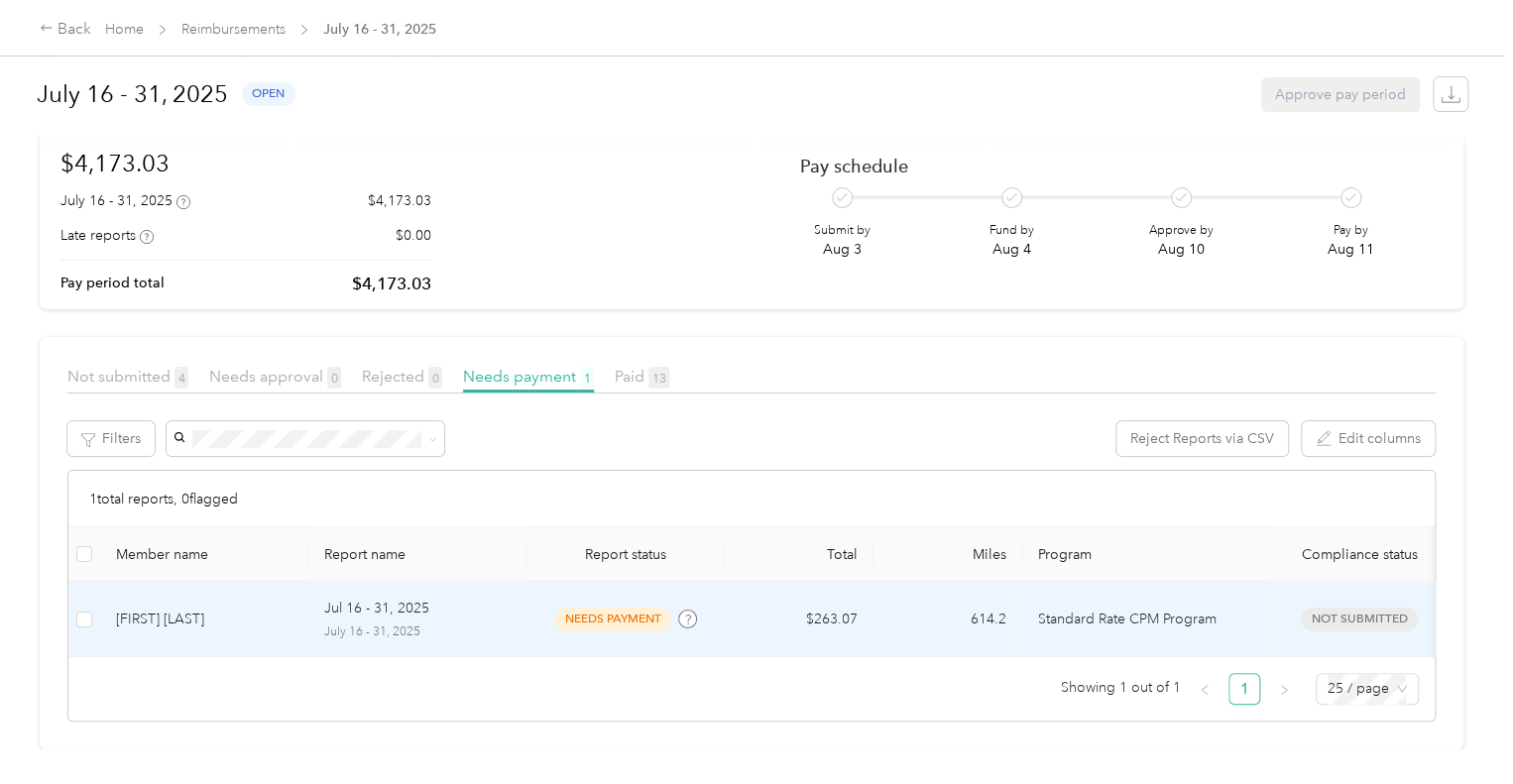 click on "July 16 - 31, 2025" at bounding box center [417, 632] 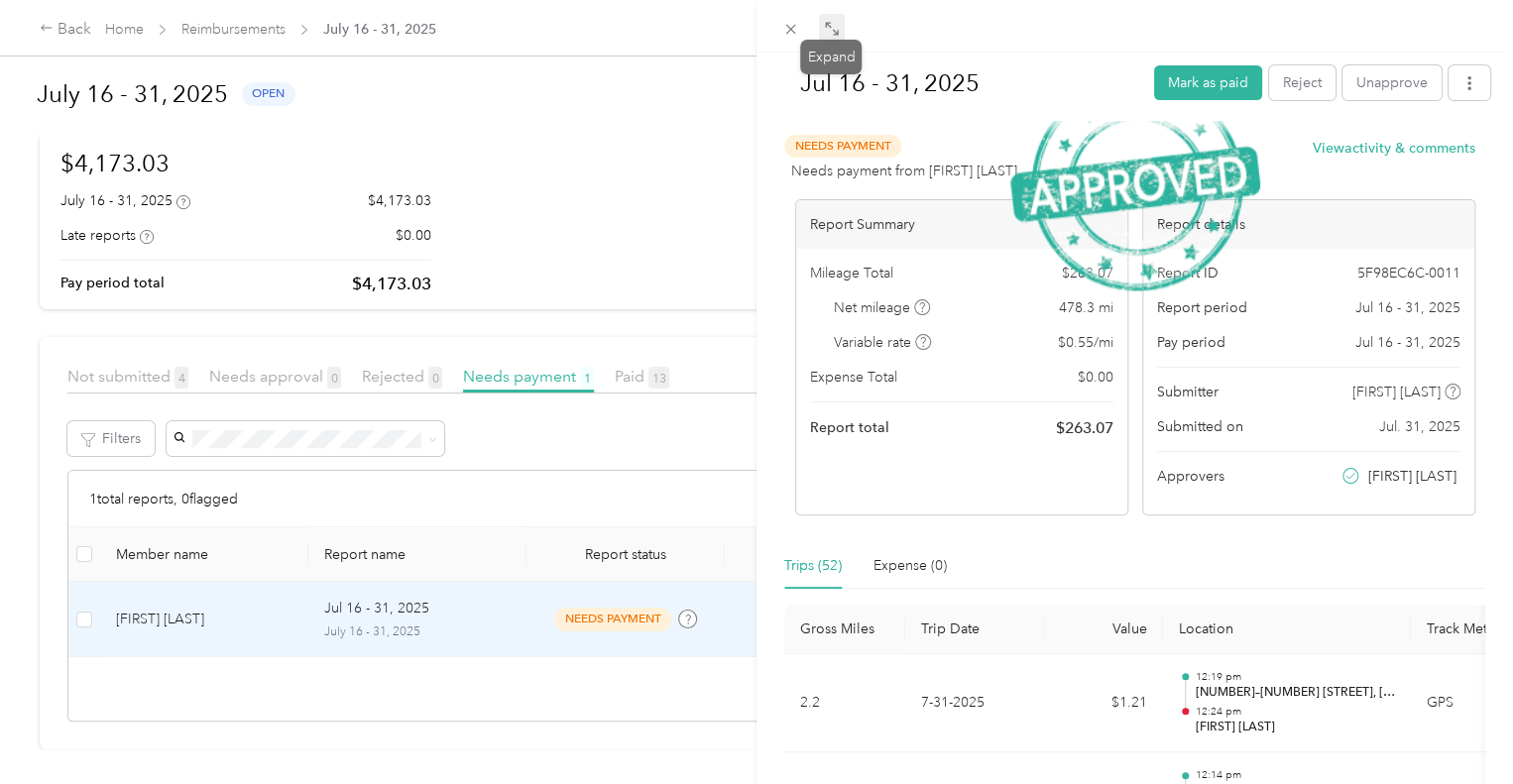 click at bounding box center (832, 28) 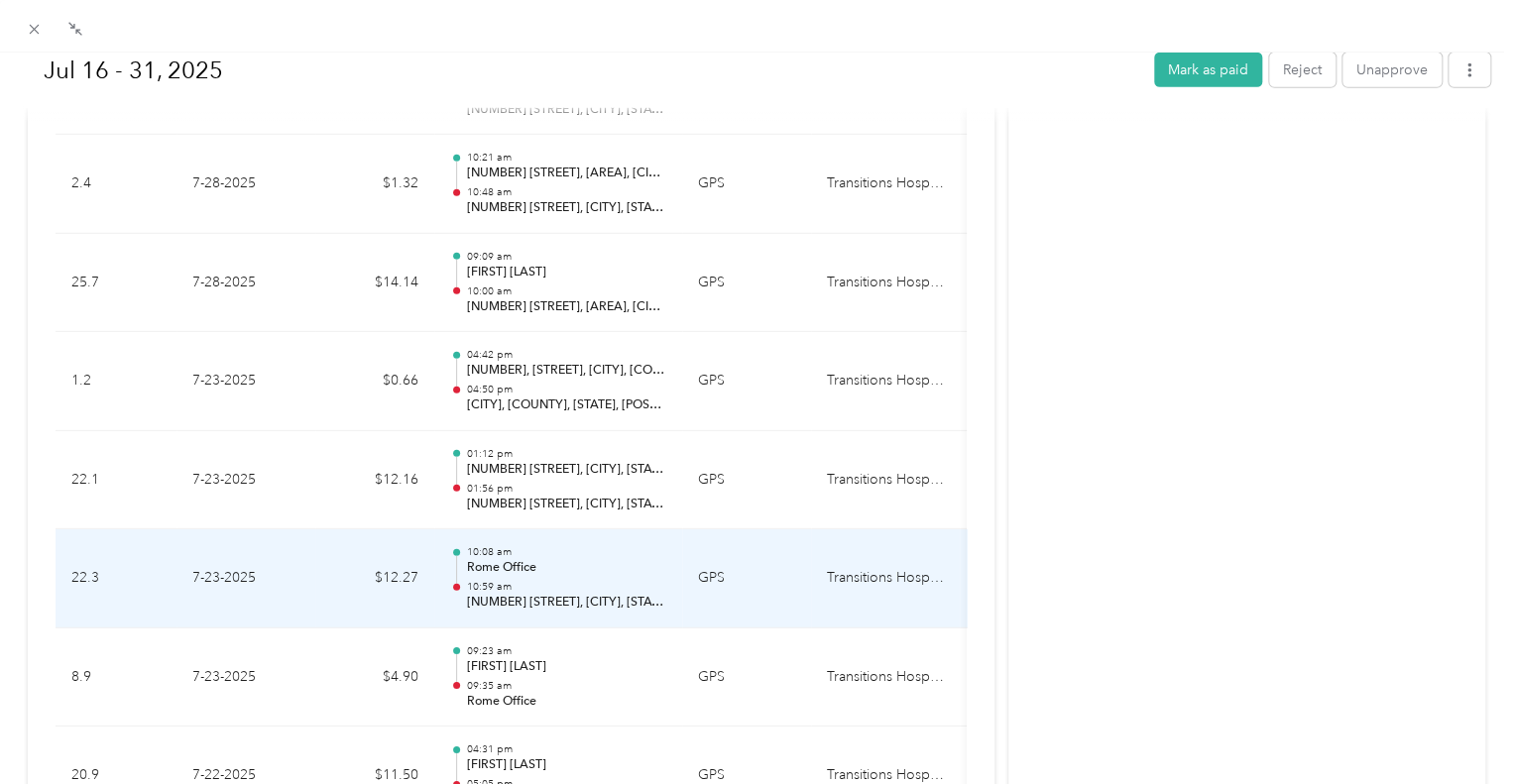 scroll, scrollTop: 2815, scrollLeft: 0, axis: vertical 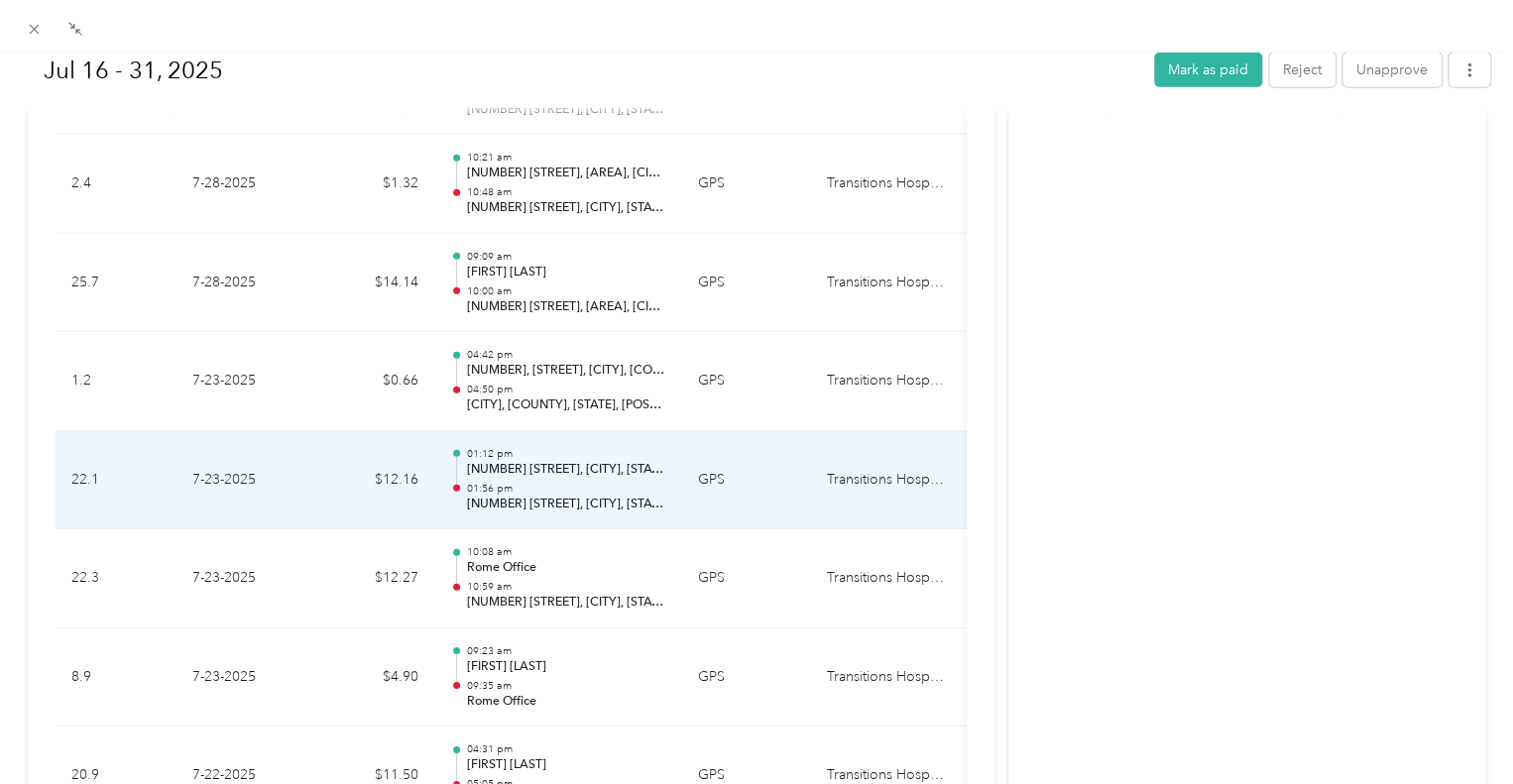 click on "01:56 pm" at bounding box center (566, 489) 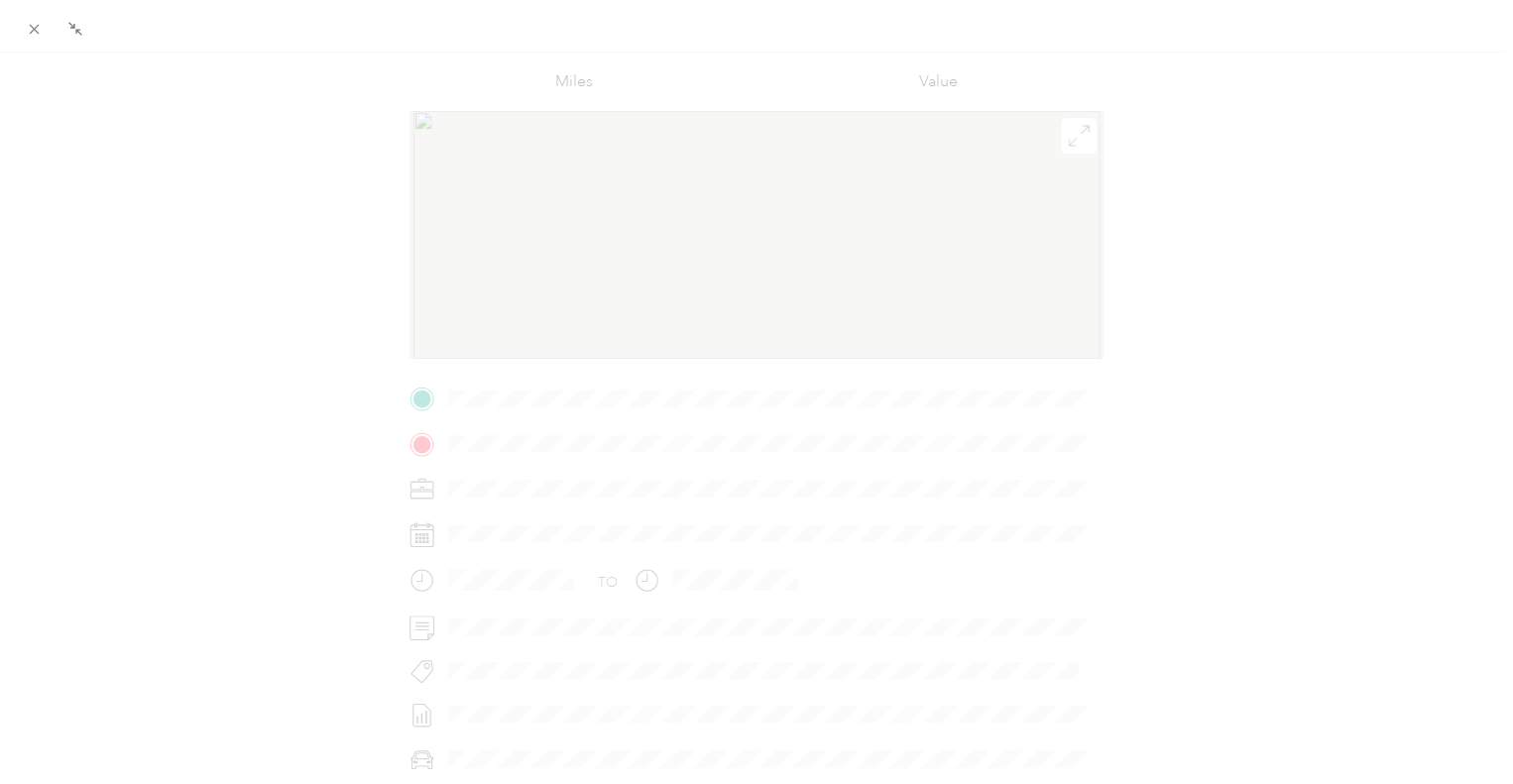 scroll, scrollTop: 0, scrollLeft: 0, axis: both 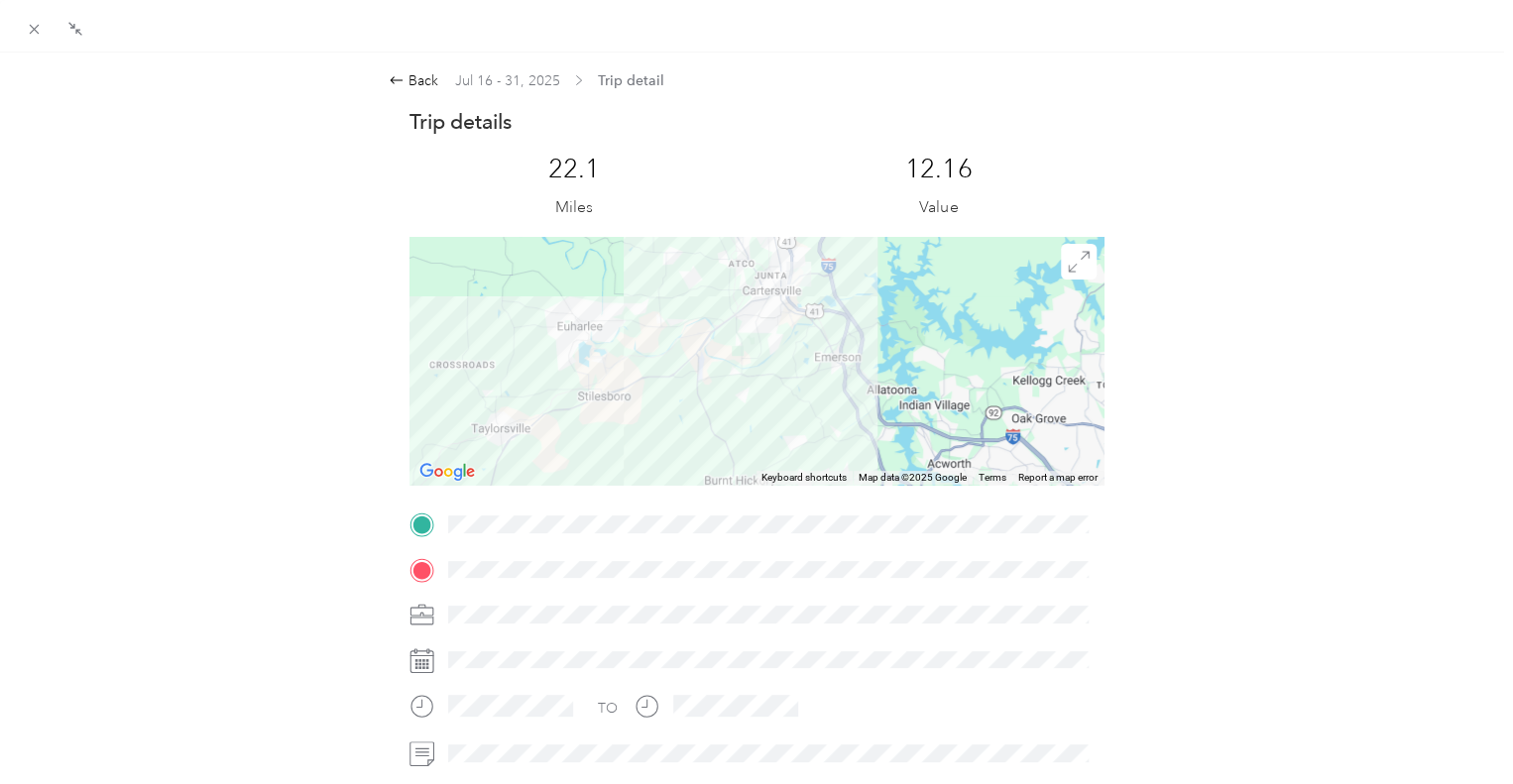 drag, startPoint x: 901, startPoint y: 316, endPoint x: 754, endPoint y: 440, distance: 192.31485 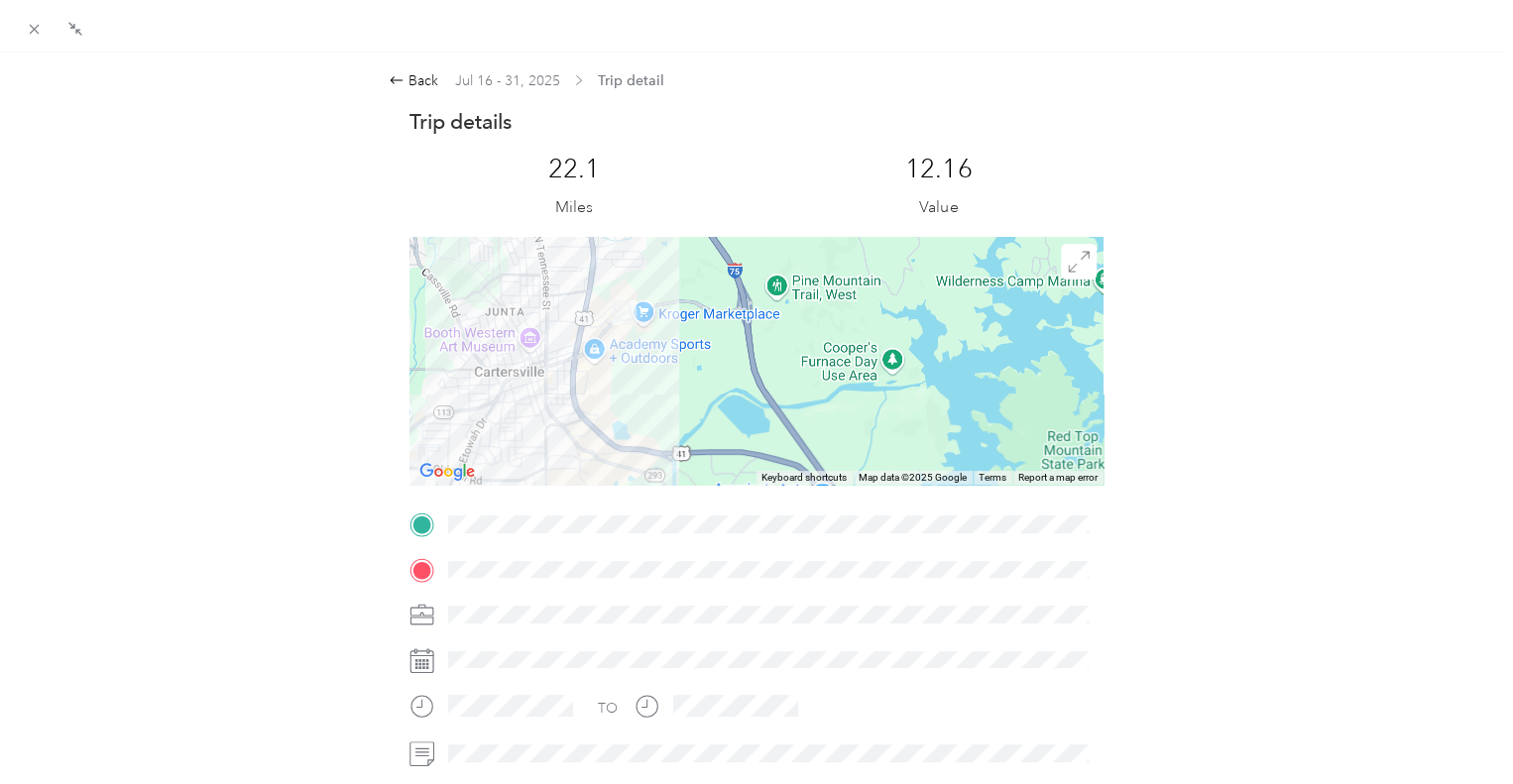 drag, startPoint x: 604, startPoint y: 288, endPoint x: 628, endPoint y: 485, distance: 198.45654 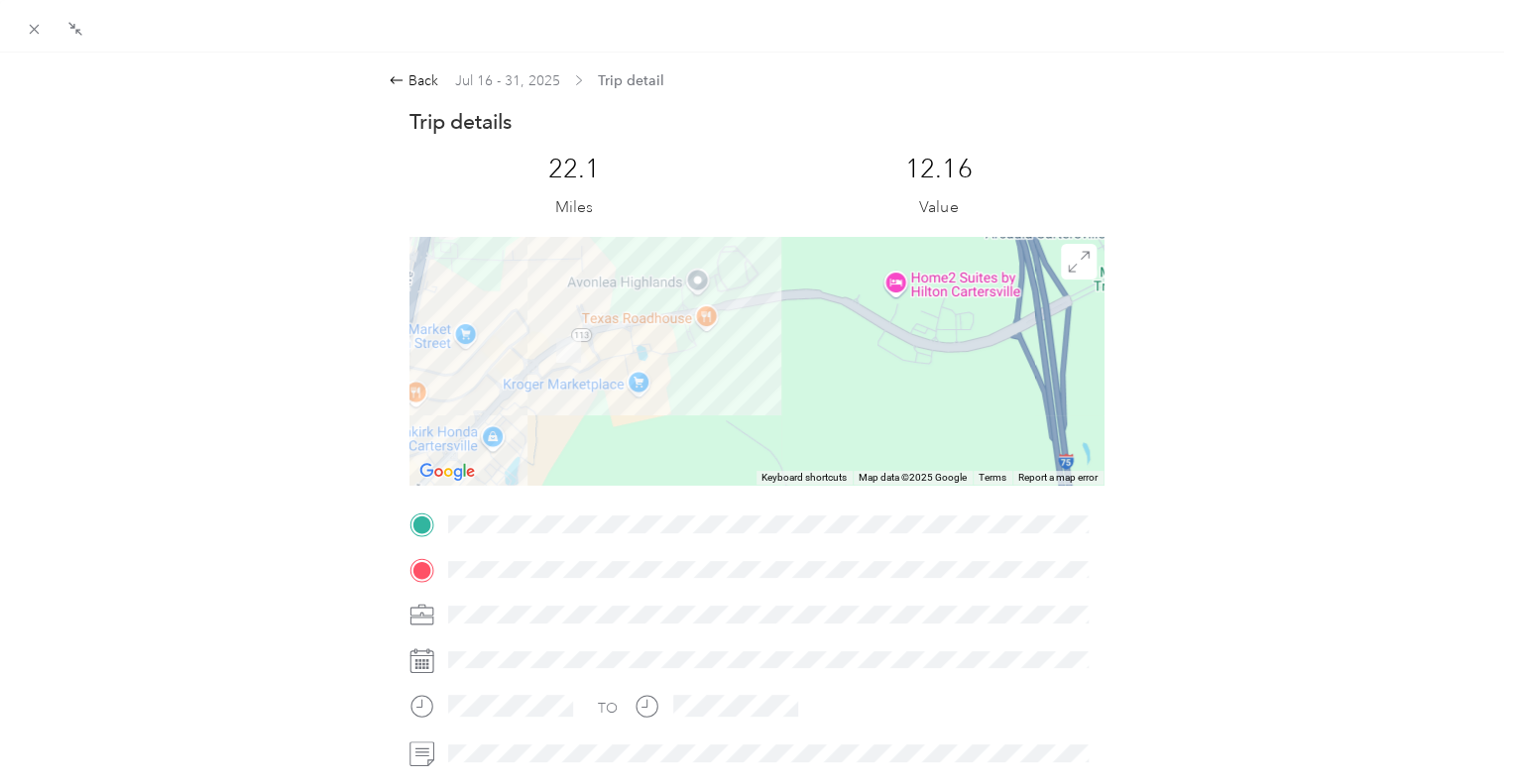 drag, startPoint x: 520, startPoint y: 308, endPoint x: 557, endPoint y: 458, distance: 154.49595 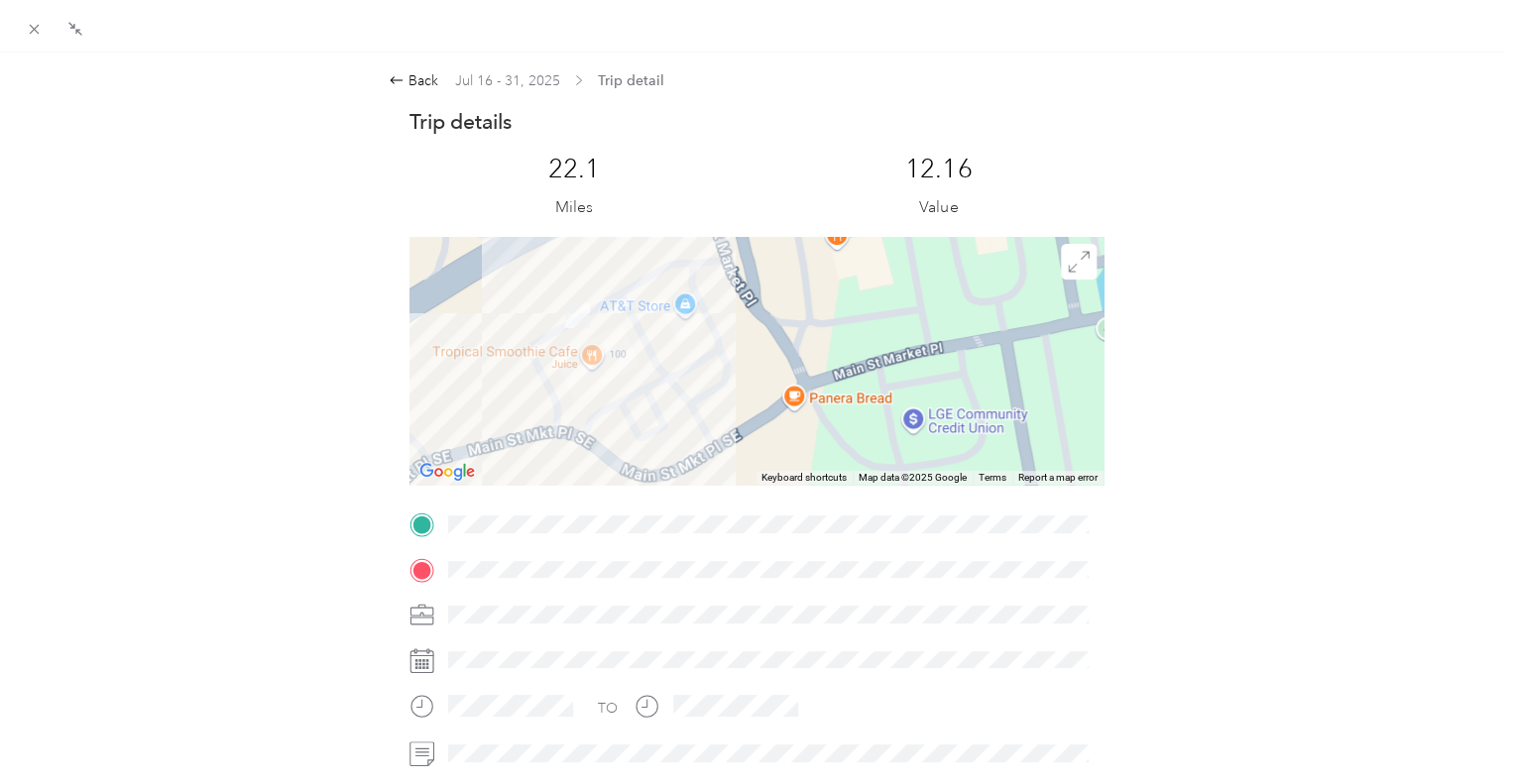 drag, startPoint x: 539, startPoint y: 280, endPoint x: 674, endPoint y: 451, distance: 217.86693 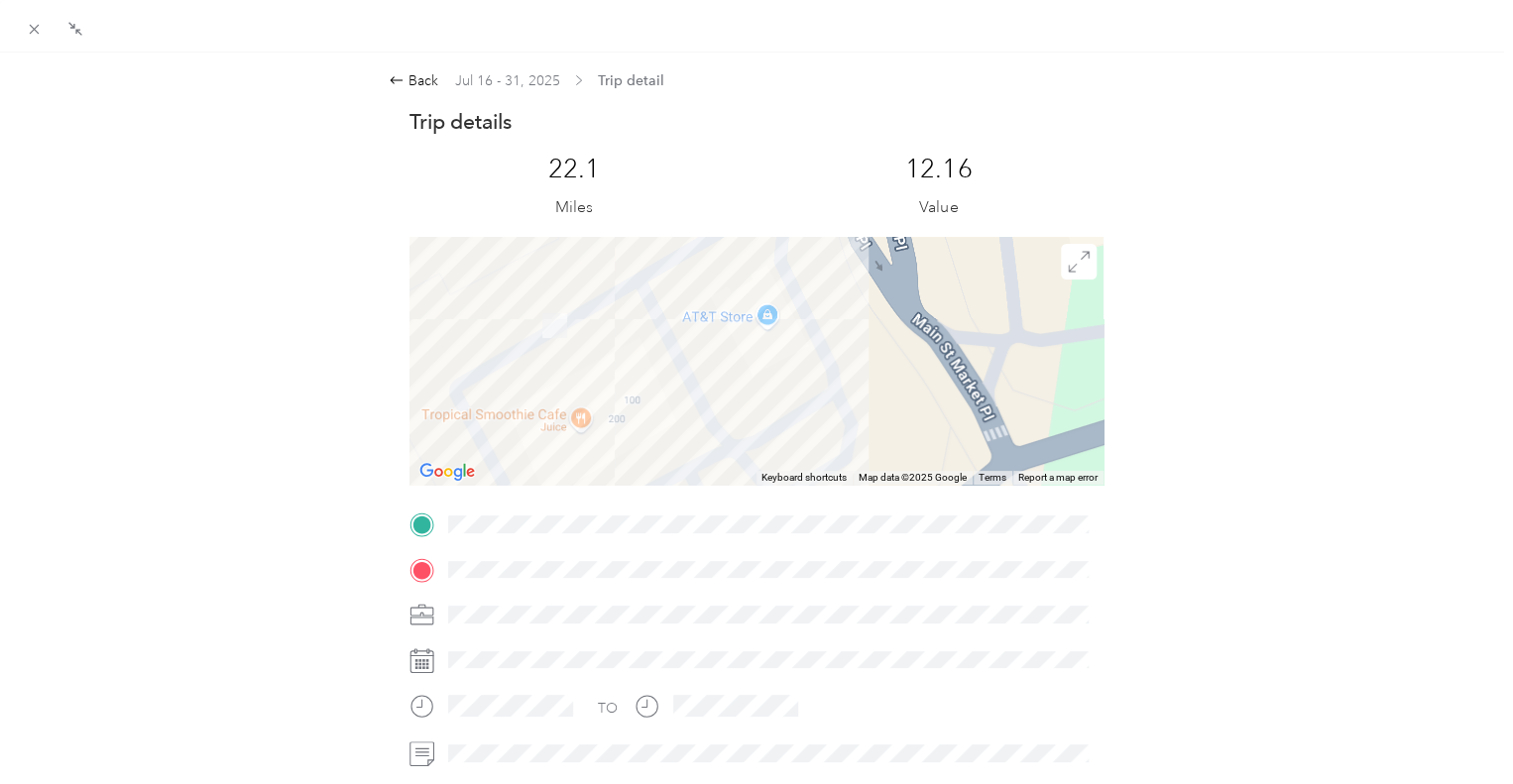 drag, startPoint x: 569, startPoint y: 307, endPoint x: 604, endPoint y: 410, distance: 108.78419 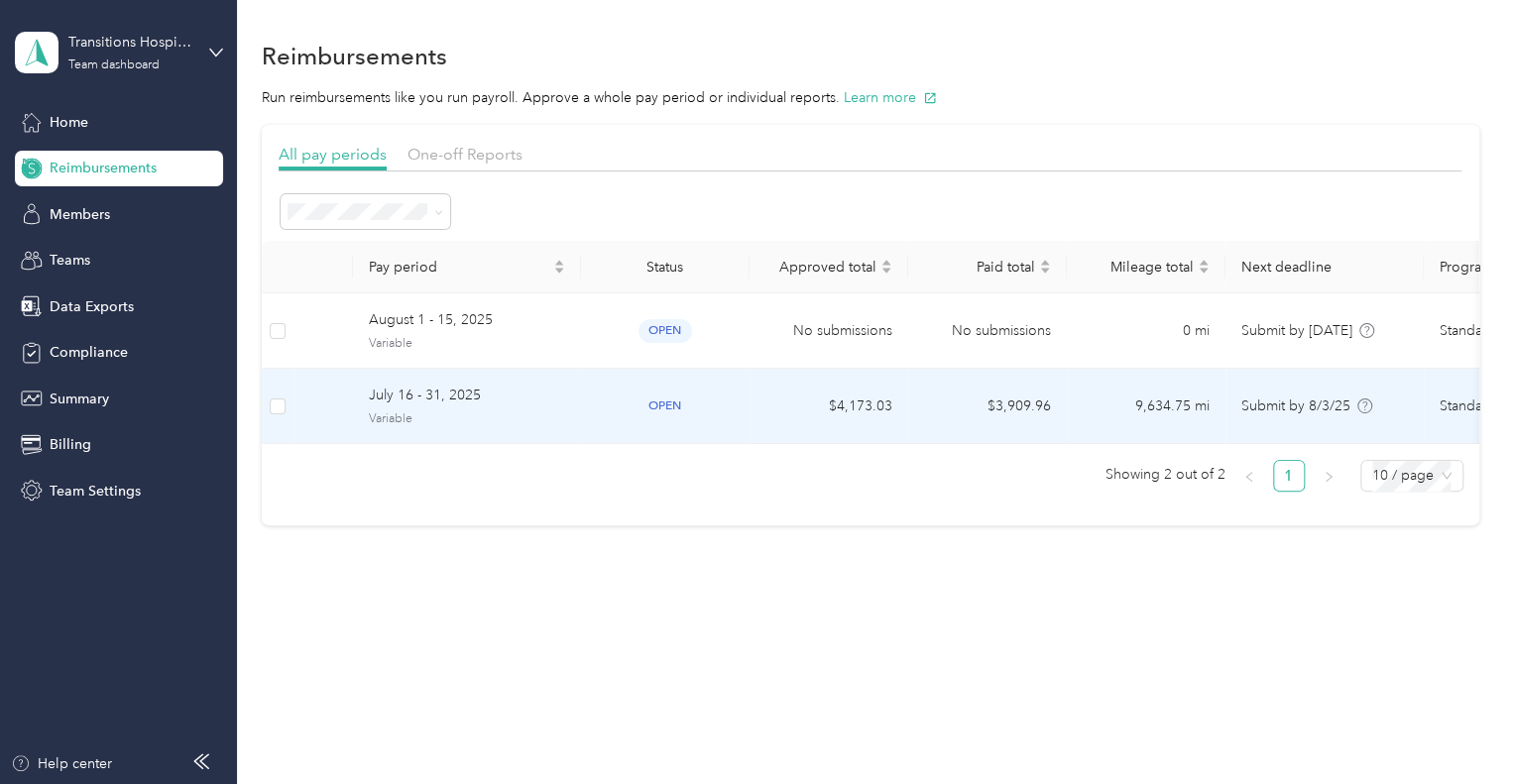 click on "July 16 - 31, 2025" at bounding box center [467, 395] 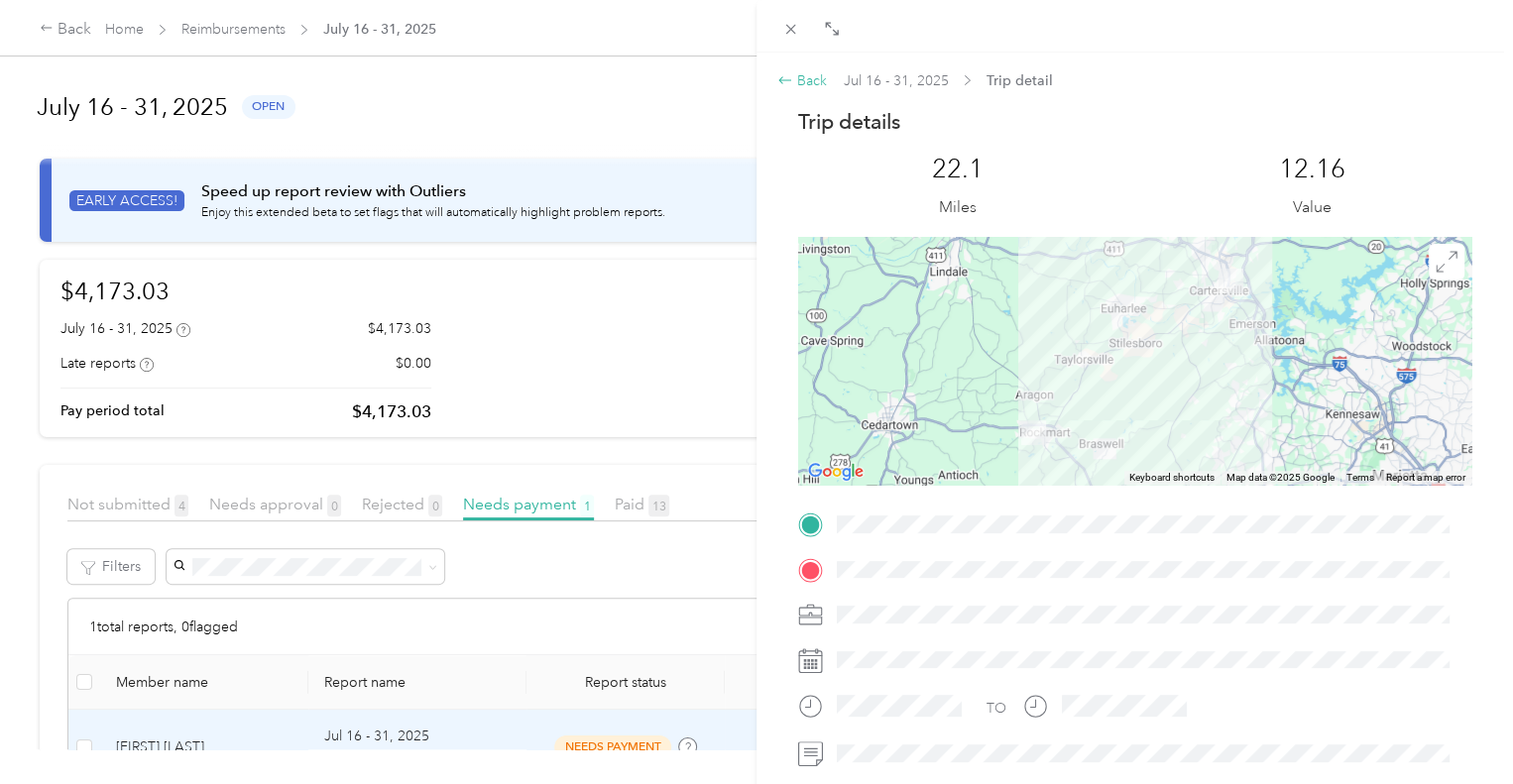 click 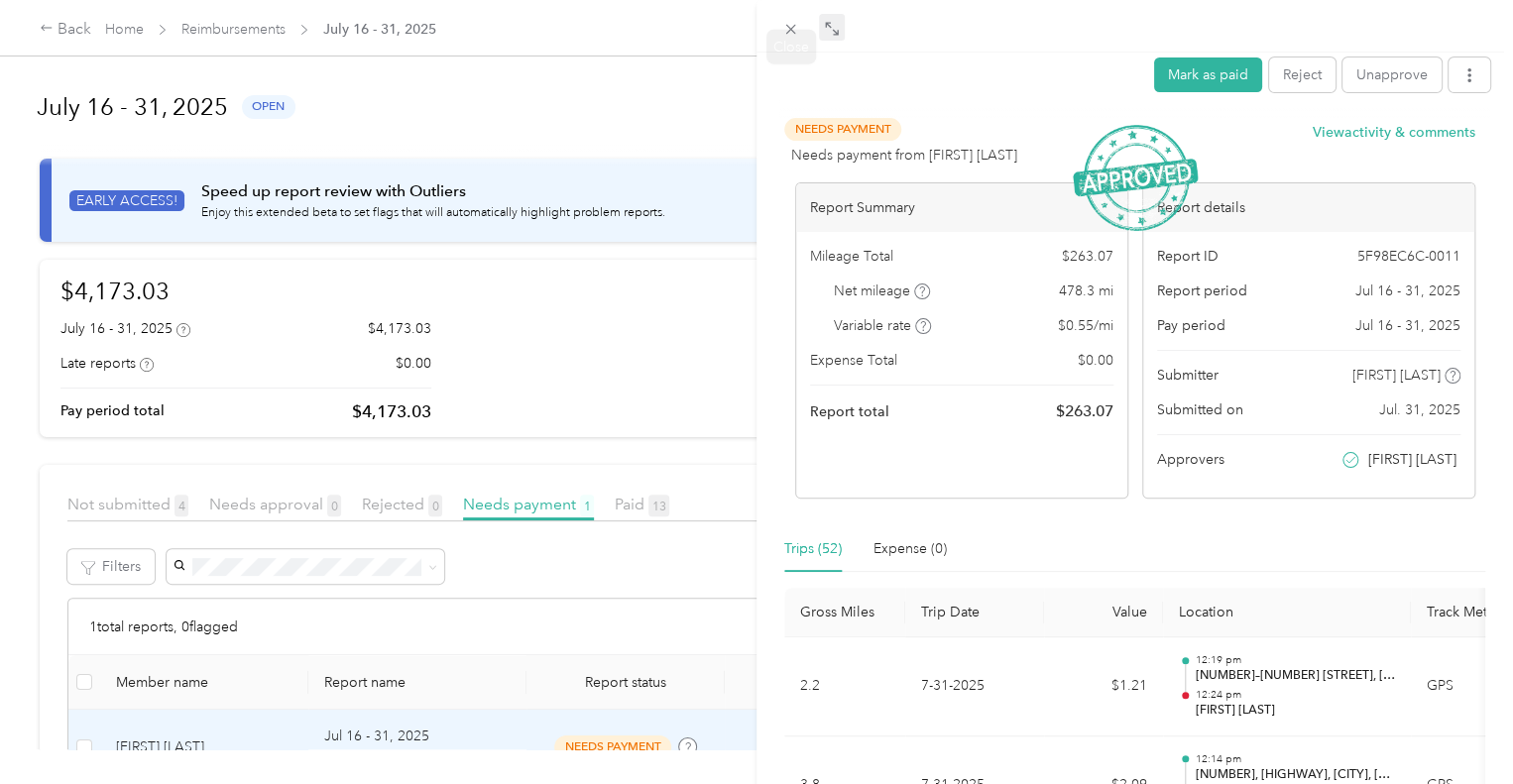 click 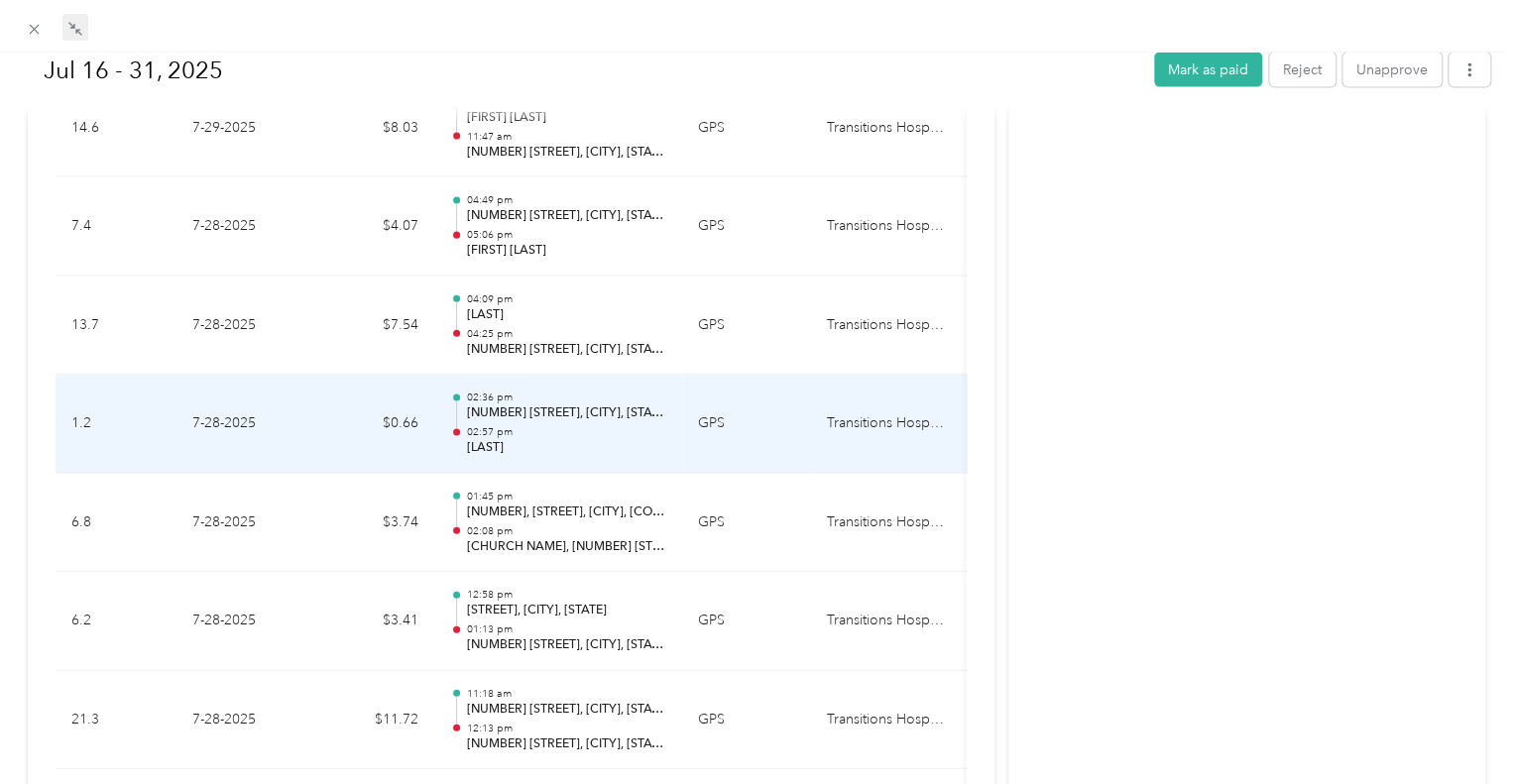 scroll, scrollTop: 2081, scrollLeft: 0, axis: vertical 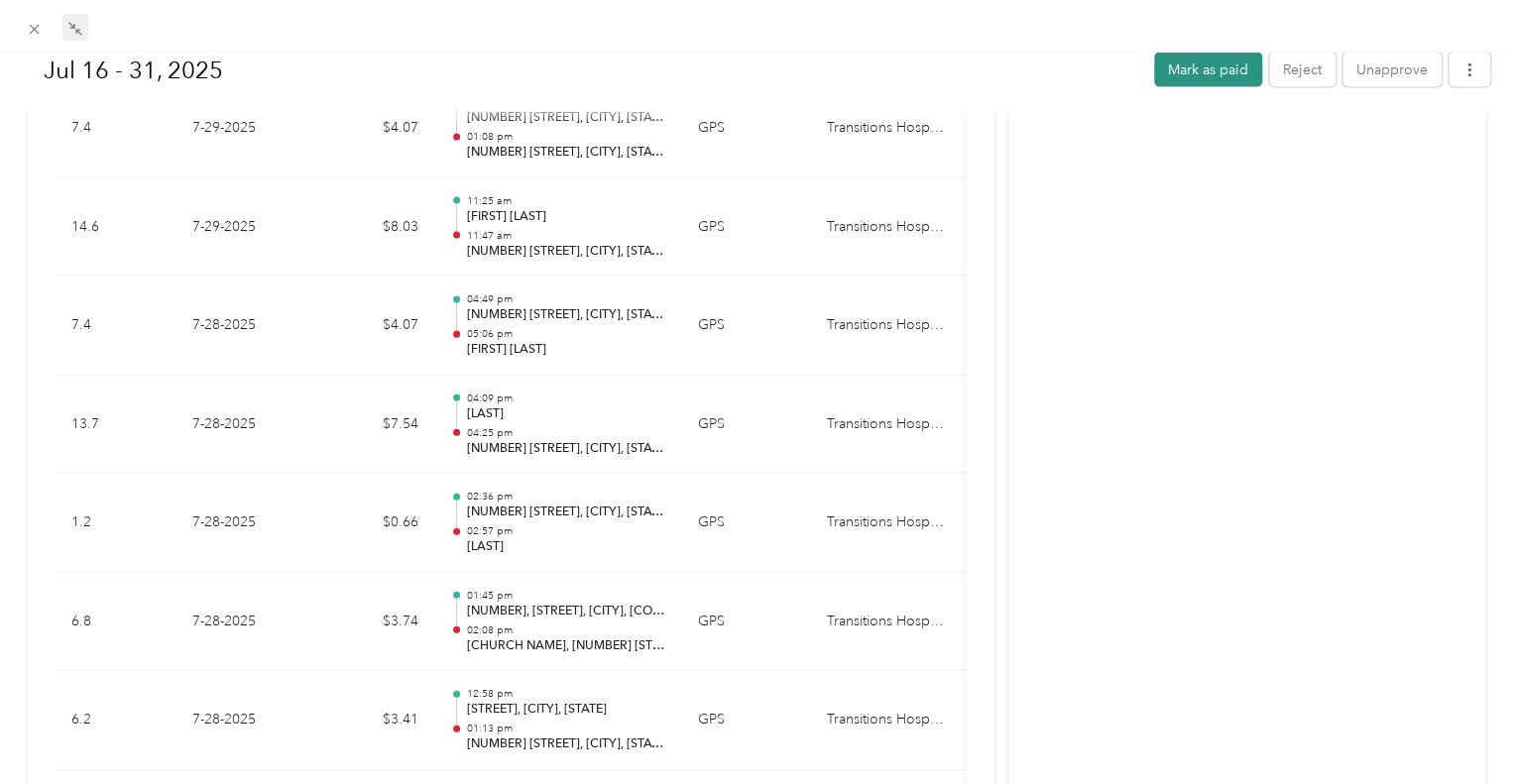 click on "Mark as paid" at bounding box center [1208, 69] 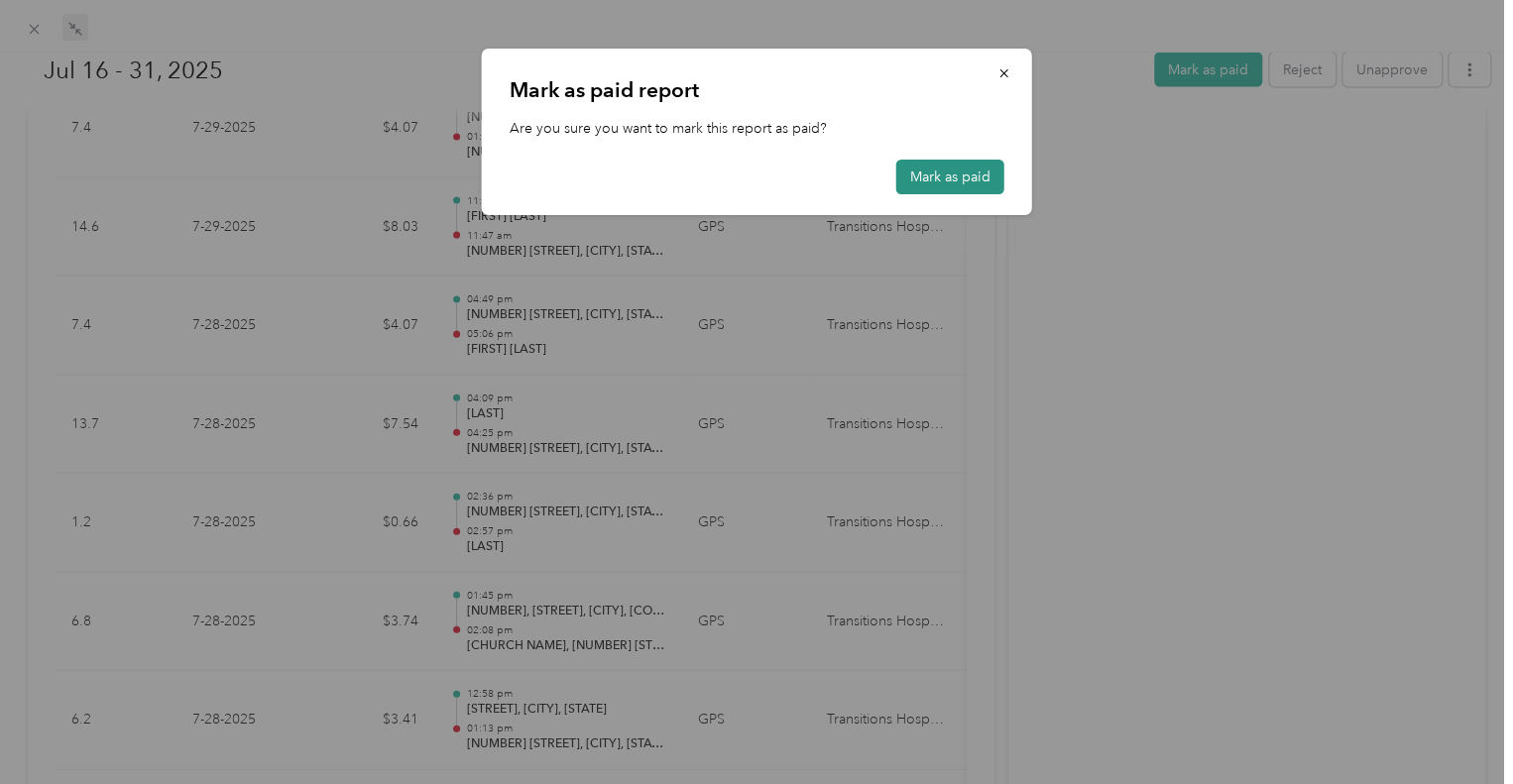click on "Mark as paid" at bounding box center [950, 176] 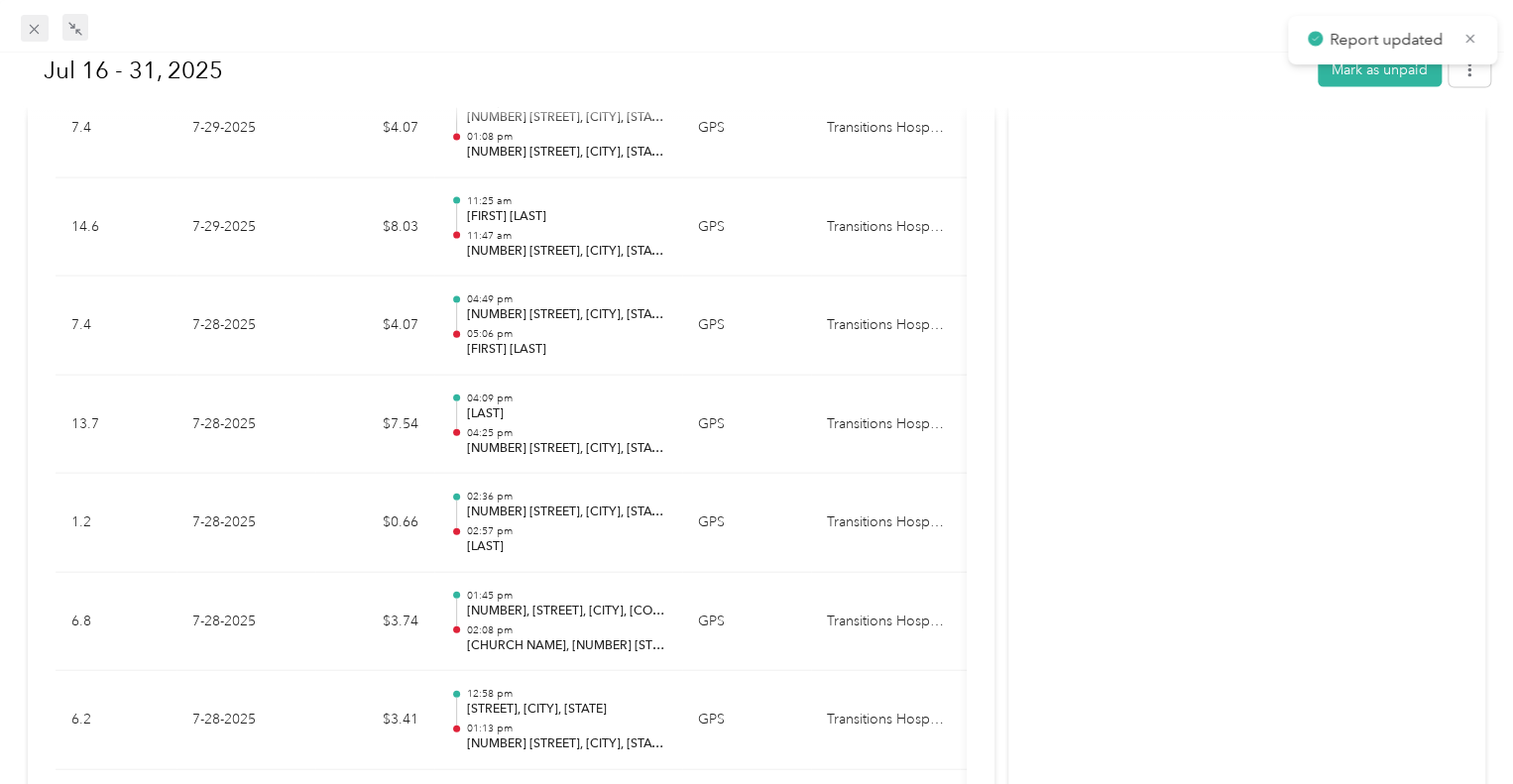 click 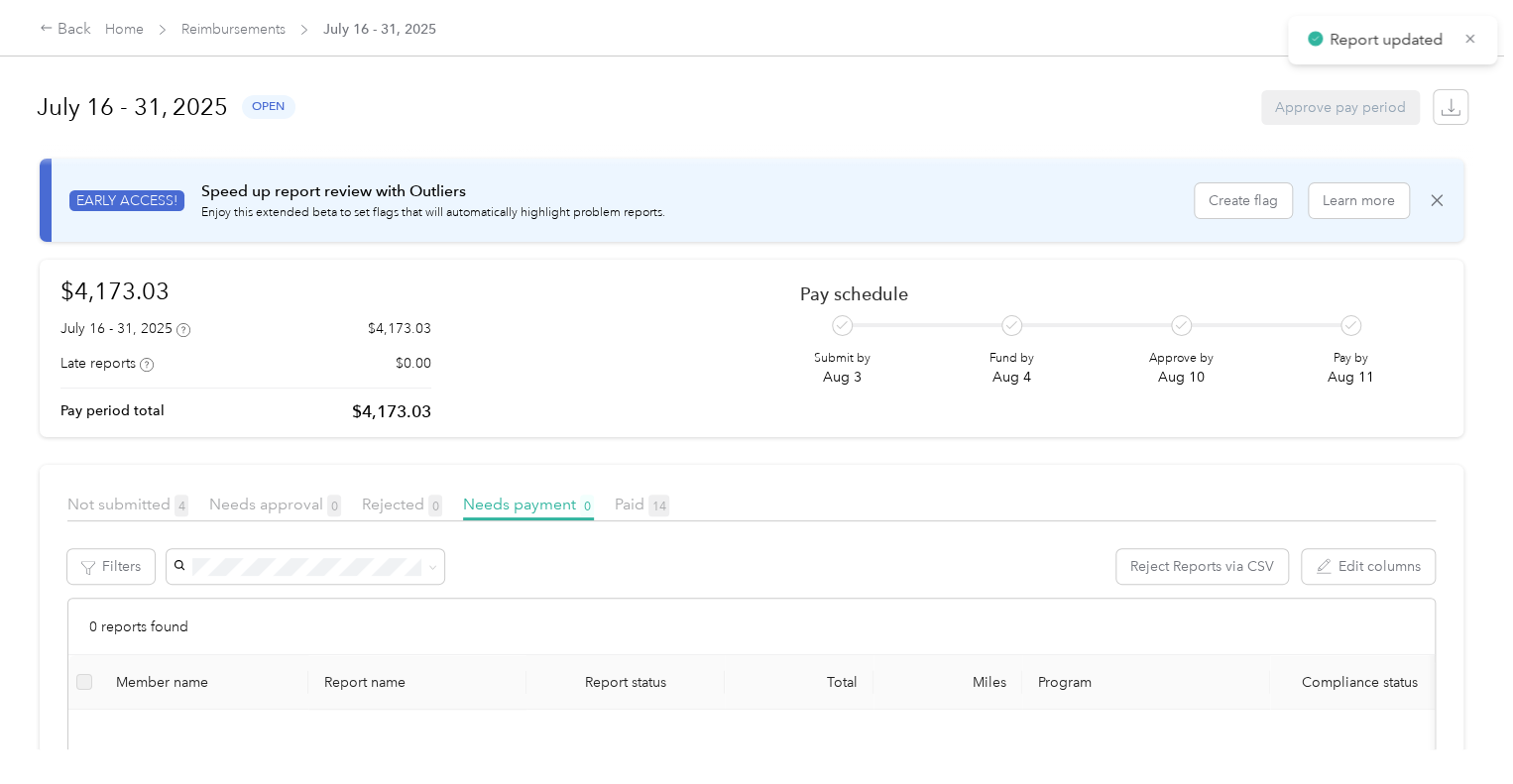 click 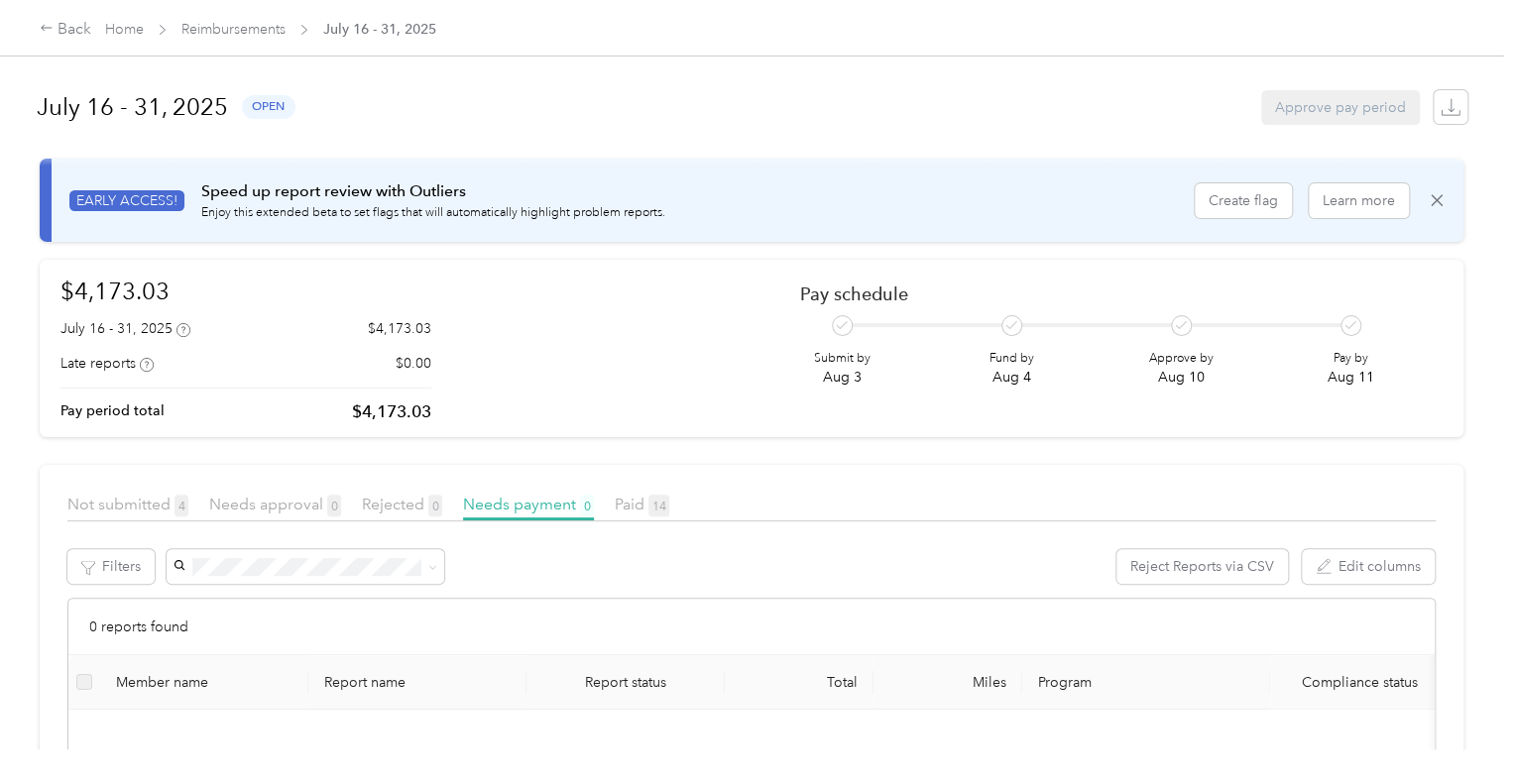scroll, scrollTop: 99, scrollLeft: 0, axis: vertical 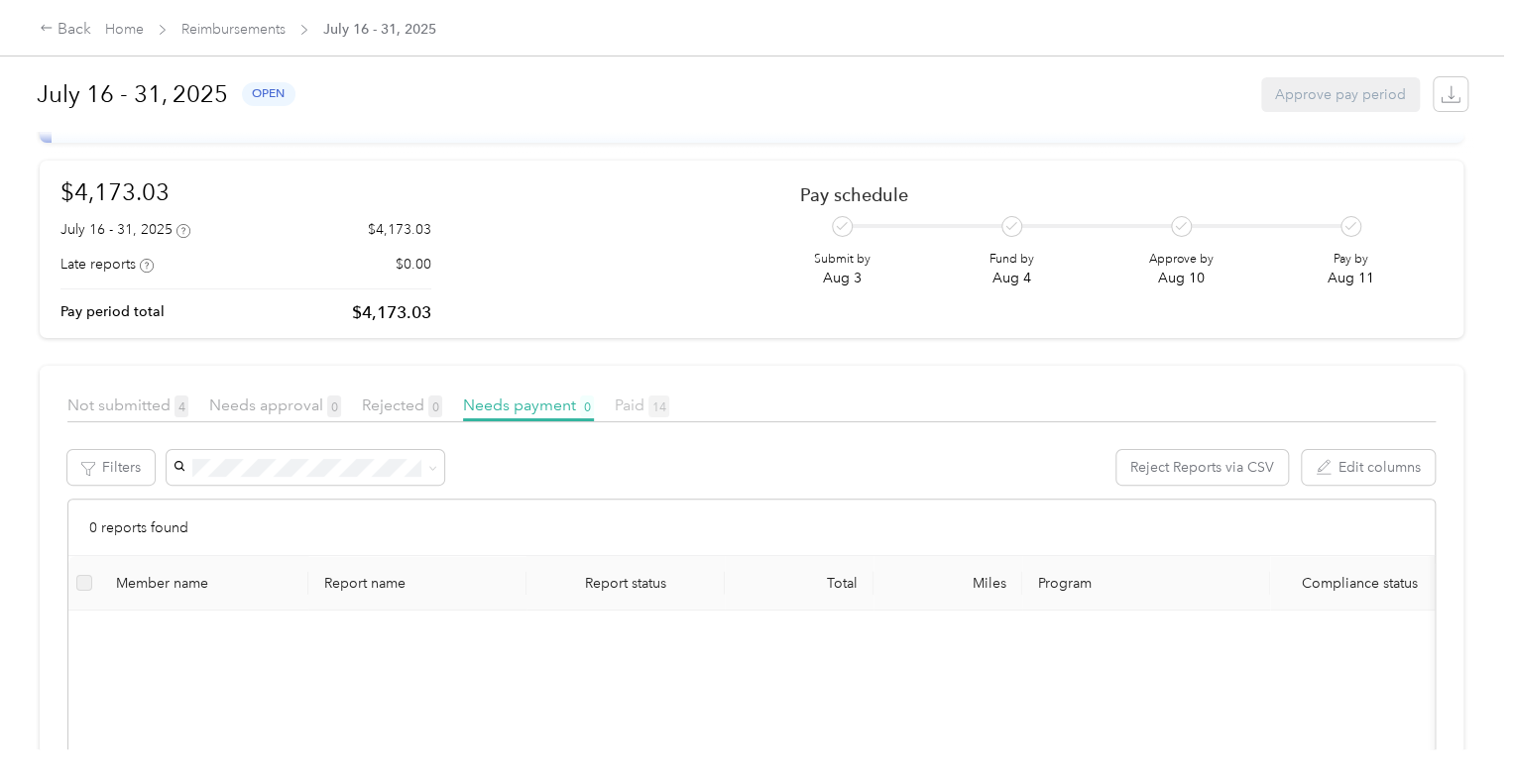 click on "Paid   14" at bounding box center [641, 404] 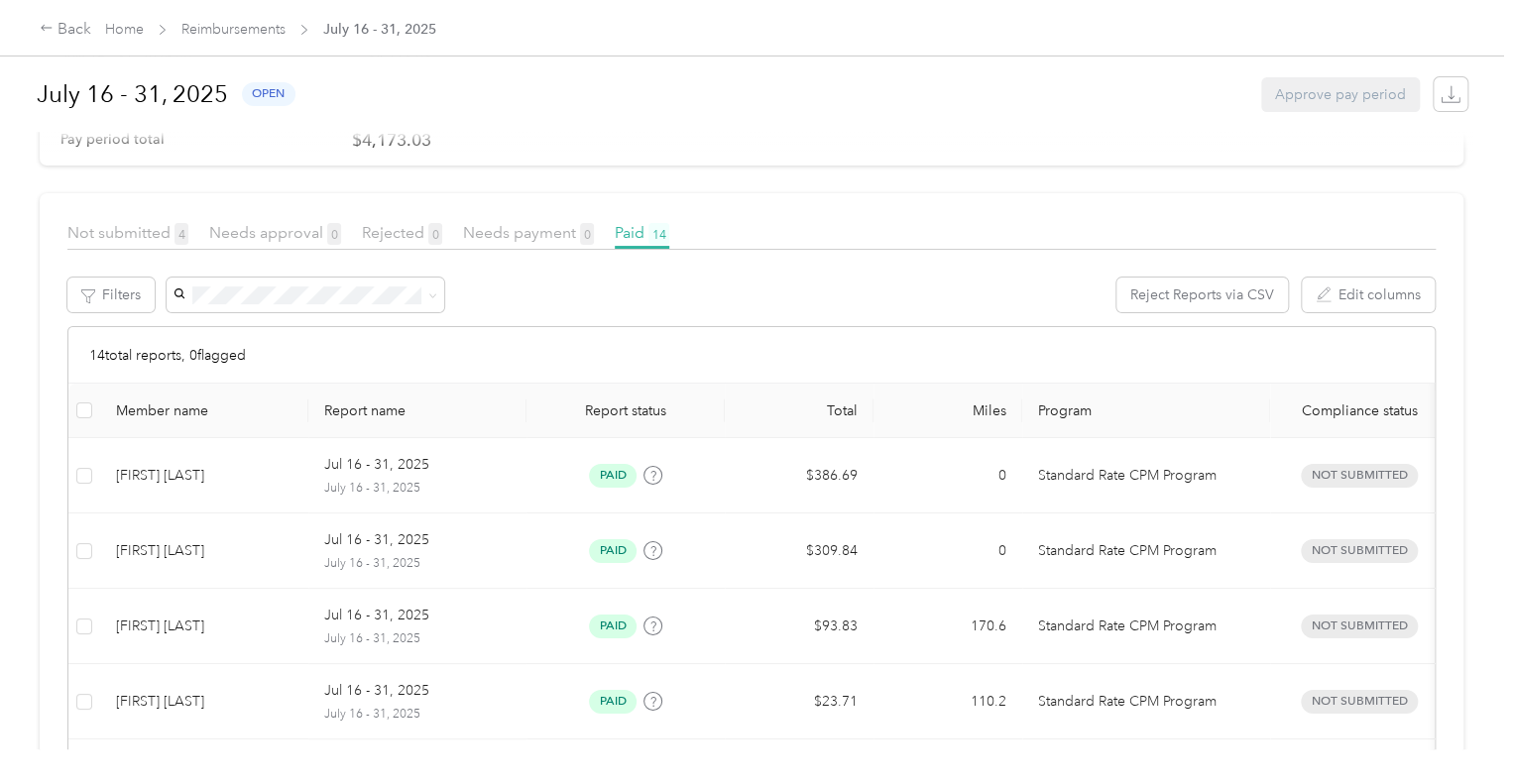 scroll, scrollTop: 297, scrollLeft: 0, axis: vertical 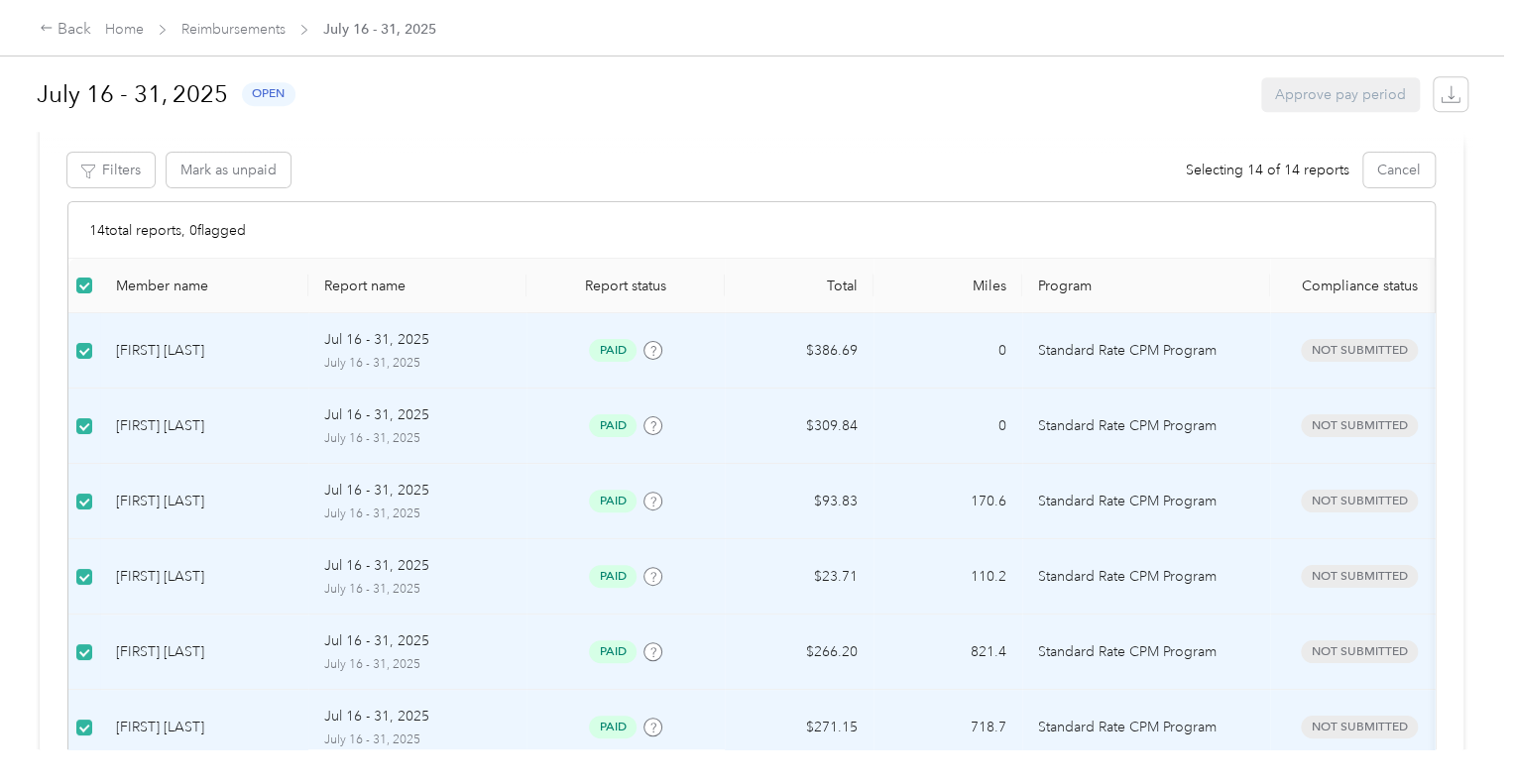 click on "Jul 16 - 31, 2025" at bounding box center (417, 340) 